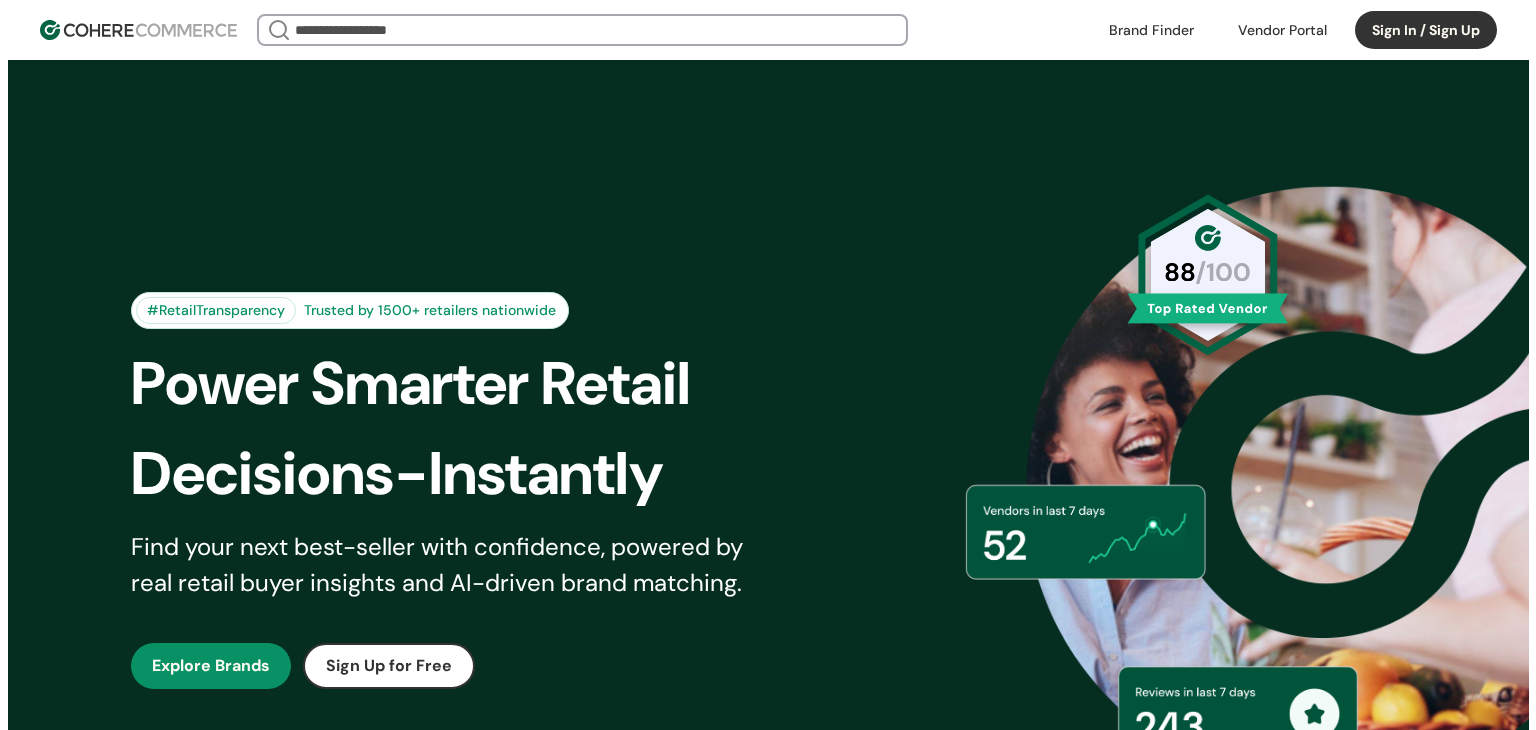 scroll, scrollTop: 0, scrollLeft: 0, axis: both 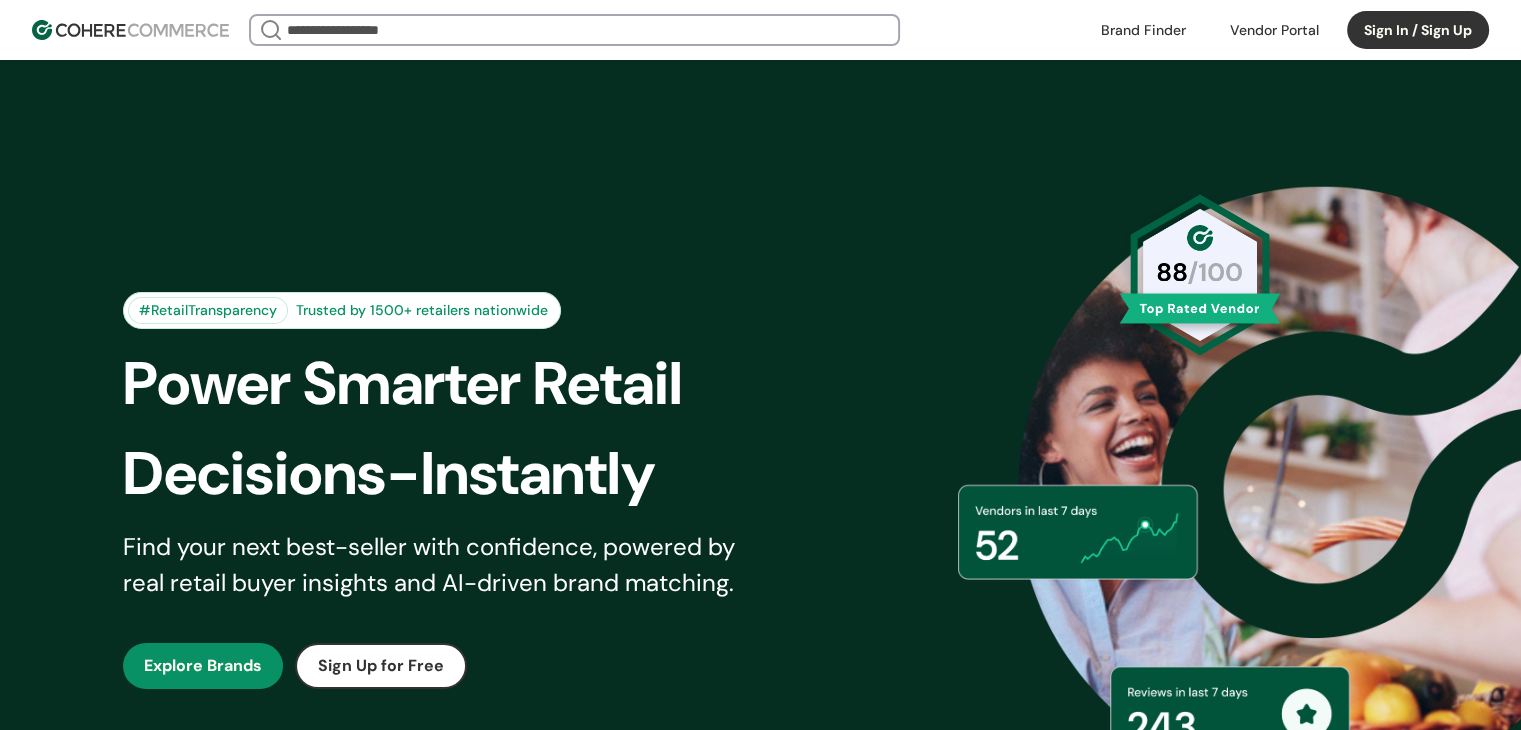 click on "Sign In / Sign Up" at bounding box center (1418, 30) 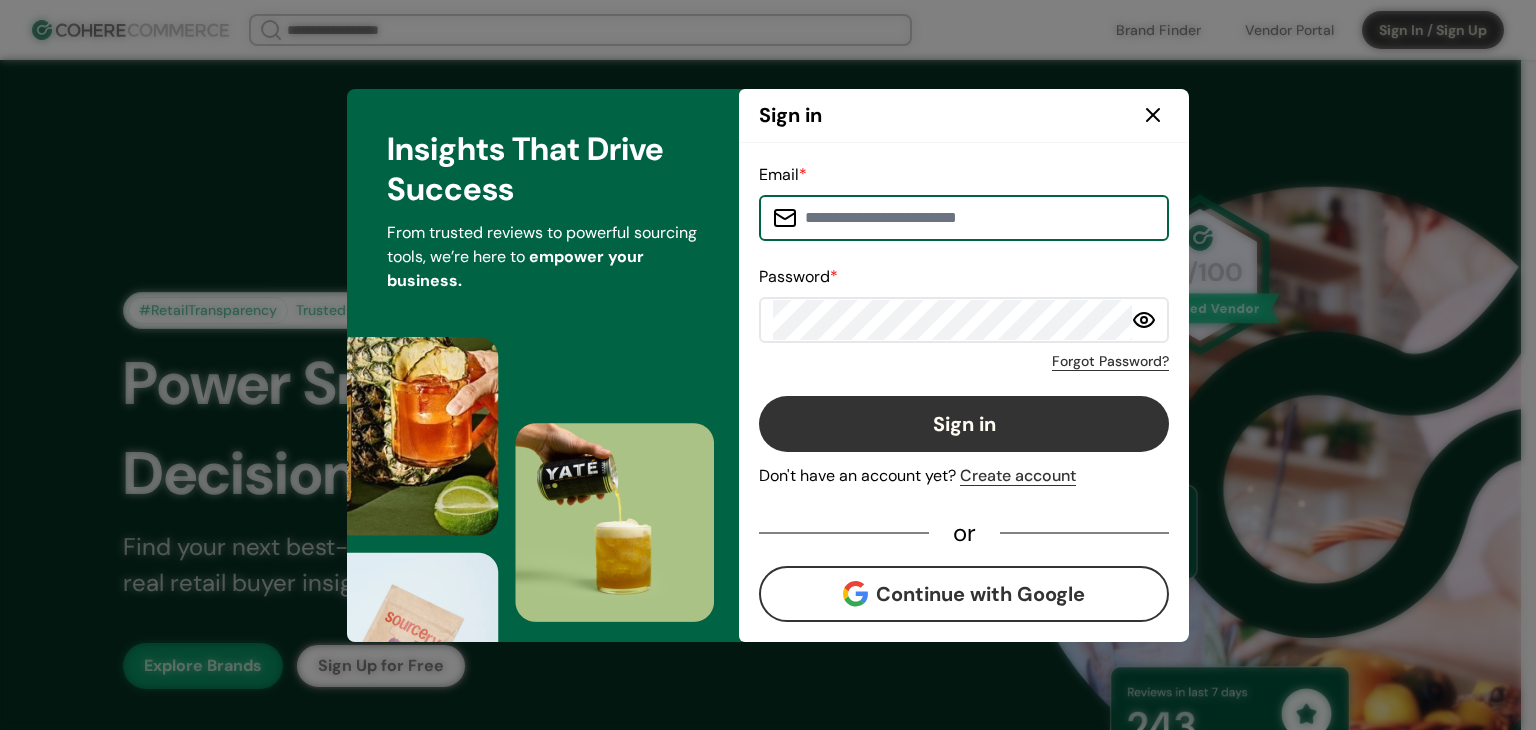 type on "**********" 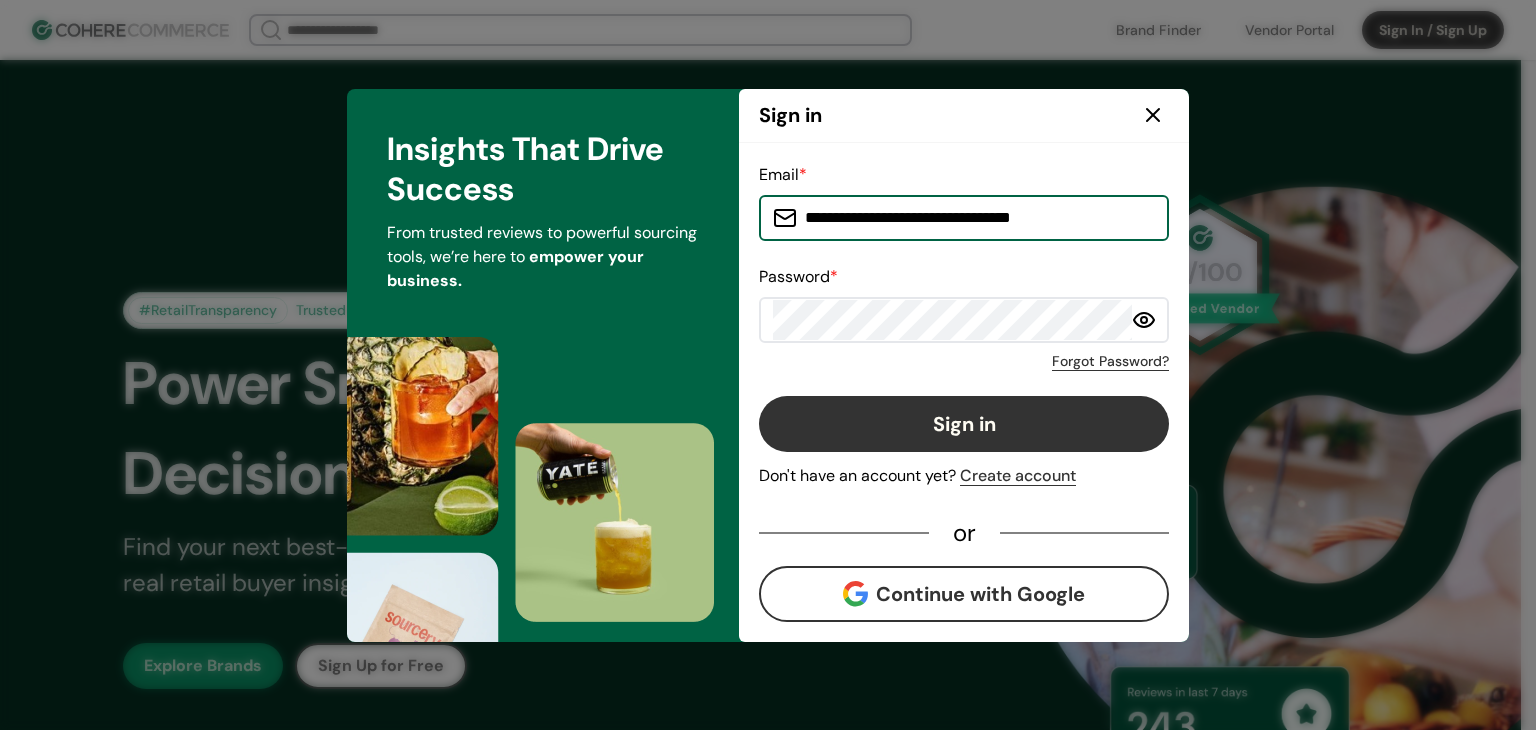 click on "**********" at bounding box center (976, 218) 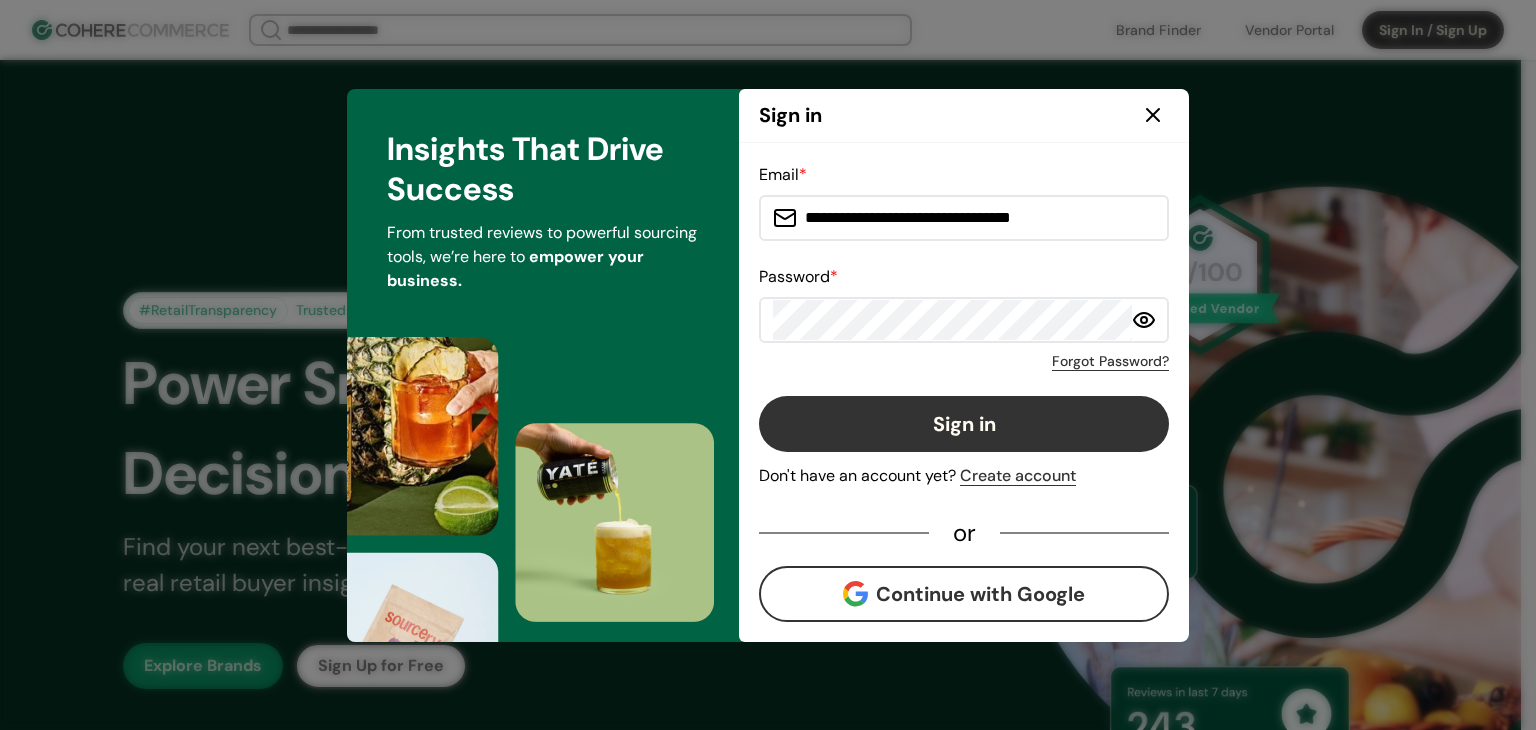 click on "Sign in" at bounding box center [964, 424] 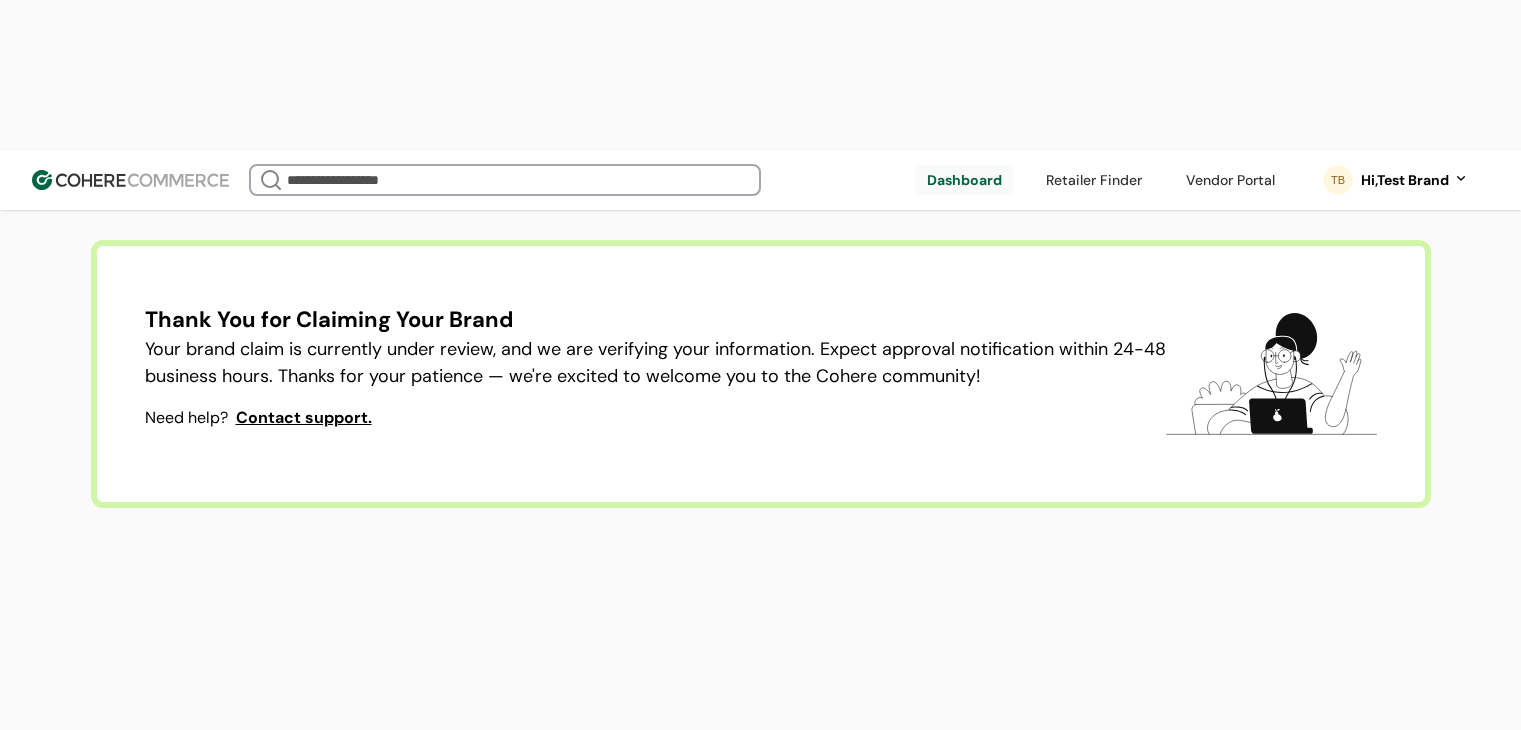 scroll, scrollTop: 0, scrollLeft: 0, axis: both 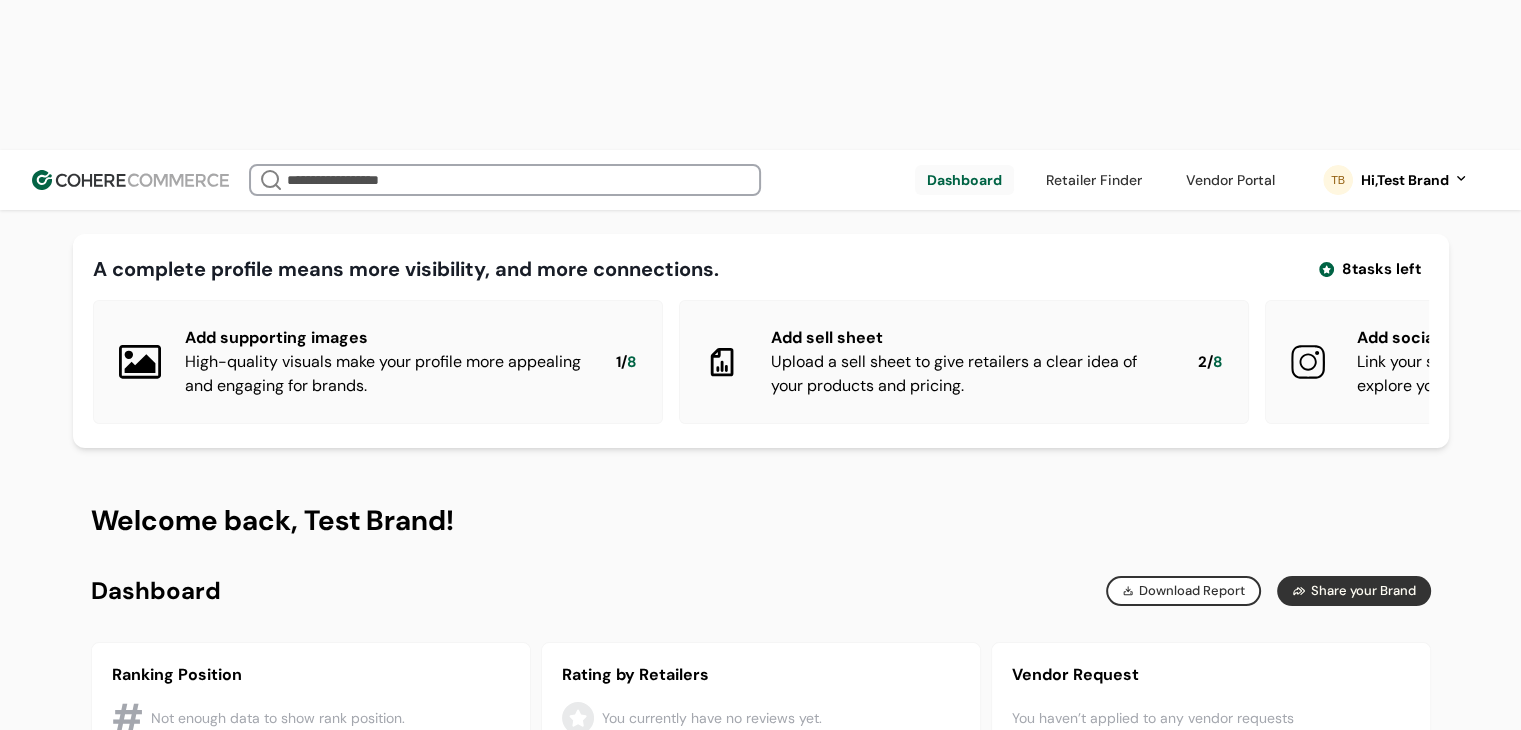 click on "Download Report" at bounding box center [1184, 591] 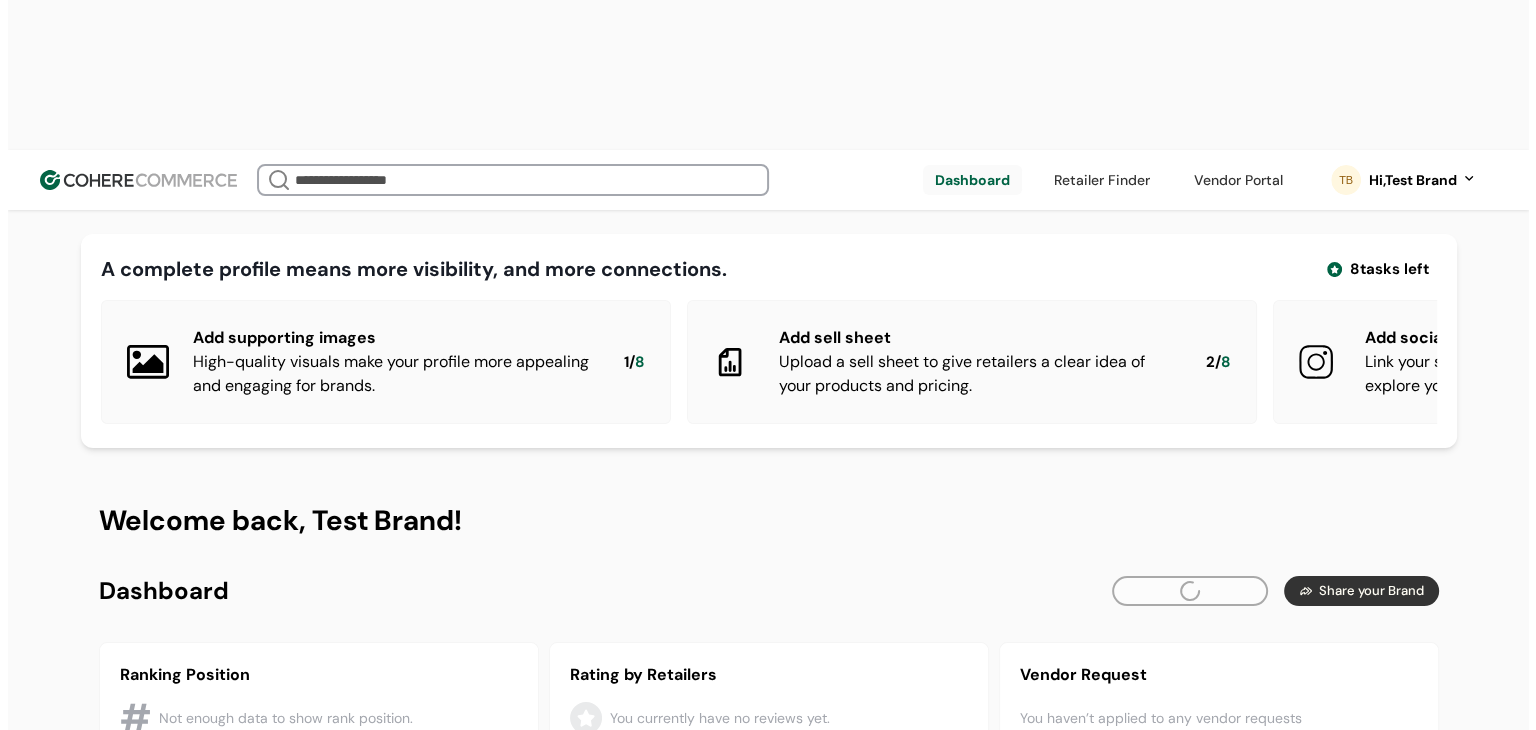 scroll, scrollTop: 200, scrollLeft: 0, axis: vertical 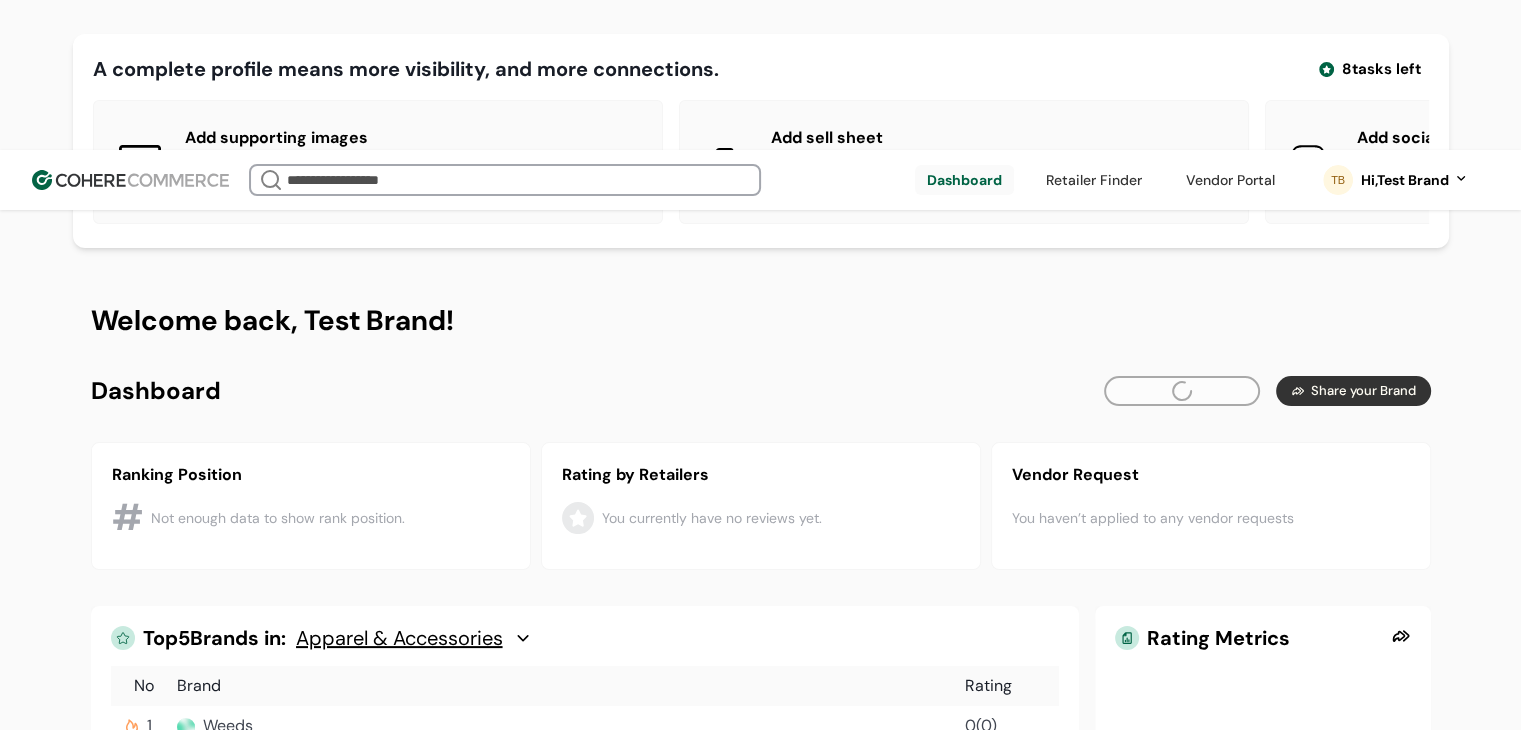 click on "Brand Overview Generated on  July 25, 2025 www.coherecommerce.com/ Ranking Position # Not enough data to show rank position. Rating by Retailers You currently have no reviews yet. Vendor Request You haven’t applied to any vendor requests Net Promoter Score 0   Retailers recommend to others Top  5  Brands in: Apparel & Accessories No Brand Rating 1 Weeds Rating  0  ( 0 ) 2 Fate Rating  0  ( 0 ) 3 Perkies Rating  0  ( 0 ) 4 Rag Reserve Rating  0  ( 0 ) 5 Funny Cats Rating  0  ( 0 ) No Brand Rating 1 Weeds Rating  0  ( 0 ) 2 Fate Rating  0  ( 0 ) 3 Perkies Rating  0  ( 0 ) 4 Rag Reserve Rating  0  ( 0 ) 5 Funny Cats Rating  0  ( 0 ) Rating Metrics Metrics will show here Invite retailers to review your brand Share my Brand Brand Insights Cohere Page Traffic 3 Months May Jun Jul 0 1 2 3 4 Page visits:  Page Visits Top Sources Top Sources  will show here Share you profile to get more eyes on your page Page Visits Top Cities Top Cities will show here Share you profile to get more eyes on your page Generated on  10" at bounding box center (761, 391) 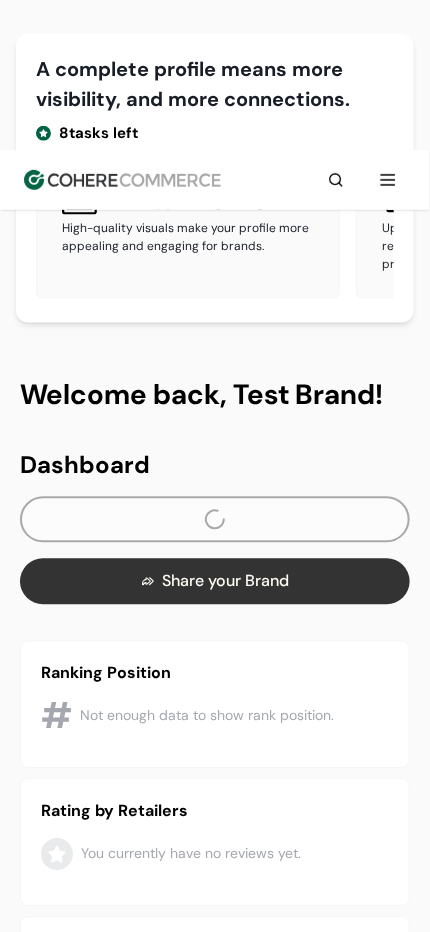 click on "Welcome back, Test Brand! Brand Overview Generated on  July 25, 2025 www.coherecommerce.com/ Ranking Position # Not enough data to show rank position. Rating by Retailers You currently have no reviews yet. Vendor Request You haven’t applied to any vendor requests Net Promoter Score 0   Retailers recommend to others Top  5  Brands in: Apparel & Accessories No Brand Rating 1 Weeds Rating  0  ( 0 ) 2 Fate Rating  0  ( 0 ) 3 Perkies Rating  0  ( 0 ) 4 Rag Reserve Rating  0  ( 0 ) 5 Funny Cats Rating  0  ( 0 ) No Brand Rating 1 Weeds Rating  0  ( 0 ) 2 Fate Rating  0  ( 0 ) 3 Perkies Rating  0  ( 0 ) 4 Rag Reserve Rating  0  ( 0 ) 5 Funny Cats Rating  0  ( 0 ) Rating Metrics Metrics will show here Invite retailers to review your brand Share my Brand Brand Insights Cohere Page Traffic 3 Months May Jun Jul 0 1 2 3 4 Page visits:  Page Visits Top Sources Top Sources  will show here Share you profile to get more eyes on your page Page Visits Top Cities Top Cities will show here Generated on  July 25, 2025 Top  10 No" at bounding box center (215, 1861) 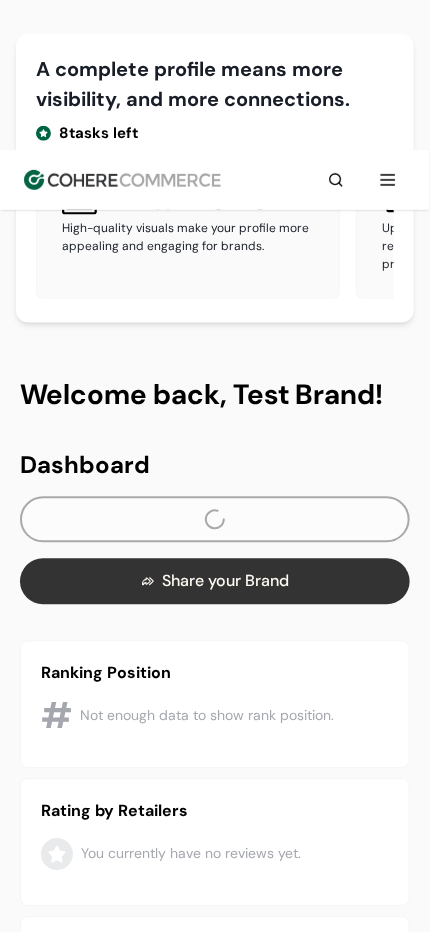 click on "Share your Brand" at bounding box center [215, 582] 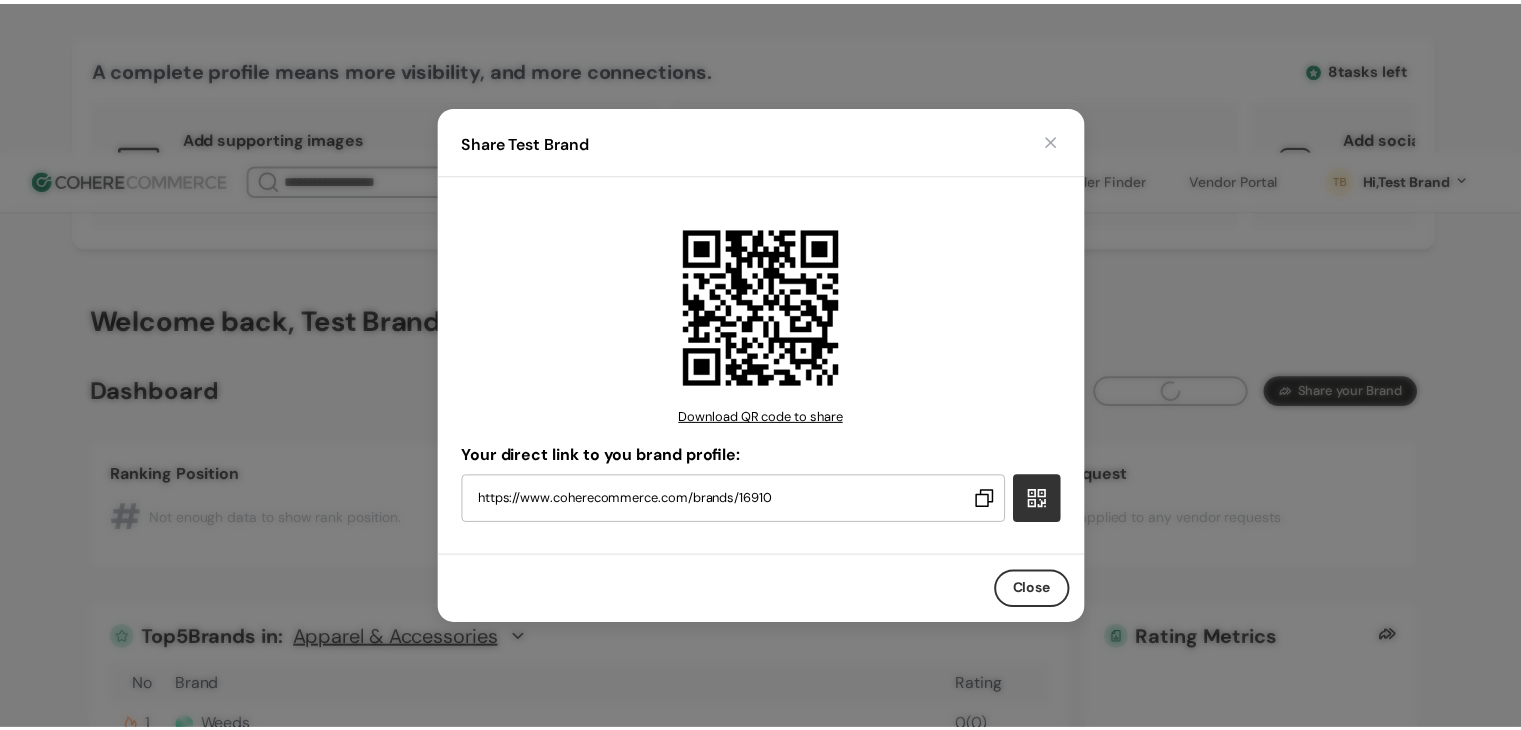 scroll, scrollTop: 200, scrollLeft: 0, axis: vertical 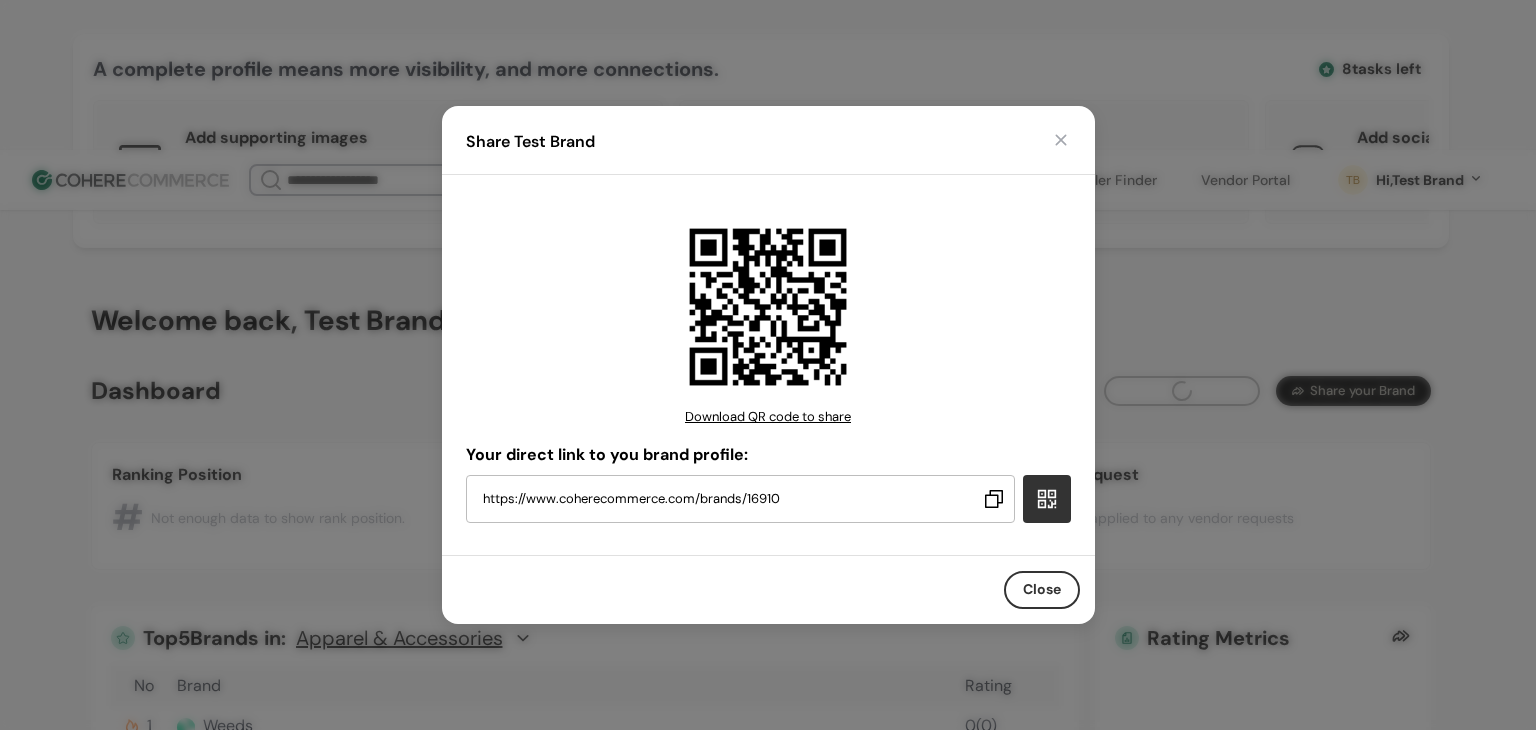 click on "Download QR code to share" at bounding box center (768, 417) 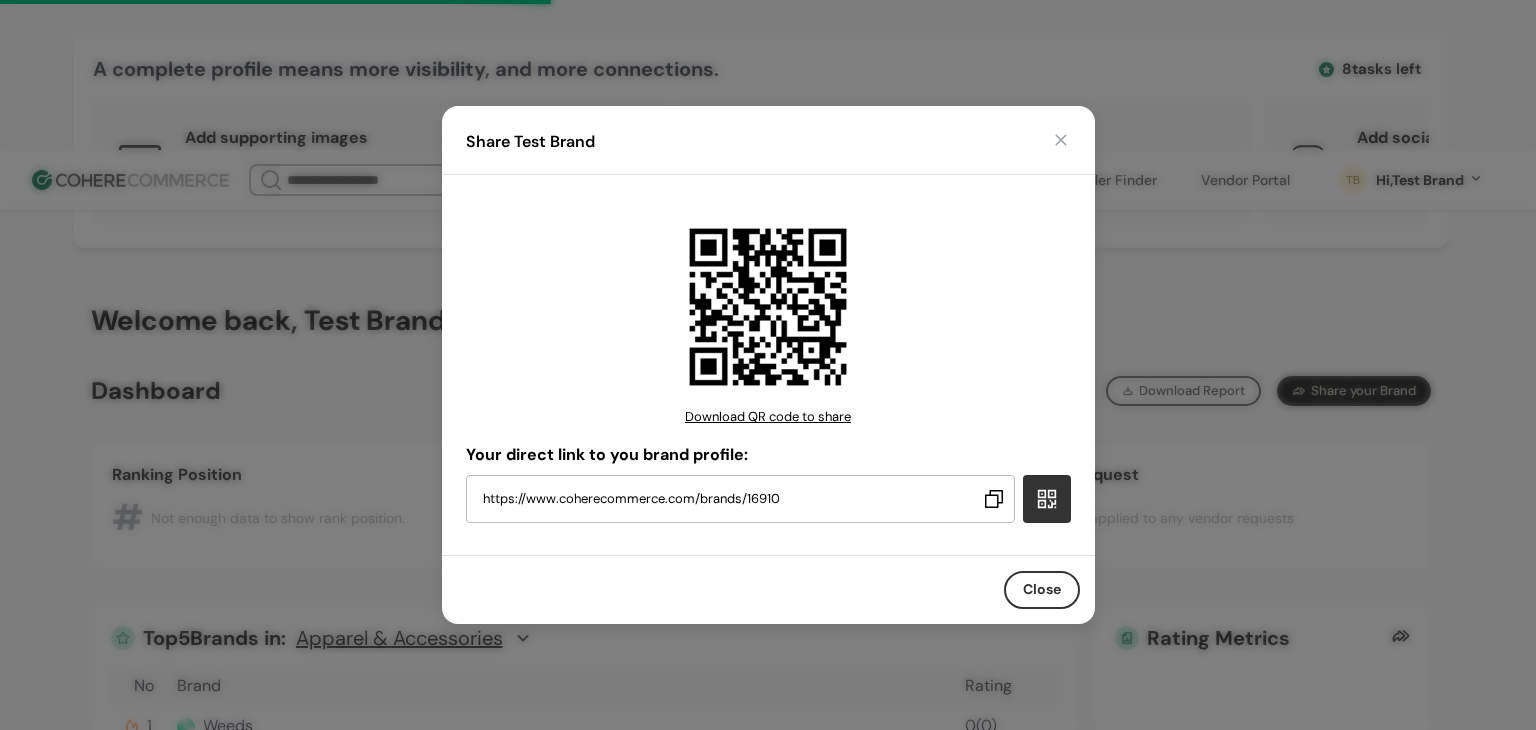 click at bounding box center (1061, 140) 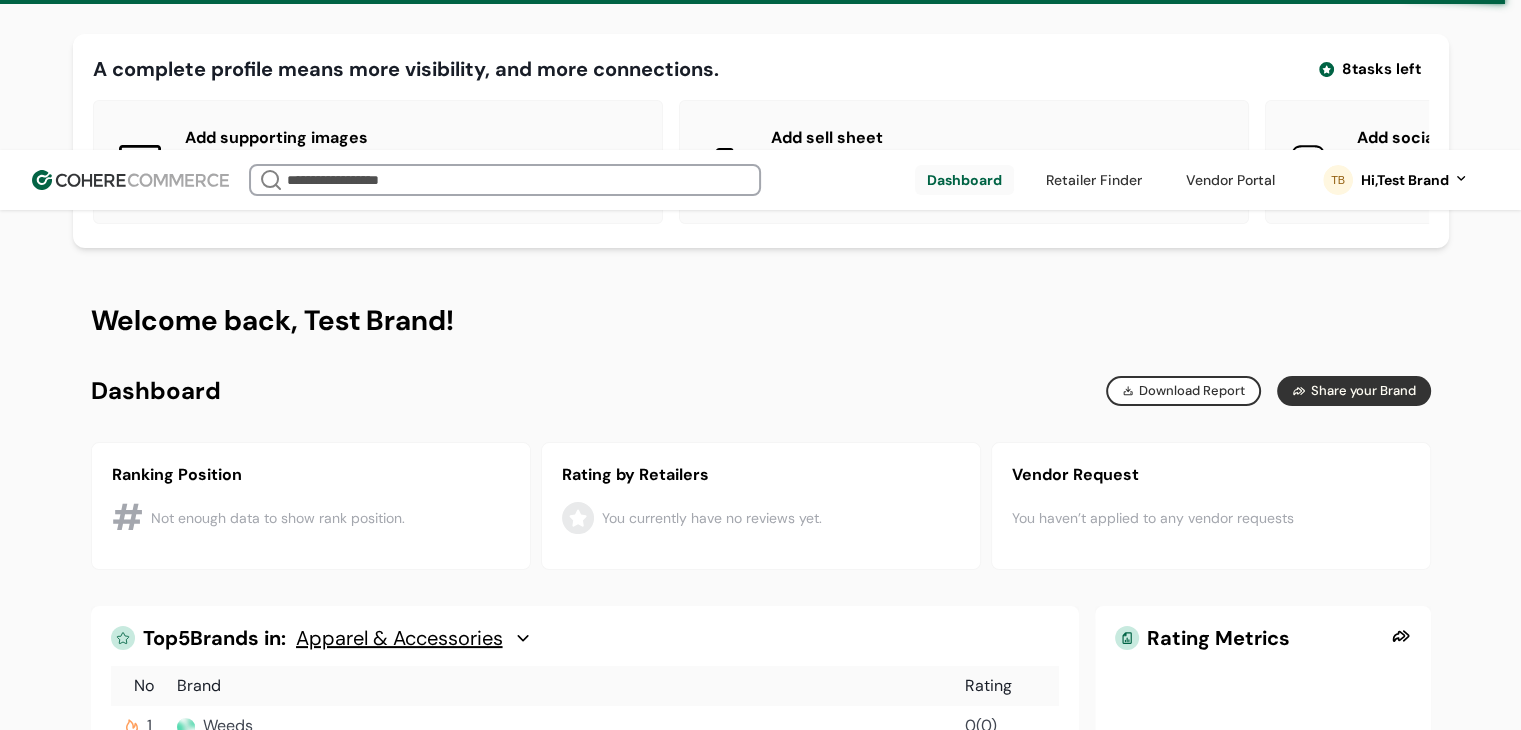 click on "You haven’t applied to any vendor requests" at bounding box center [1211, 518] 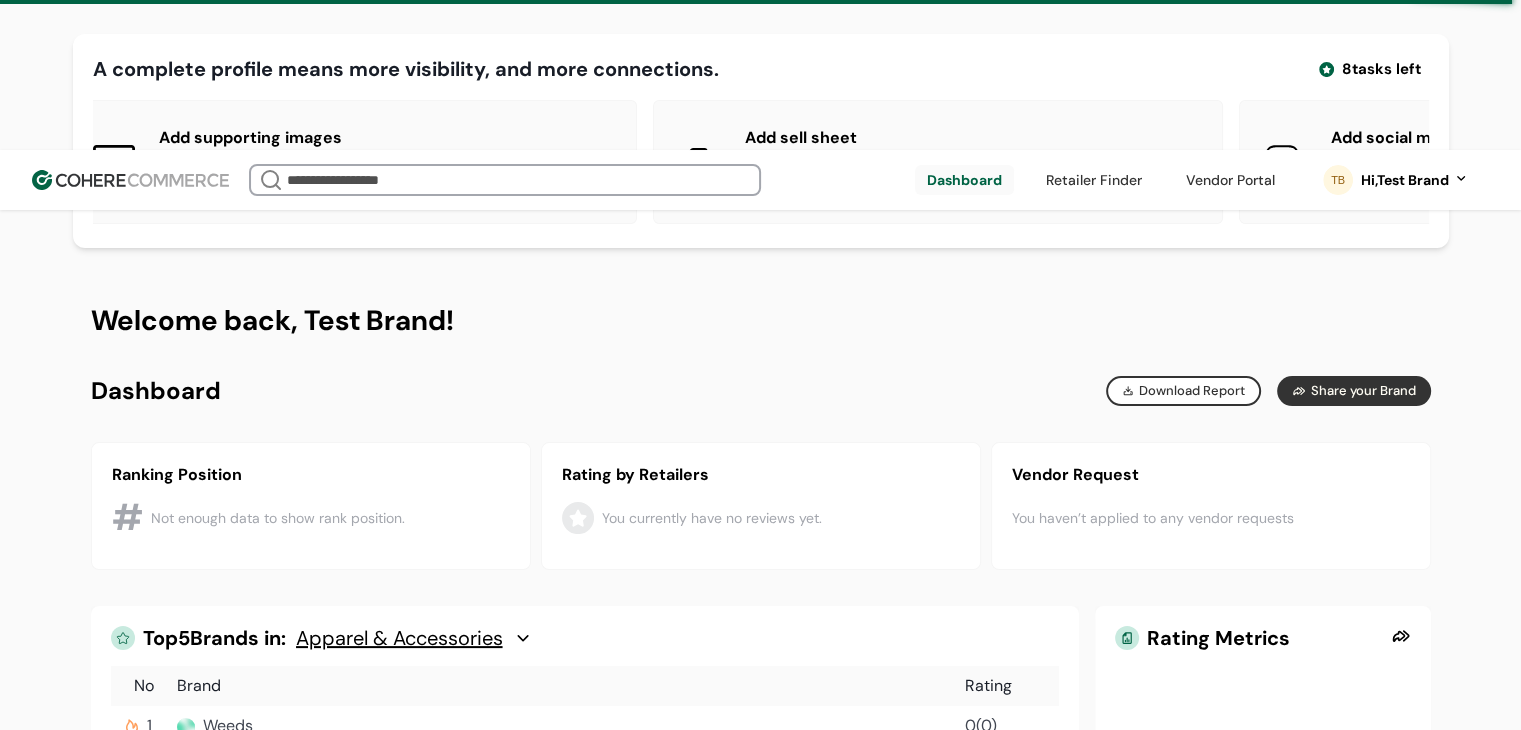 scroll, scrollTop: 0, scrollLeft: 40, axis: horizontal 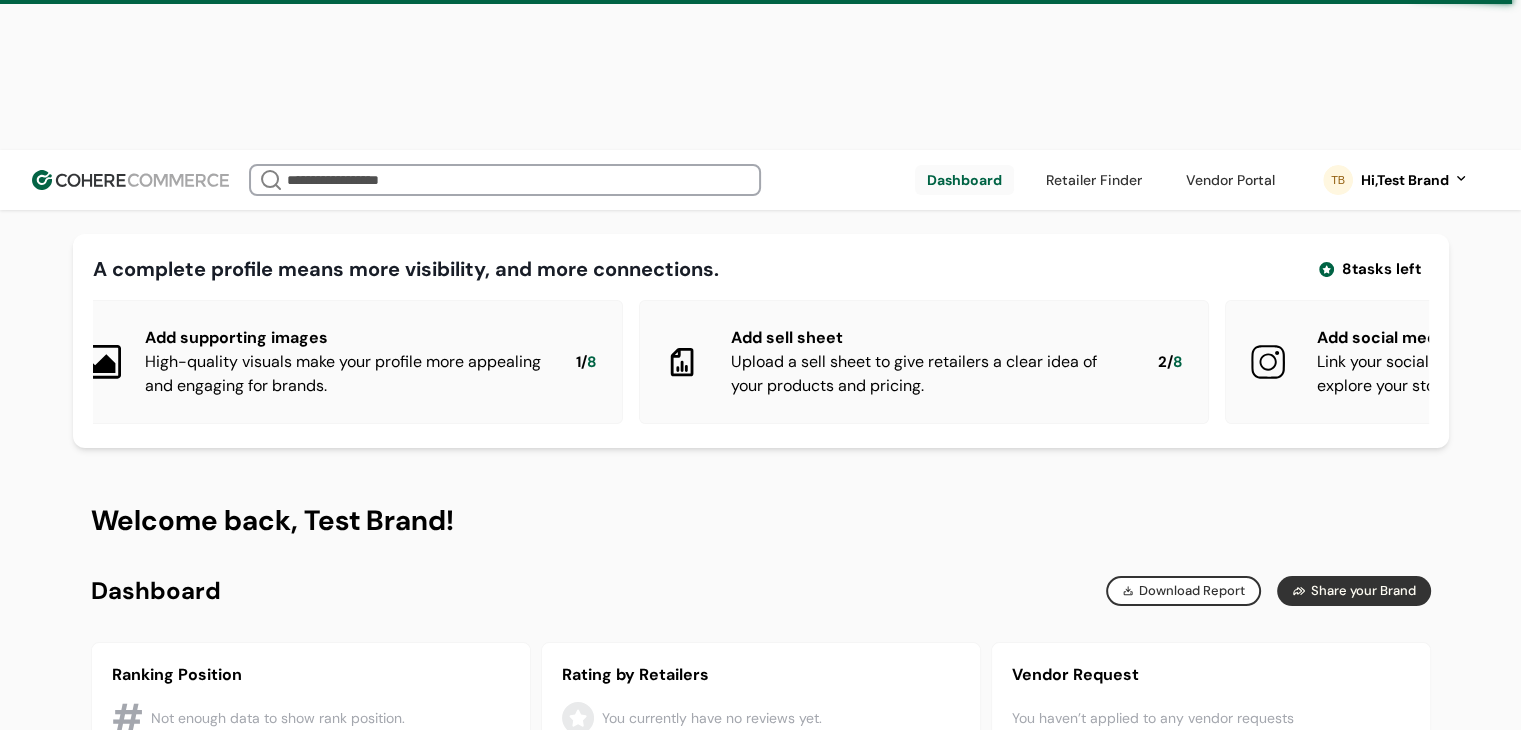 click on "Add supporting images" at bounding box center (344, 338) 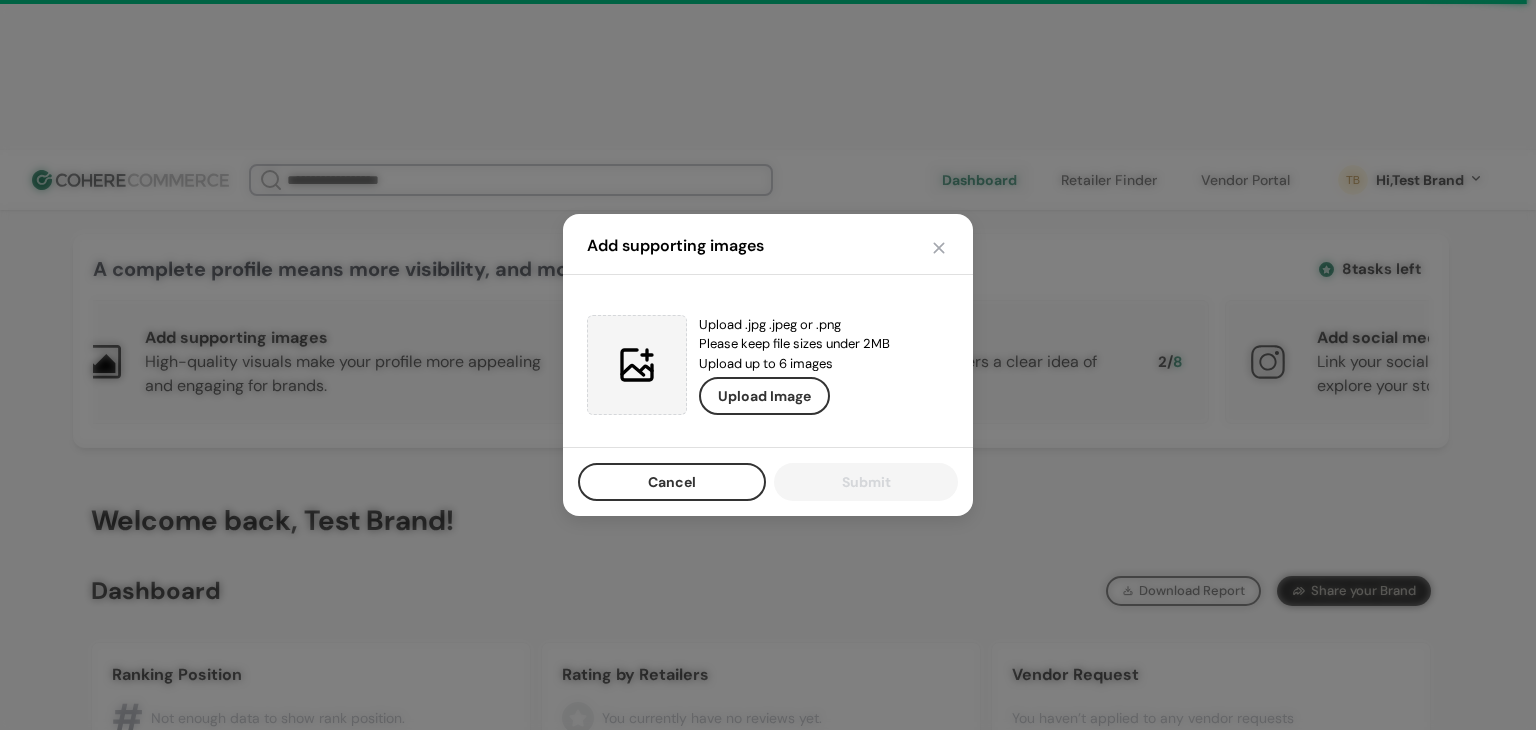 click on "Cancel" at bounding box center (672, 482) 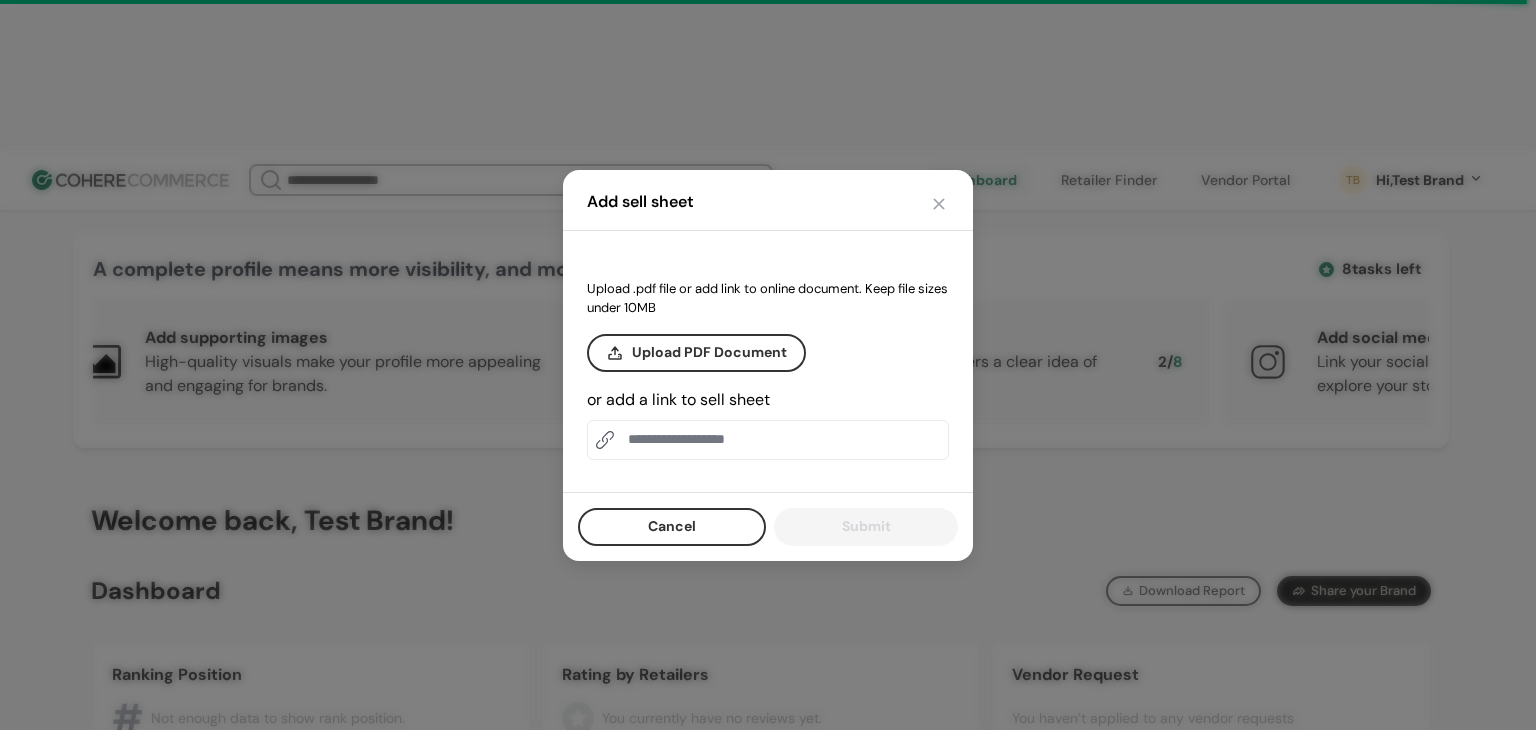 click on "Upload PDF Document" at bounding box center (696, 353) 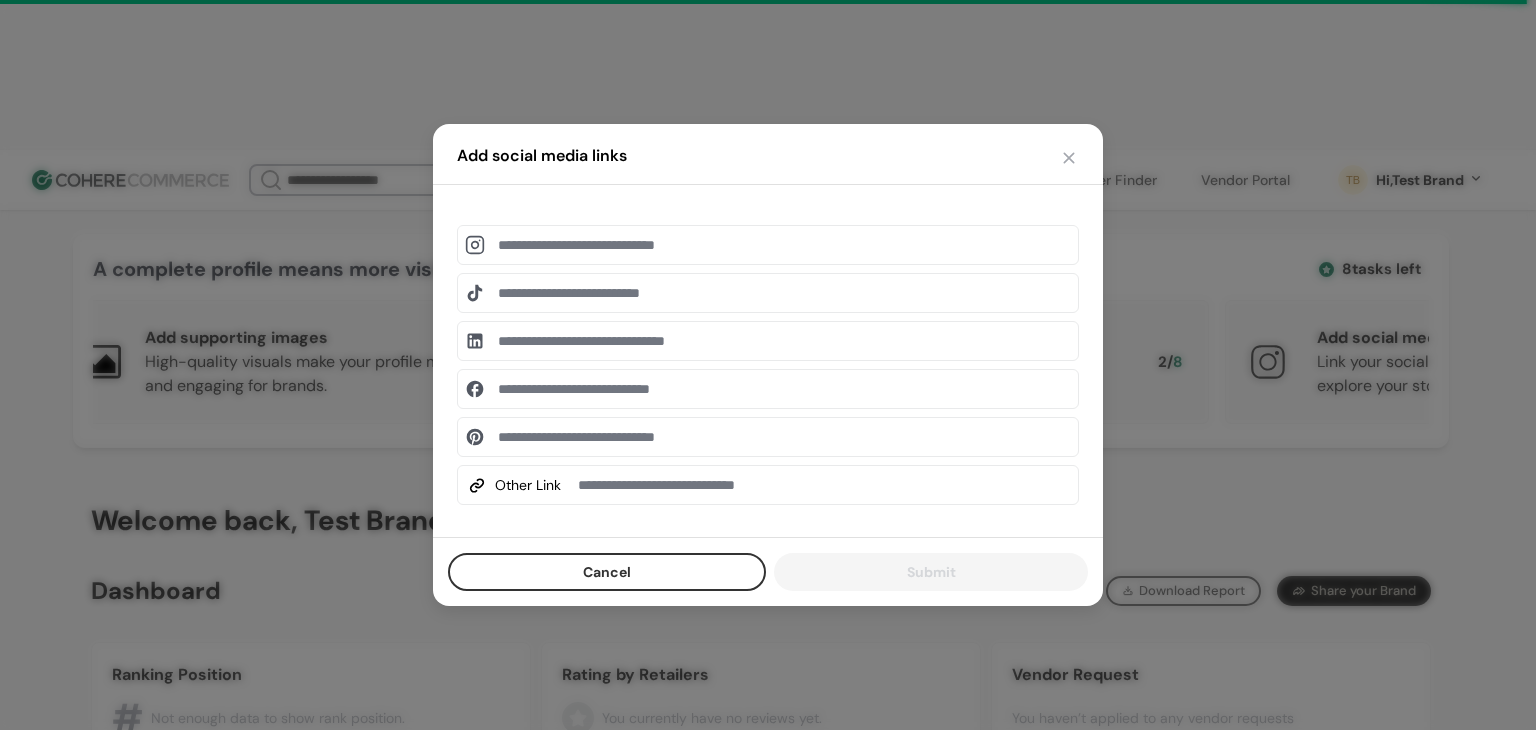 click at bounding box center (768, 241) 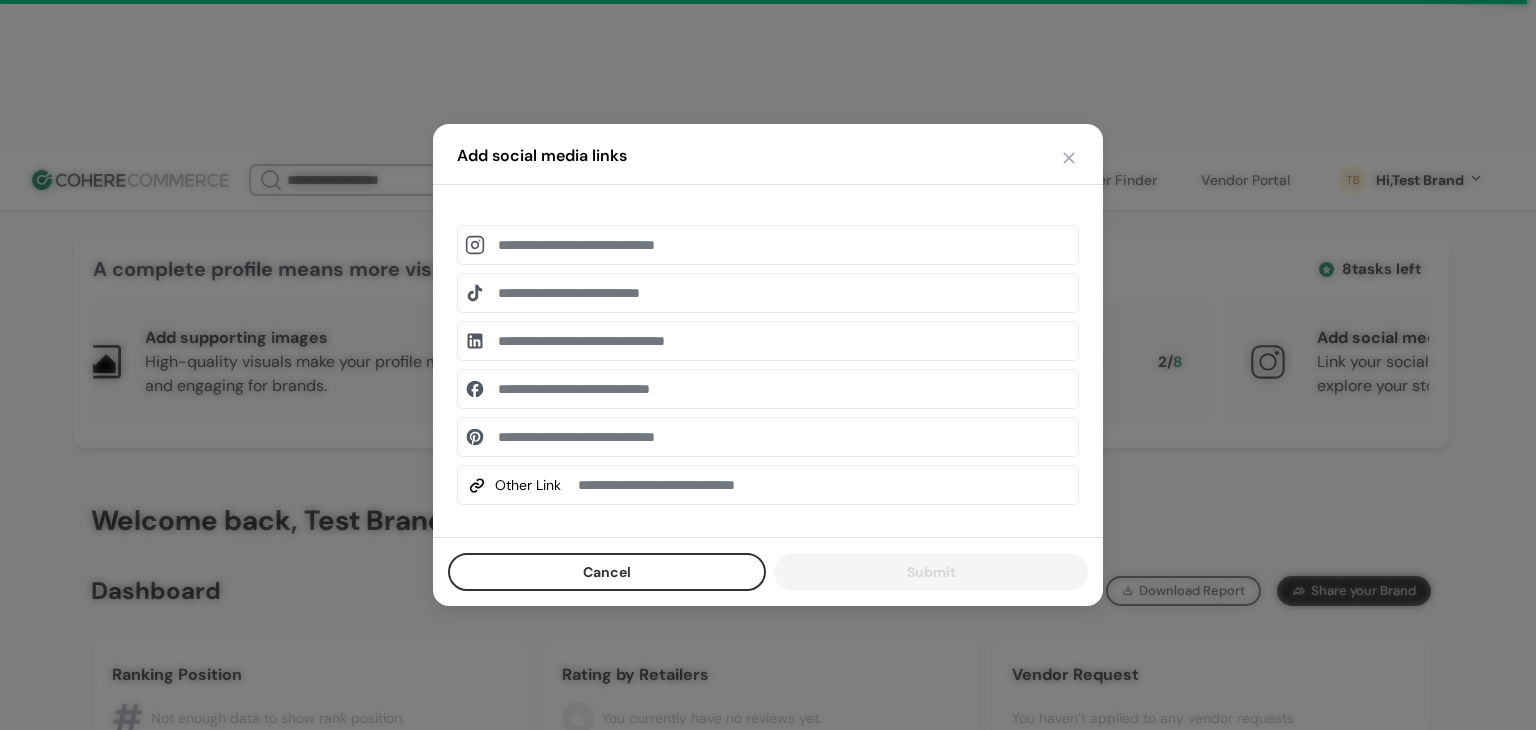 click on "Other Link" at bounding box center (768, 361) 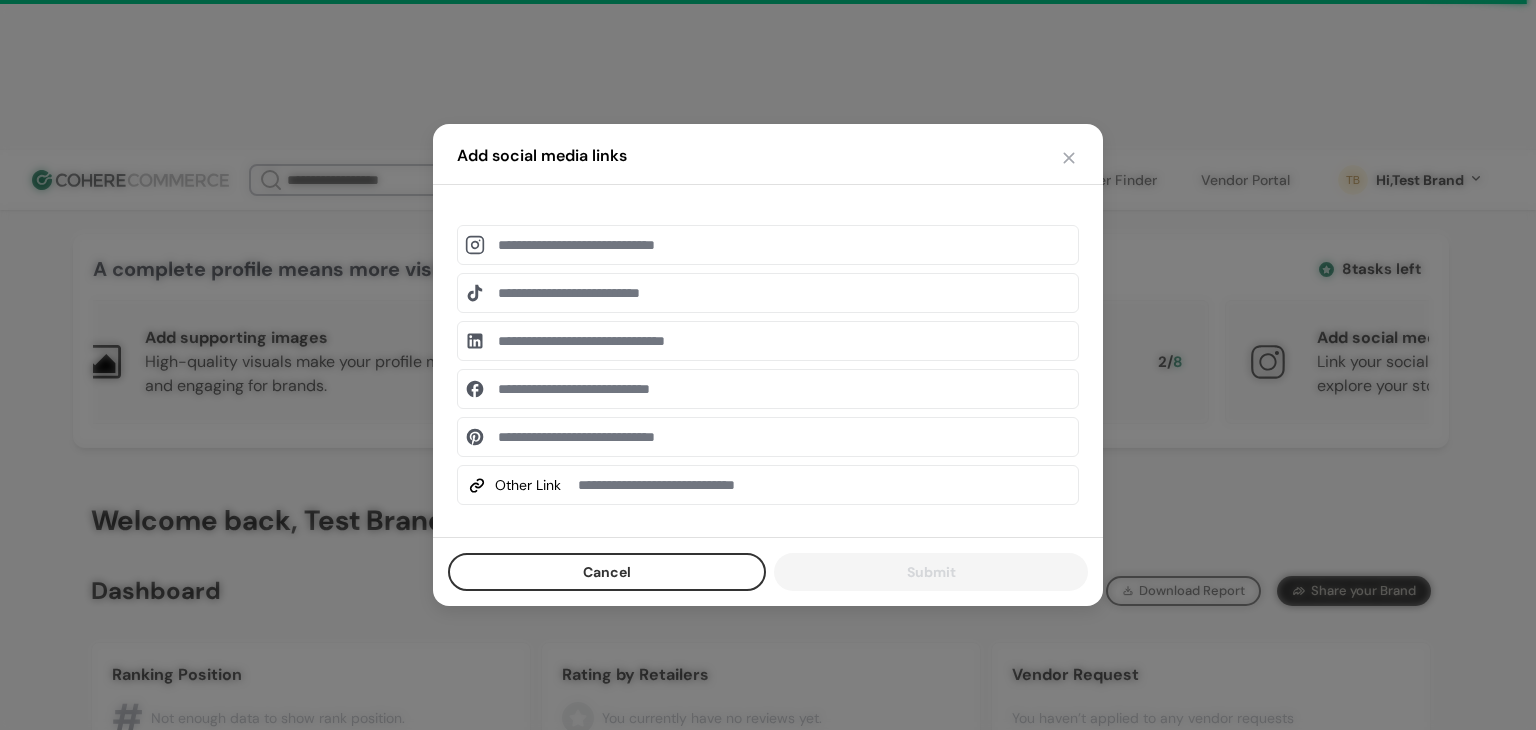 drag, startPoint x: 529, startPoint y: 541, endPoint x: 524, endPoint y: 565, distance: 24.5153 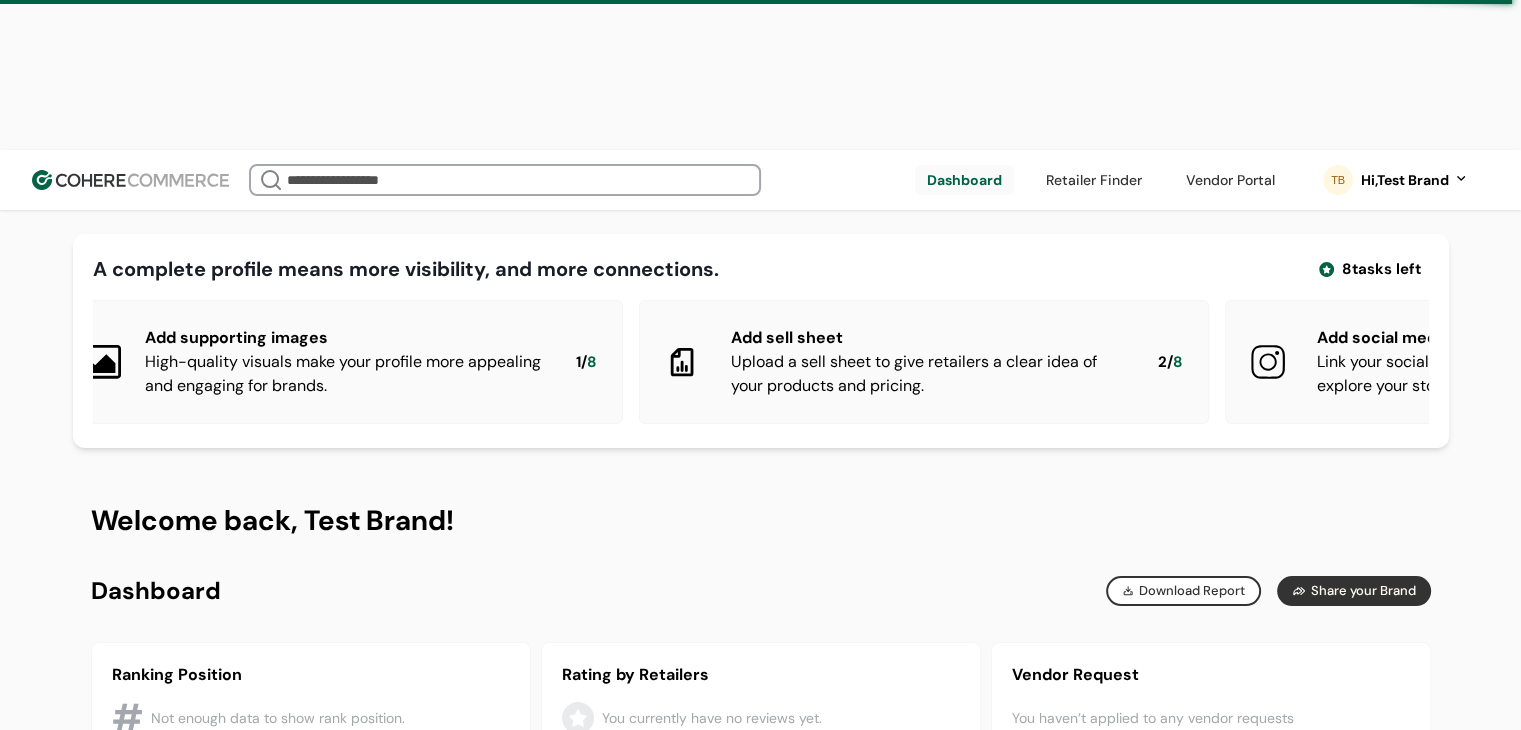 click on "Welcome back, Test Brand!" at bounding box center (761, 521) 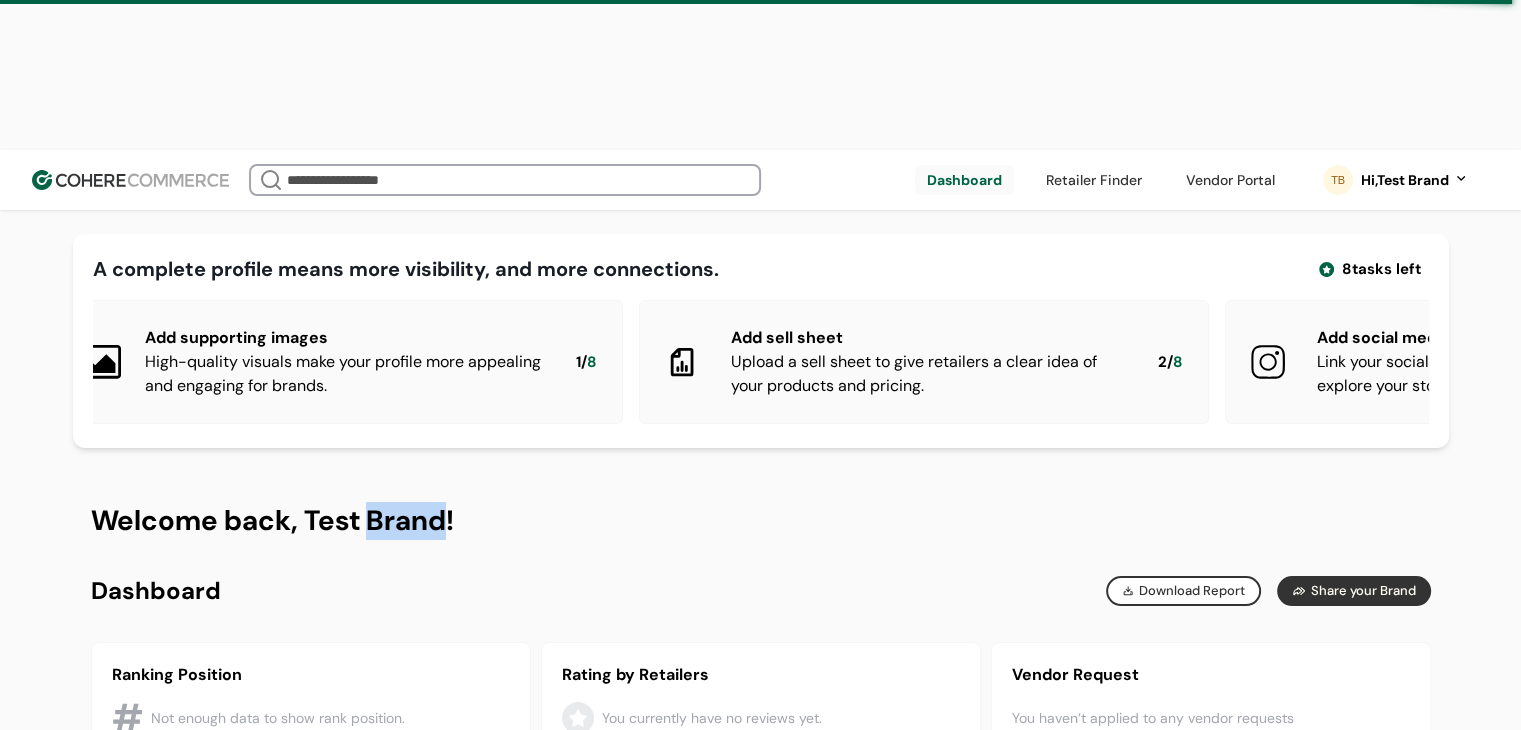 click on "Welcome back, Test Brand!" at bounding box center [761, 521] 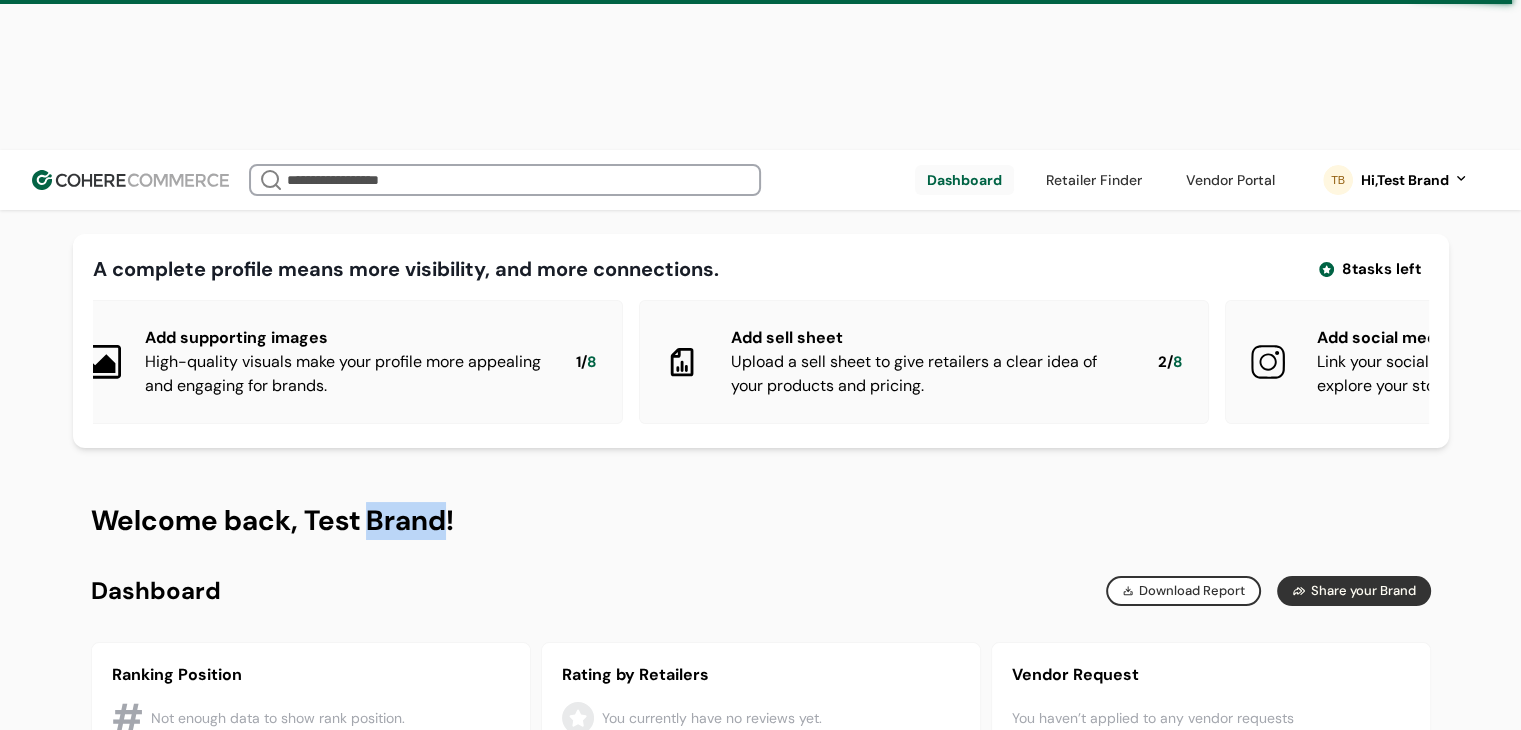 click on "Welcome back, Test Brand!" at bounding box center (761, 521) 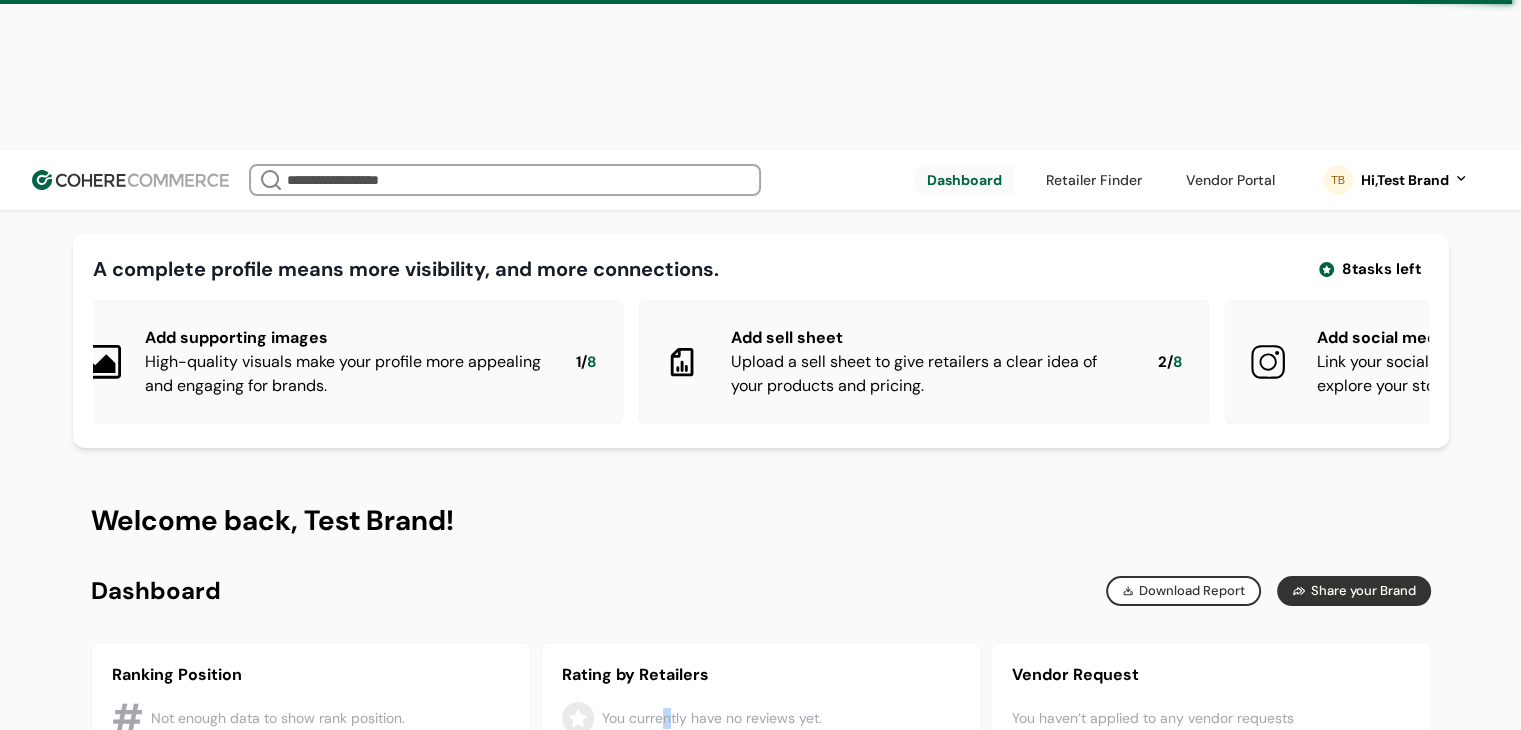 click on "You currently have no reviews yet." at bounding box center [761, 718] 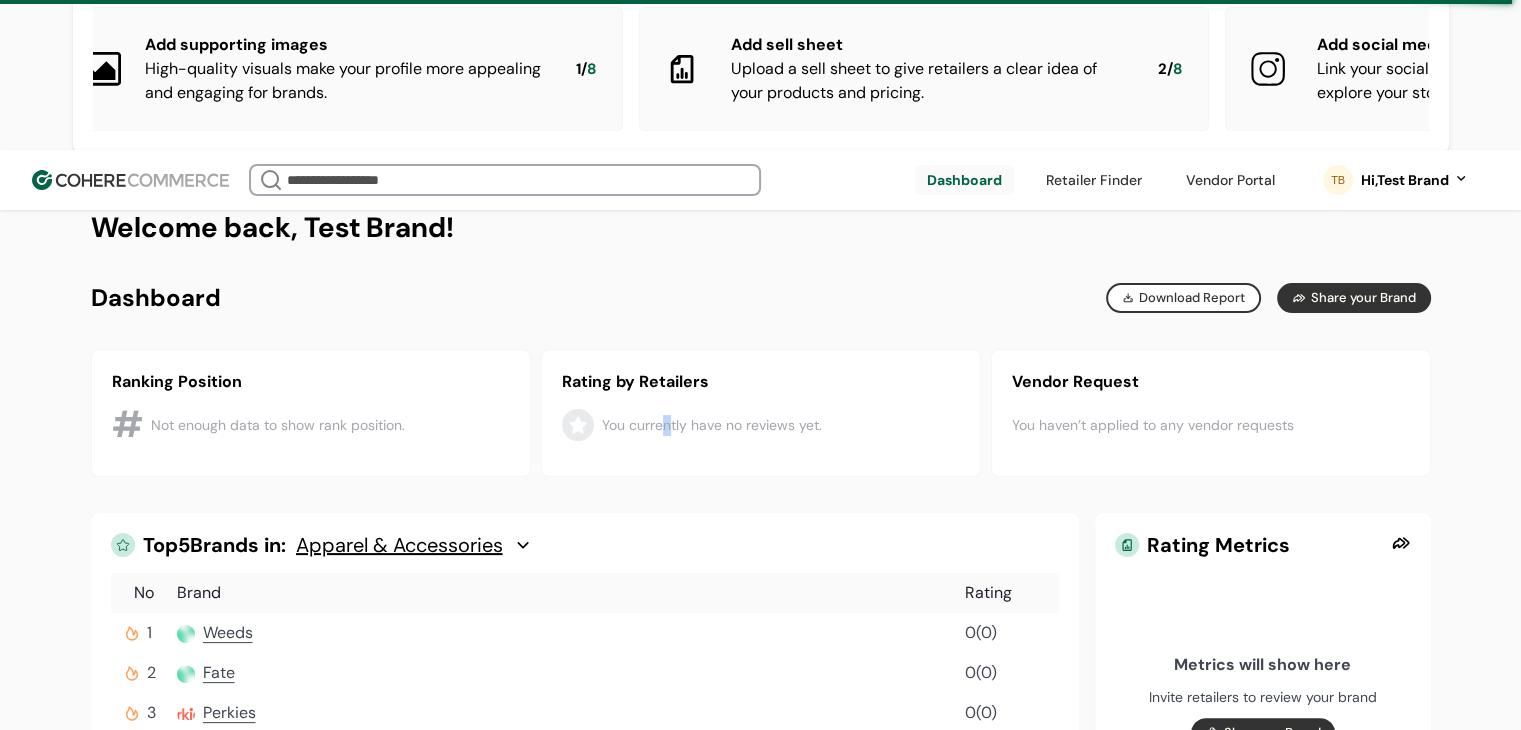 scroll, scrollTop: 300, scrollLeft: 0, axis: vertical 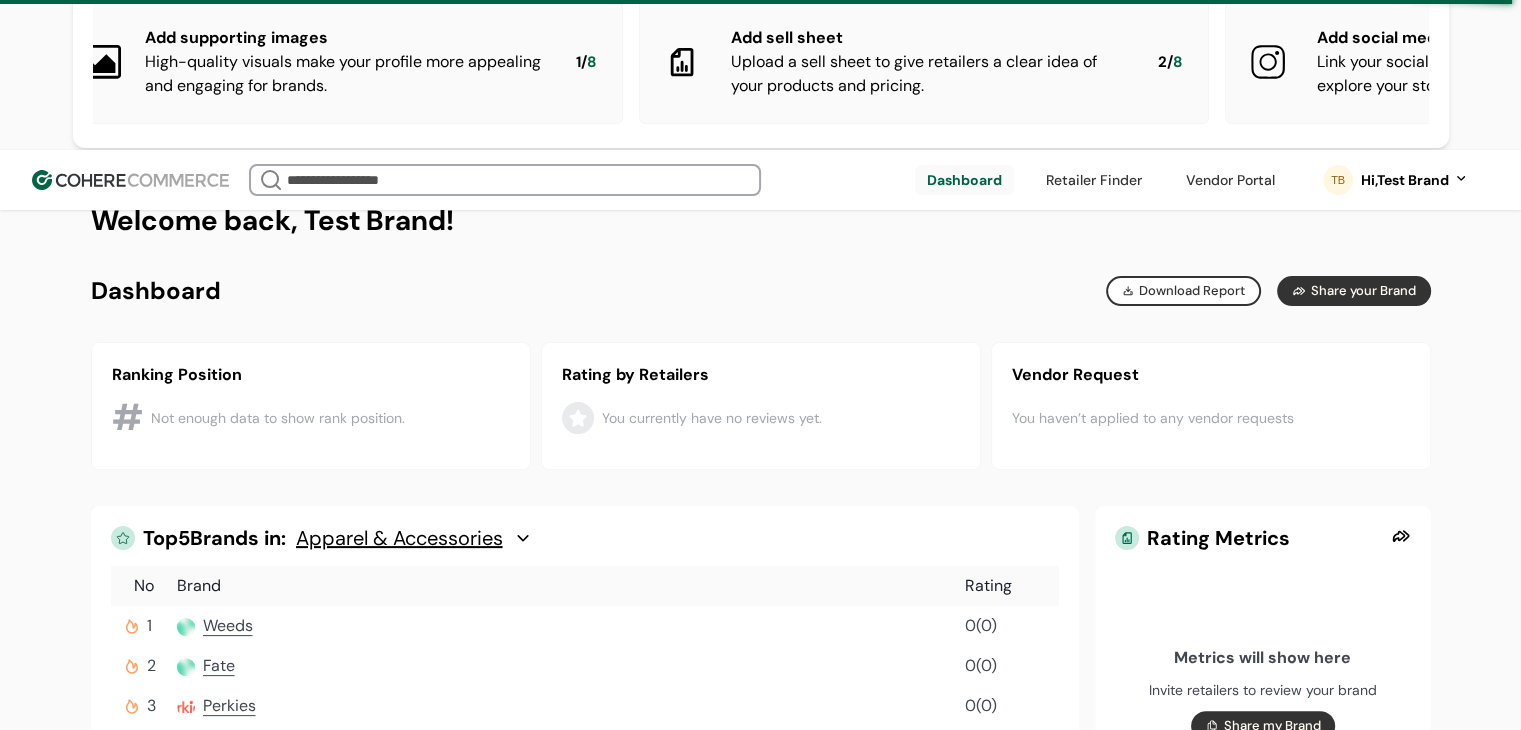 click on "Top  5  Brands in: Apparel & Accessories No Brand Rating 1 Weeds Rating  0  ( 0 ) 2 Fate Rating  0  ( 0 ) 3 Perkies Rating  0  ( 0 ) 4 Rag Reserve Rating  0  ( 0 ) 5 Funny Cats Rating  0  ( 0 ) No Brand Rating 1 Weeds Rating  0  ( 0 ) 2 Fate Rating  0  ( 0 ) 3 Perkies Rating  0  ( 0 ) 4 Rag Reserve Rating  0  ( 0 ) 5 Funny Cats Rating  0  ( 0 ) See More" at bounding box center [585, 681] 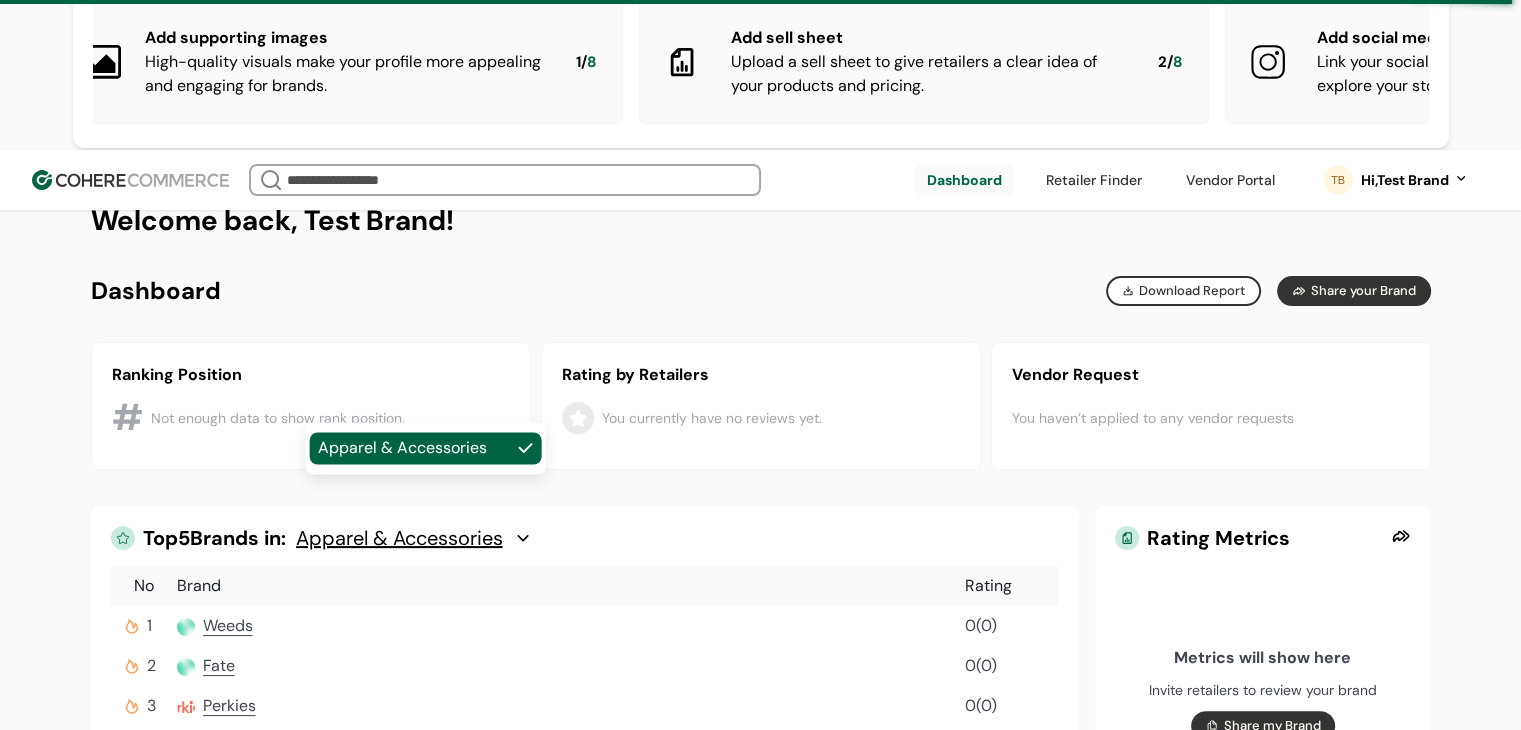 click on "Welcome back, Test Brand! Brand Overview Generated on  July 25, 2025 www.coherecommerce.com/ Ranking Position # Not enough data to show rank position. Rating by Retailers You currently have no reviews yet. Vendor Request You haven’t applied to any vendor requests Net Promoter Score 0   Retailers recommend to others Top  5  Brands in: Apparel & Accessories No Brand Rating 1 Weeds Rating  0  ( 0 ) 2 Fate Rating  0  ( 0 ) 3 Perkies Rating  0  ( 0 ) 4 Rag Reserve Rating  0  ( 0 ) 5 Funny Cats Rating  0  ( 0 ) No Brand Rating 1 Weeds Rating  0  ( 0 ) 2 Fate Rating  0  ( 0 ) 3 Perkies Rating  0  ( 0 ) 4 Rag Reserve Rating  0  ( 0 ) 5 Funny Cats Rating  0  ( 0 ) Rating Metrics Metrics will show here Invite retailers to review your brand Share my Brand Brand Insights Cohere Page Traffic 3 Months May Jun Jul 0 1 2 3 4 Page visits:  Page Visits Top Sources Top Sources  will show here Share you profile to get more eyes on your page Page Visits Top Cities Top Cities will show here Generated on  July 25, 2025 Top  10 No" at bounding box center [761, 1084] 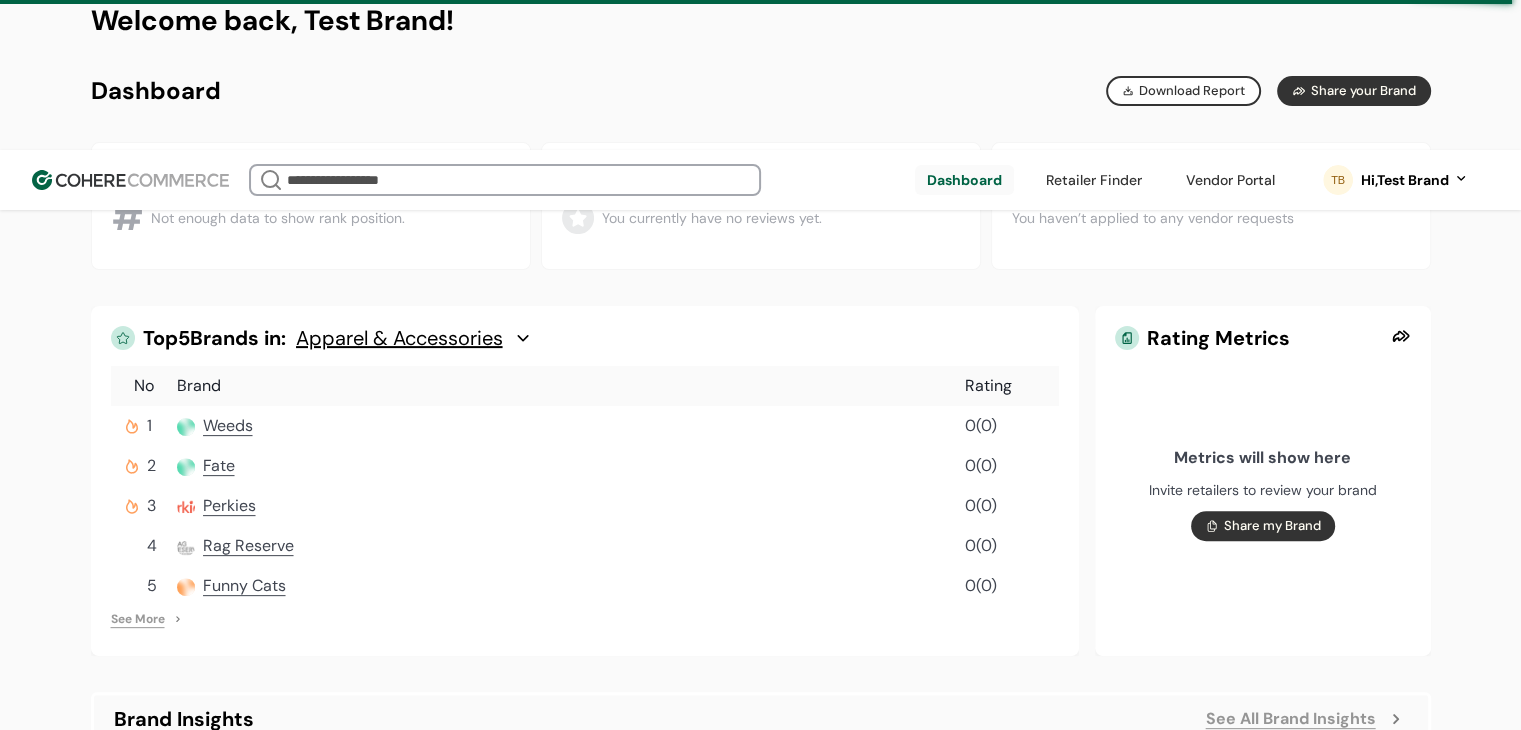 click at bounding box center [1230, 180] 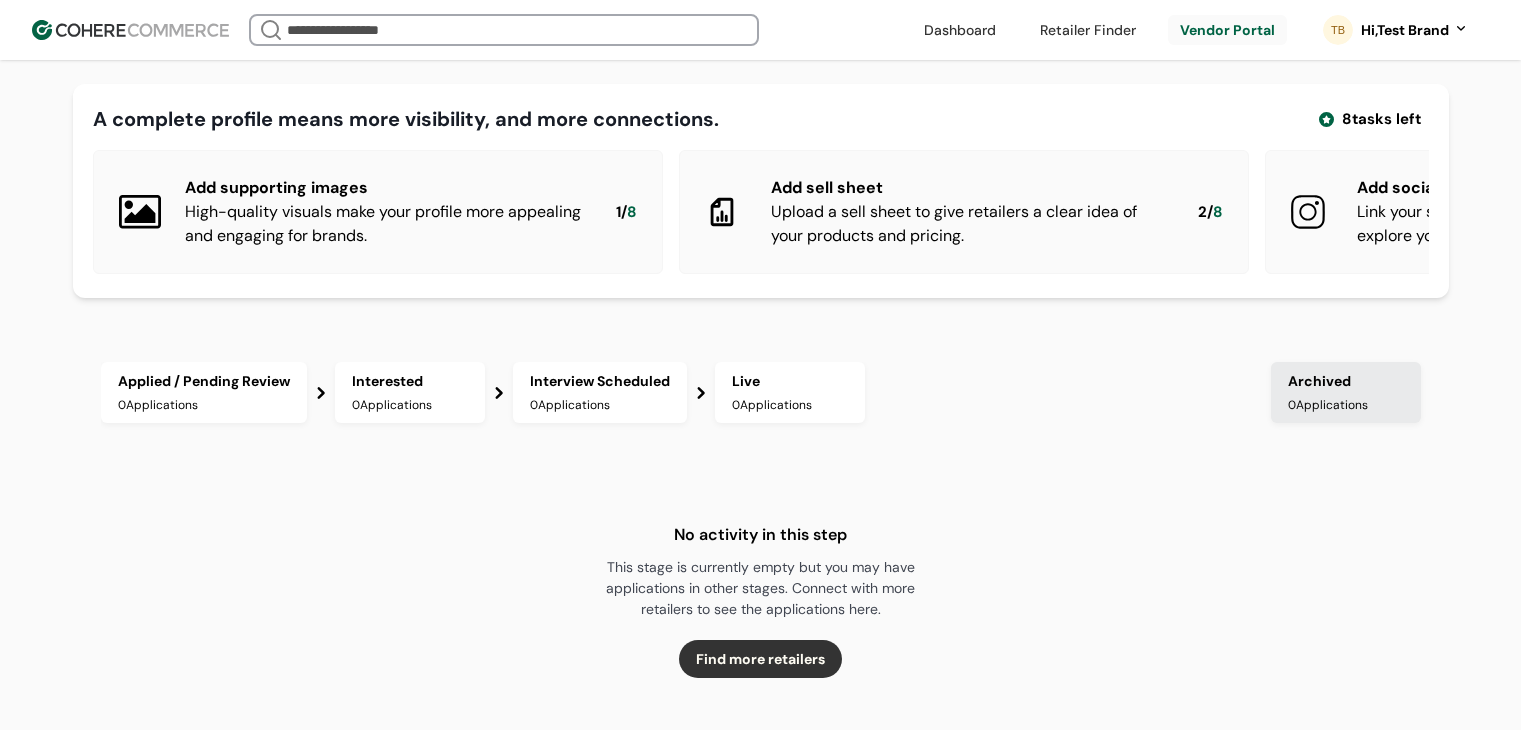 scroll, scrollTop: 0, scrollLeft: 0, axis: both 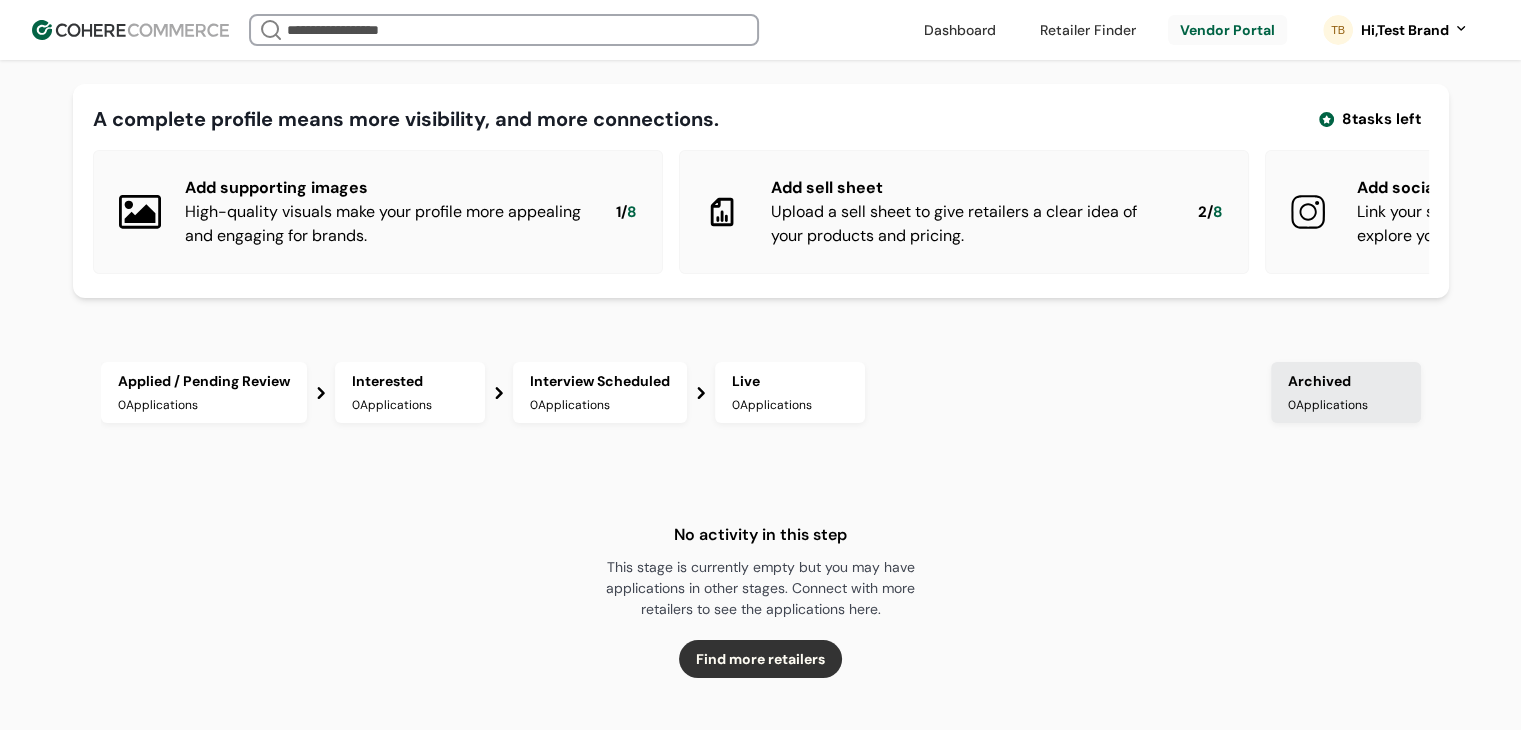 drag, startPoint x: 189, startPoint y: 309, endPoint x: 186, endPoint y: 322, distance: 13.341664 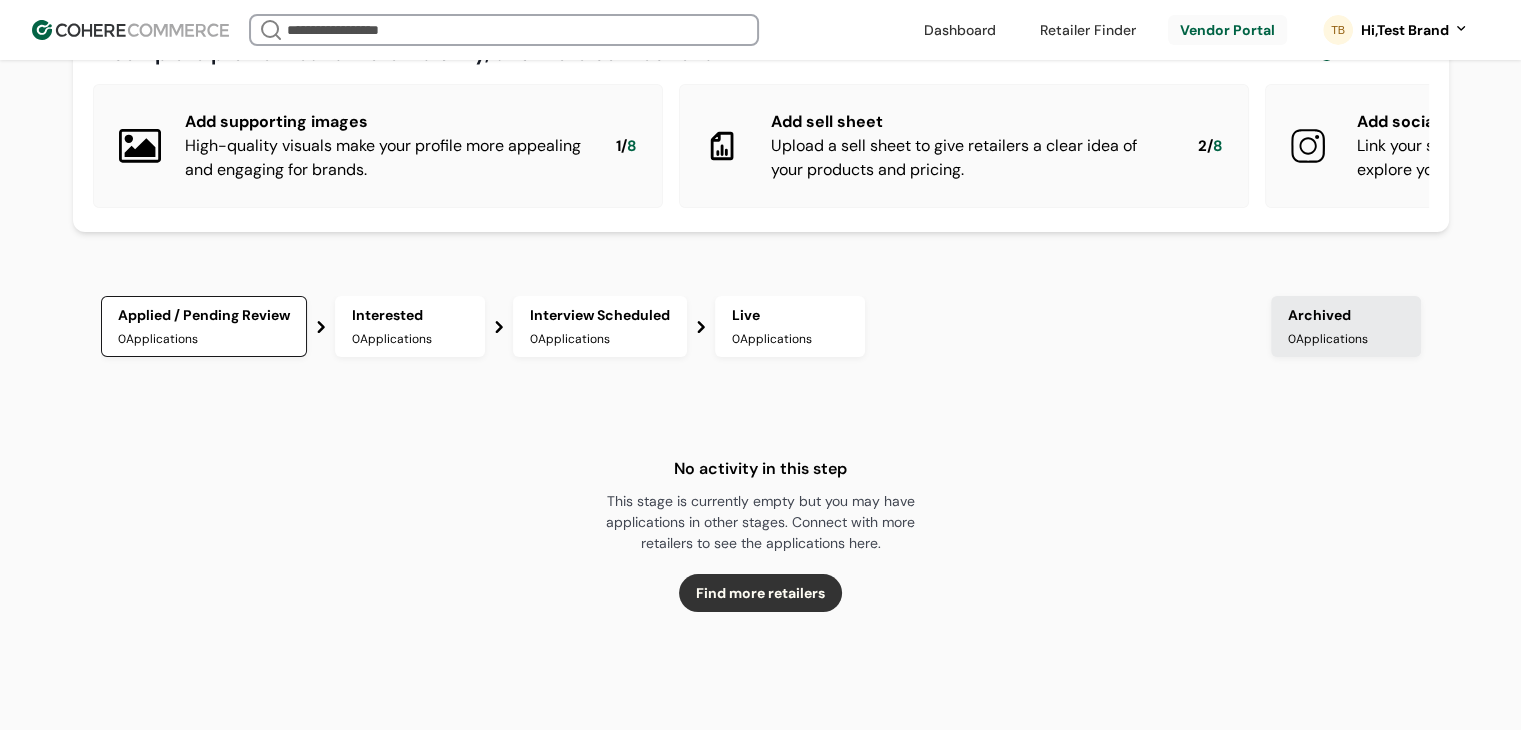 scroll, scrollTop: 100, scrollLeft: 0, axis: vertical 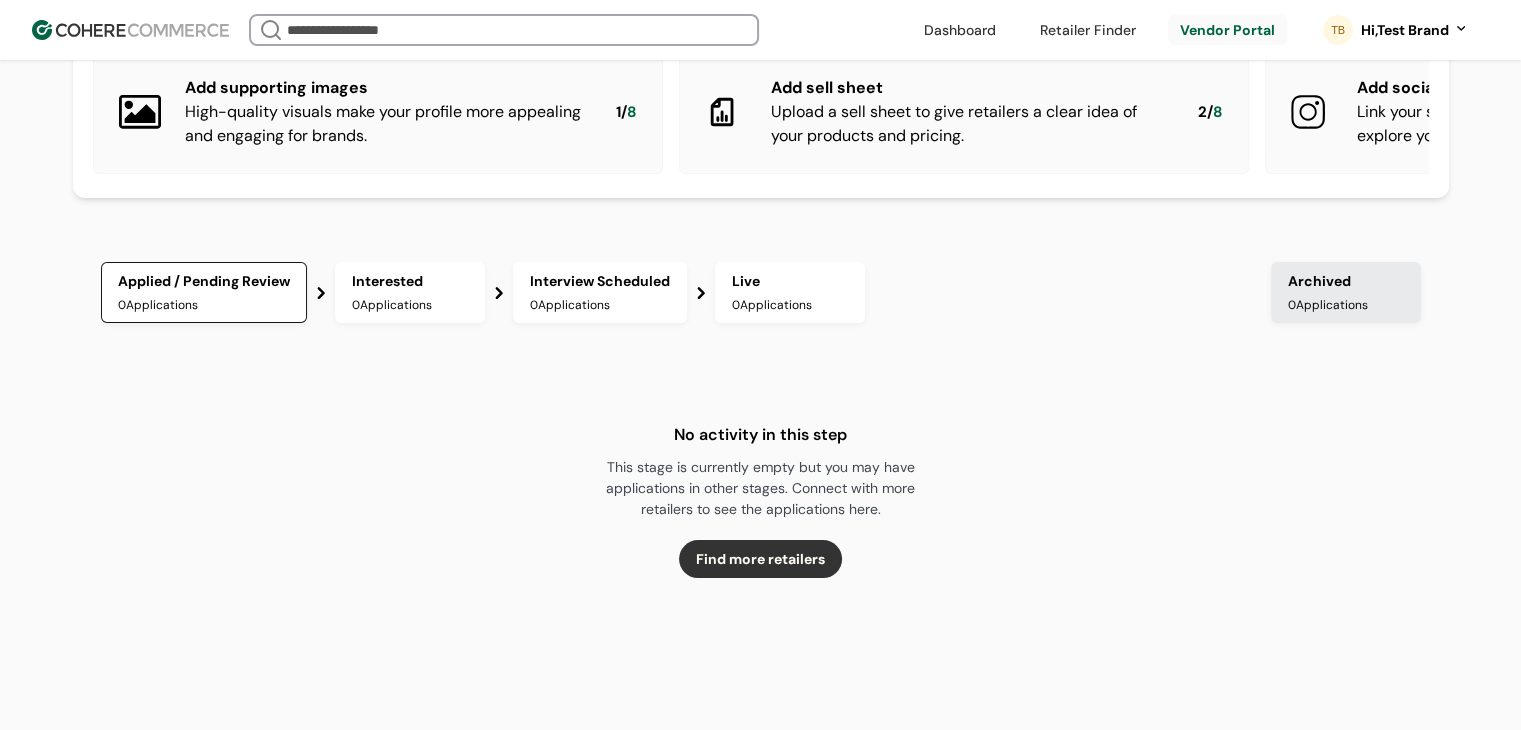click on "Interested 0  Applications" at bounding box center (410, 292) 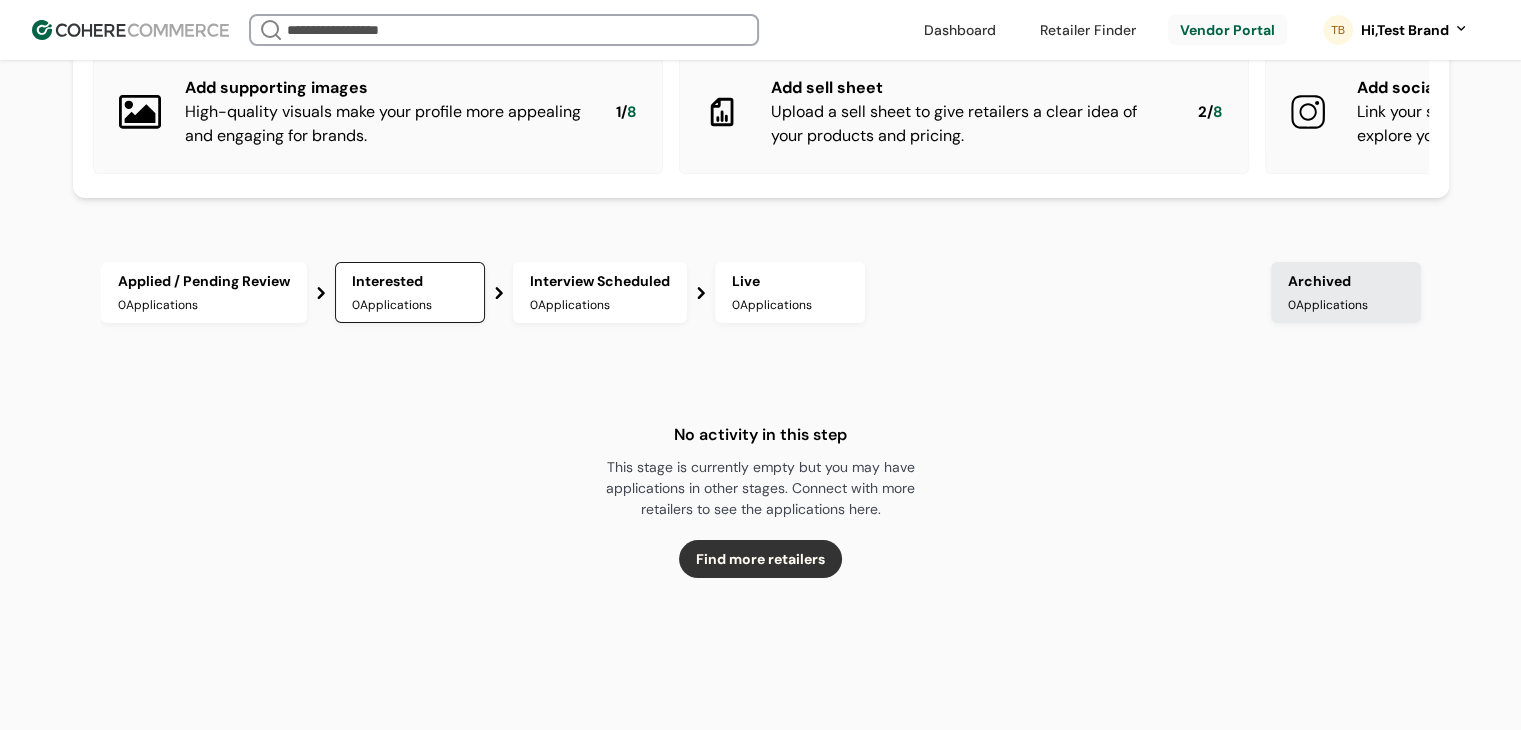 click on "Interview Scheduled" at bounding box center [600, 281] 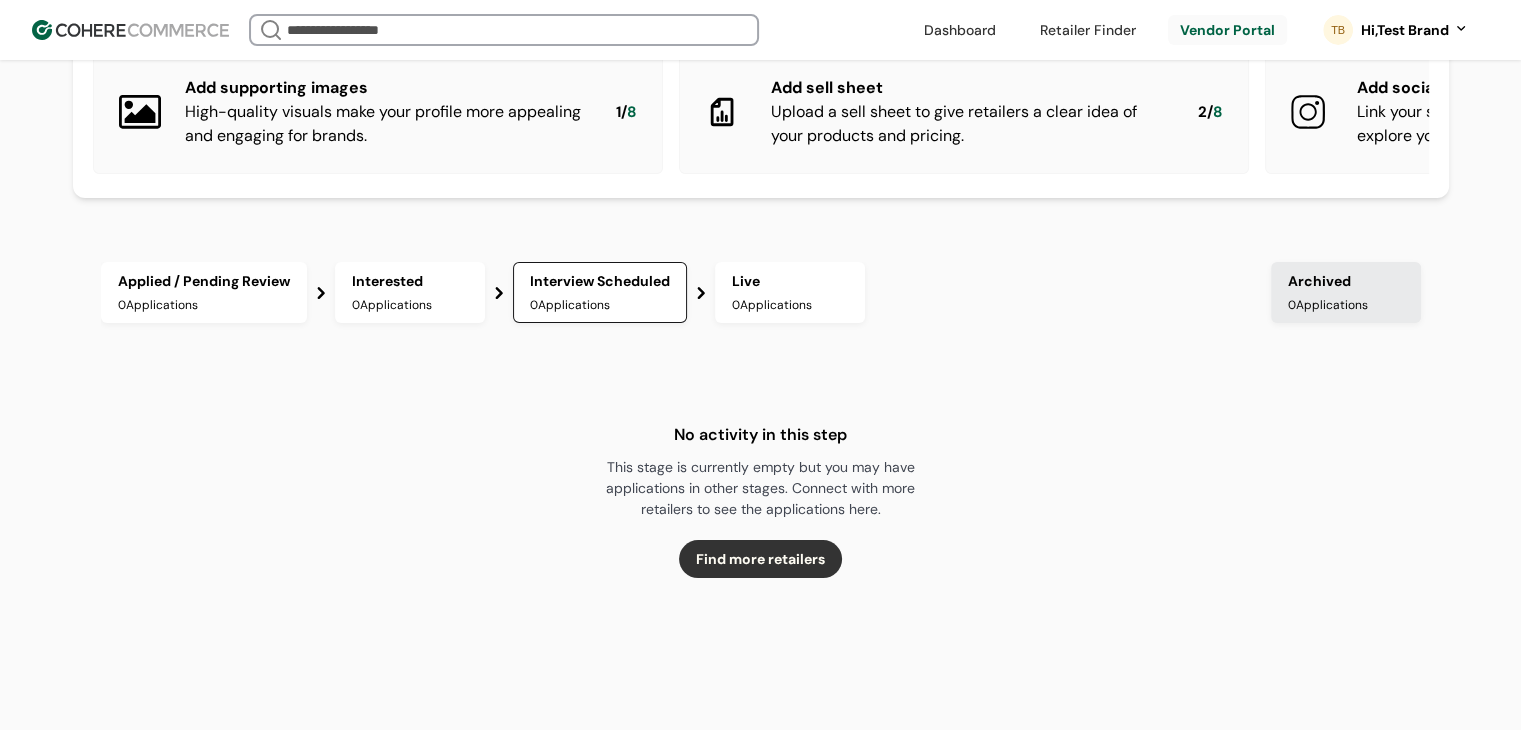 click on "0  Applications" at bounding box center [790, 305] 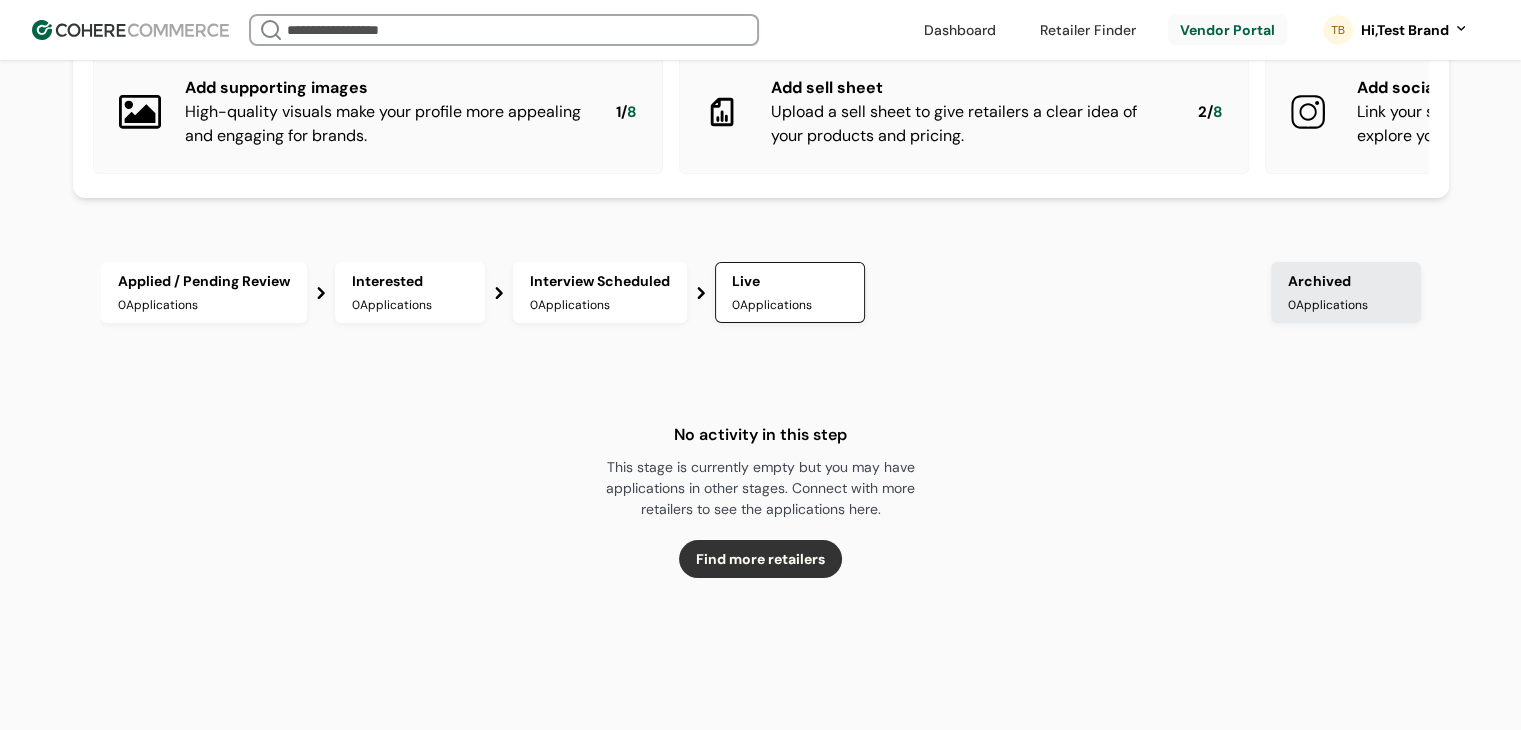 click on "Find more retailers" at bounding box center (760, 559) 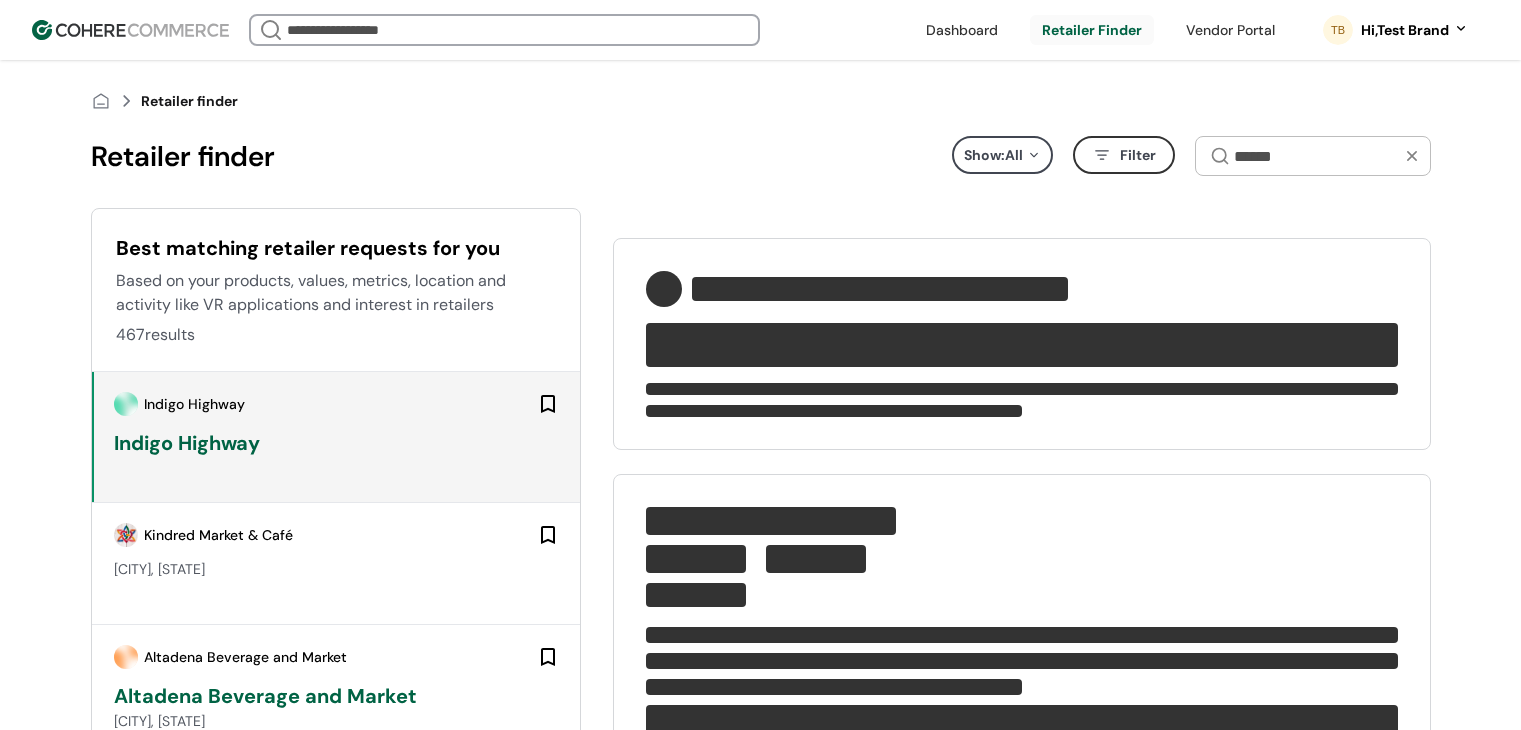 scroll, scrollTop: 0, scrollLeft: 0, axis: both 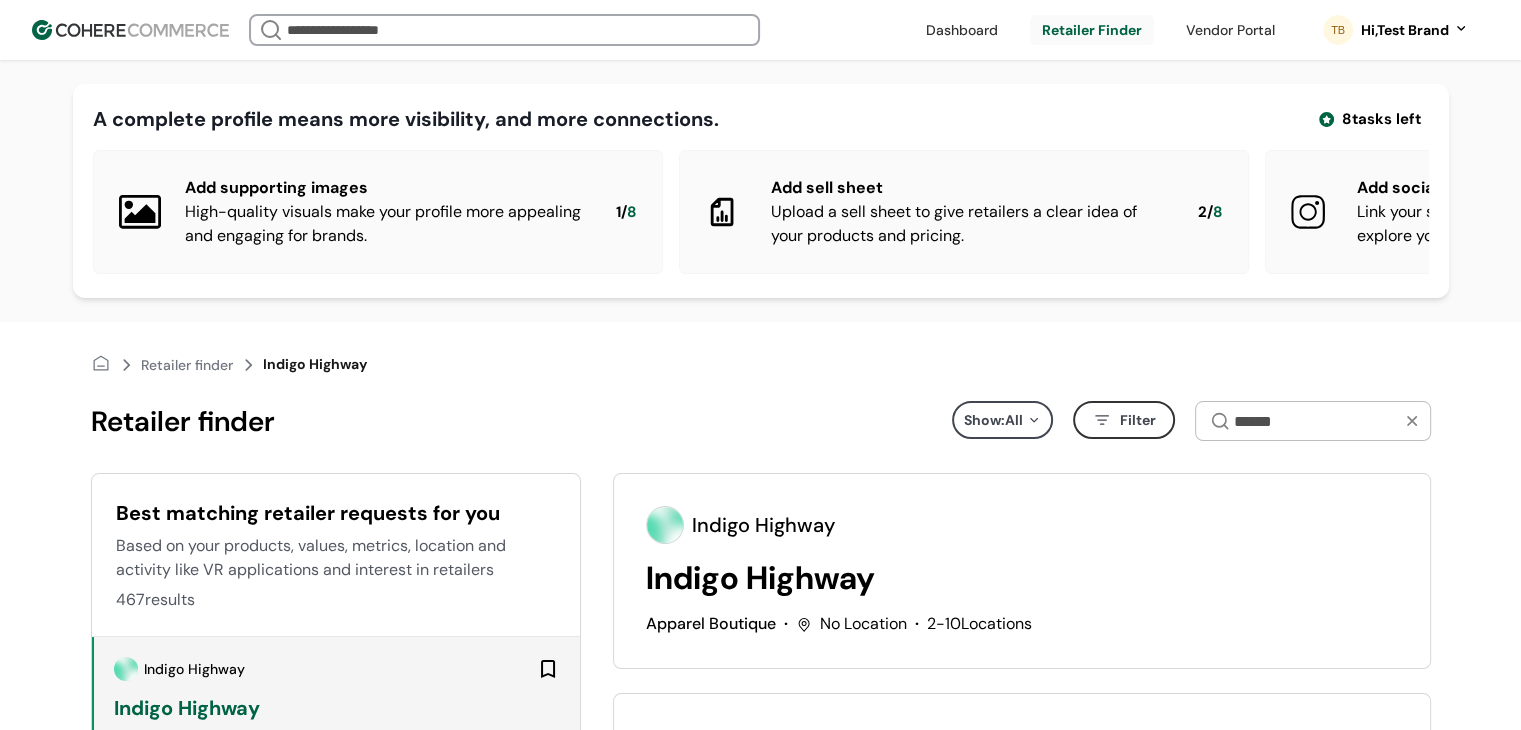click on "Retailer finder Show:  All Filter" at bounding box center (761, 422) 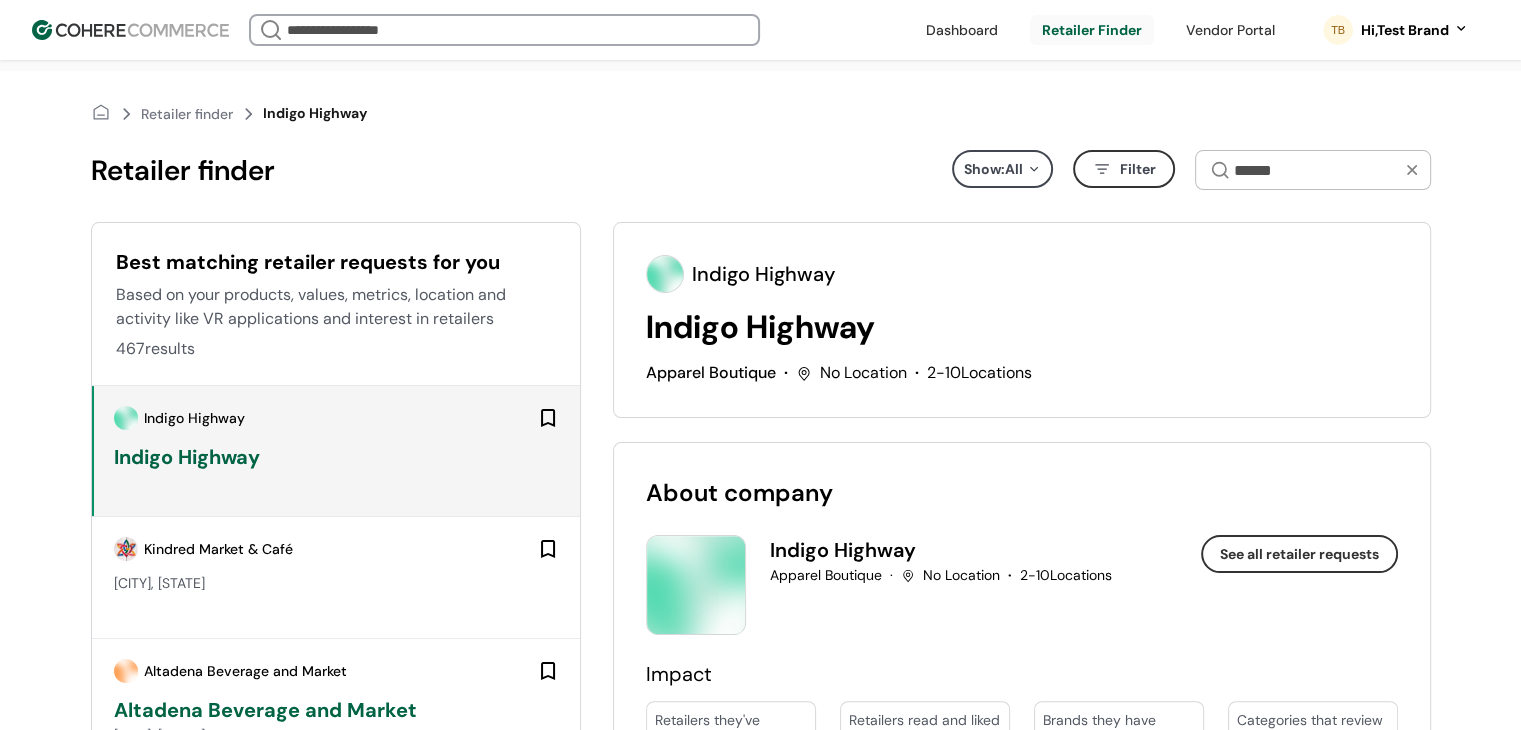 scroll, scrollTop: 300, scrollLeft: 0, axis: vertical 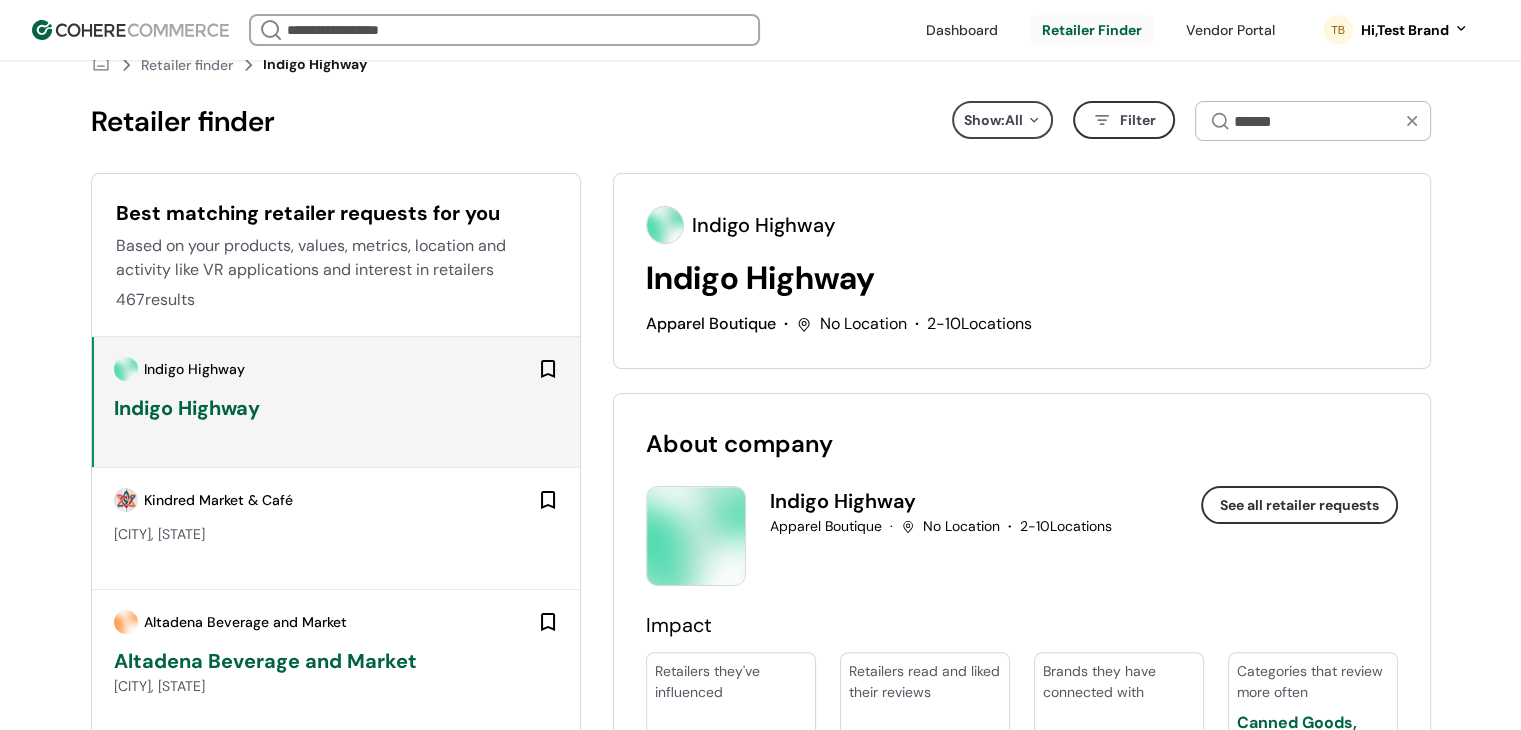 click on "Retailer finder Show:  All Filter" at bounding box center [761, 122] 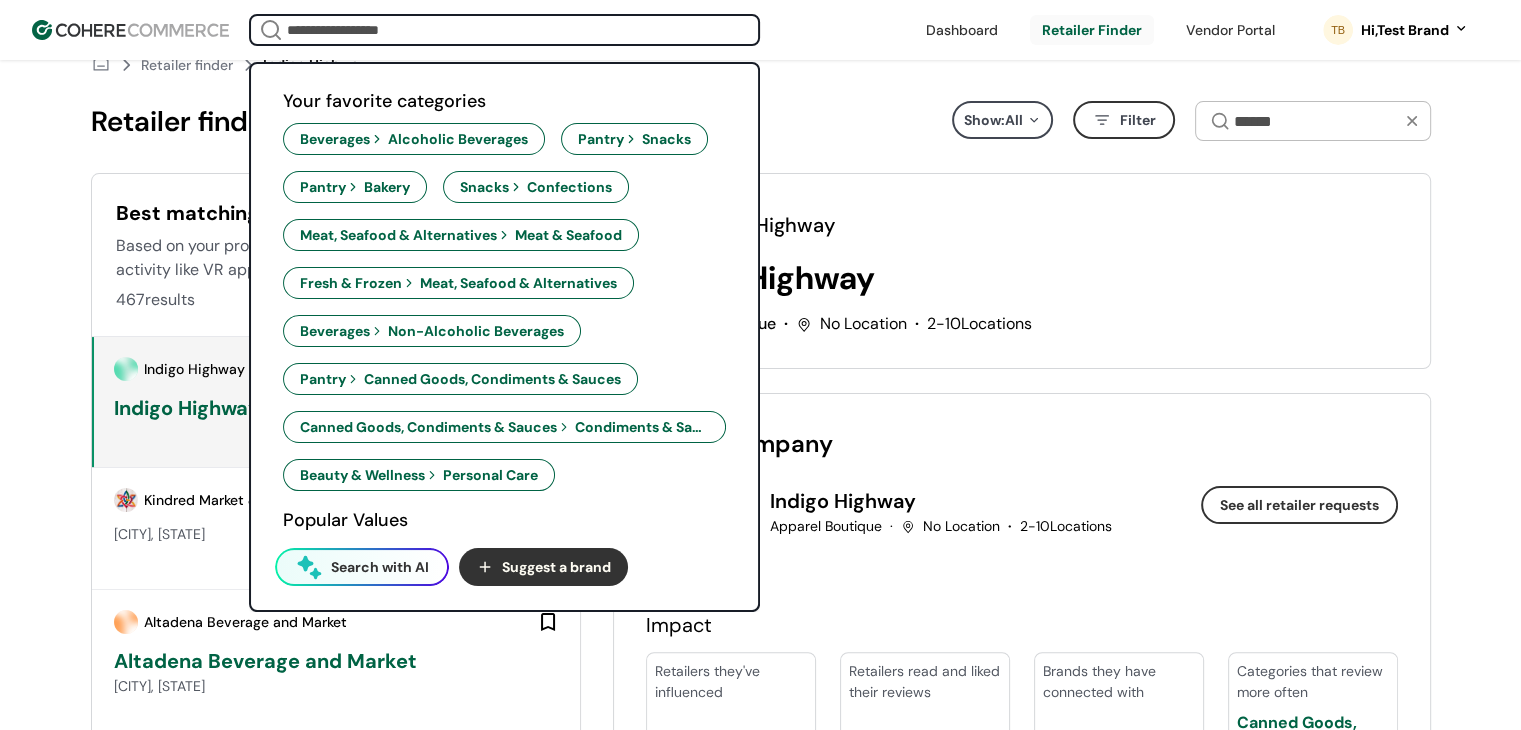 click on "Search with AI" at bounding box center (380, 567) 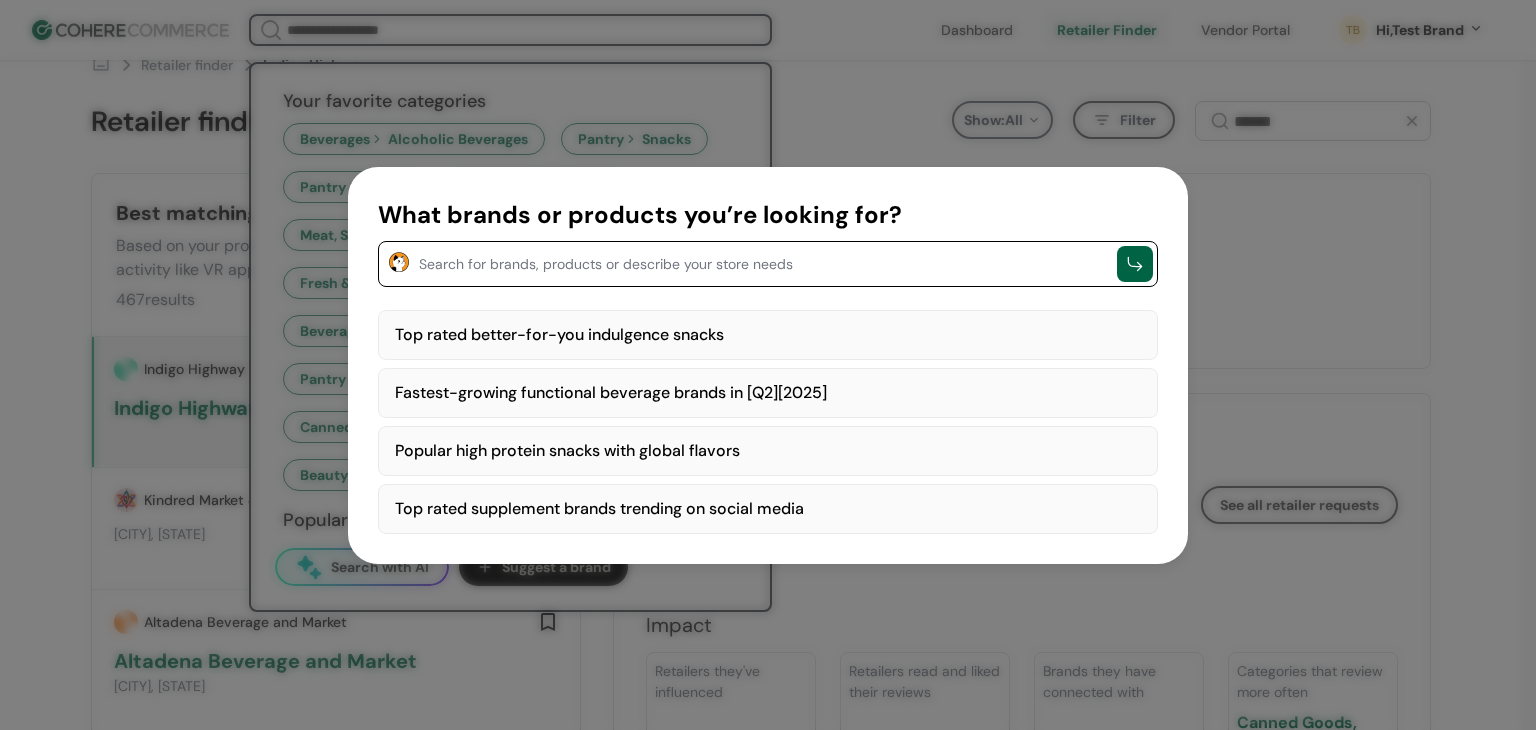 click on "Fastest-growing functional beverage brands in [Q2][2025]" at bounding box center (768, 393) 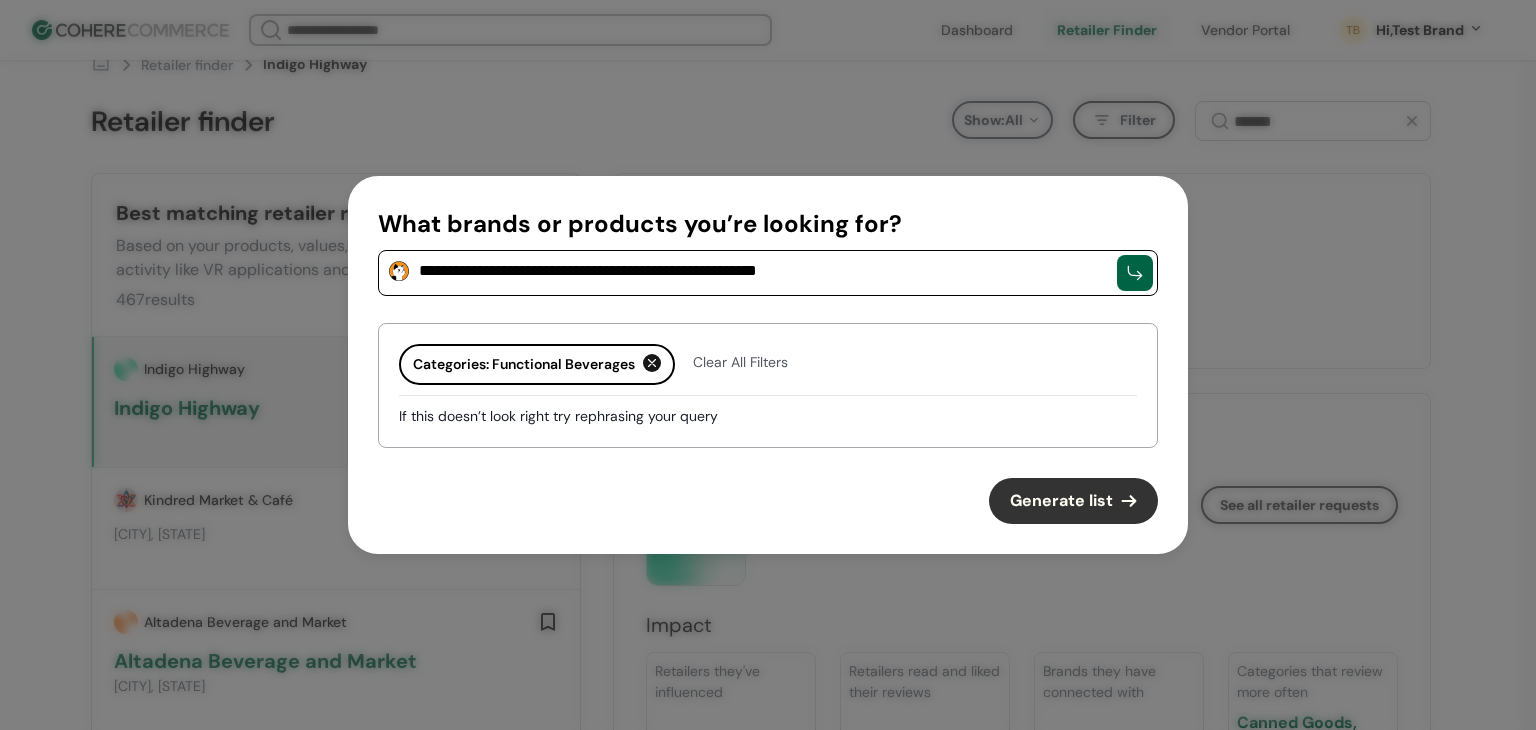 click on "**********" at bounding box center (768, 273) 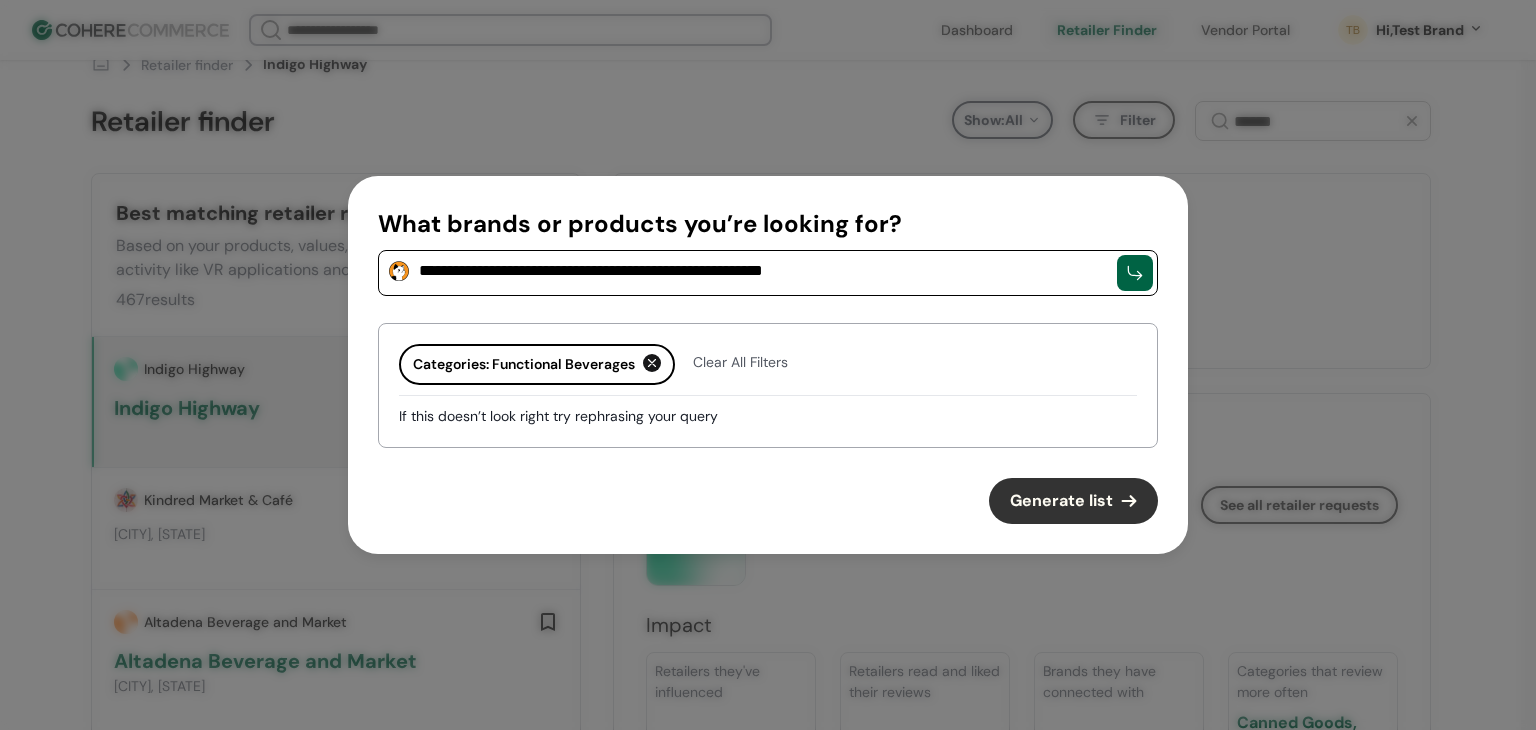 click on "**********" at bounding box center [768, 251] 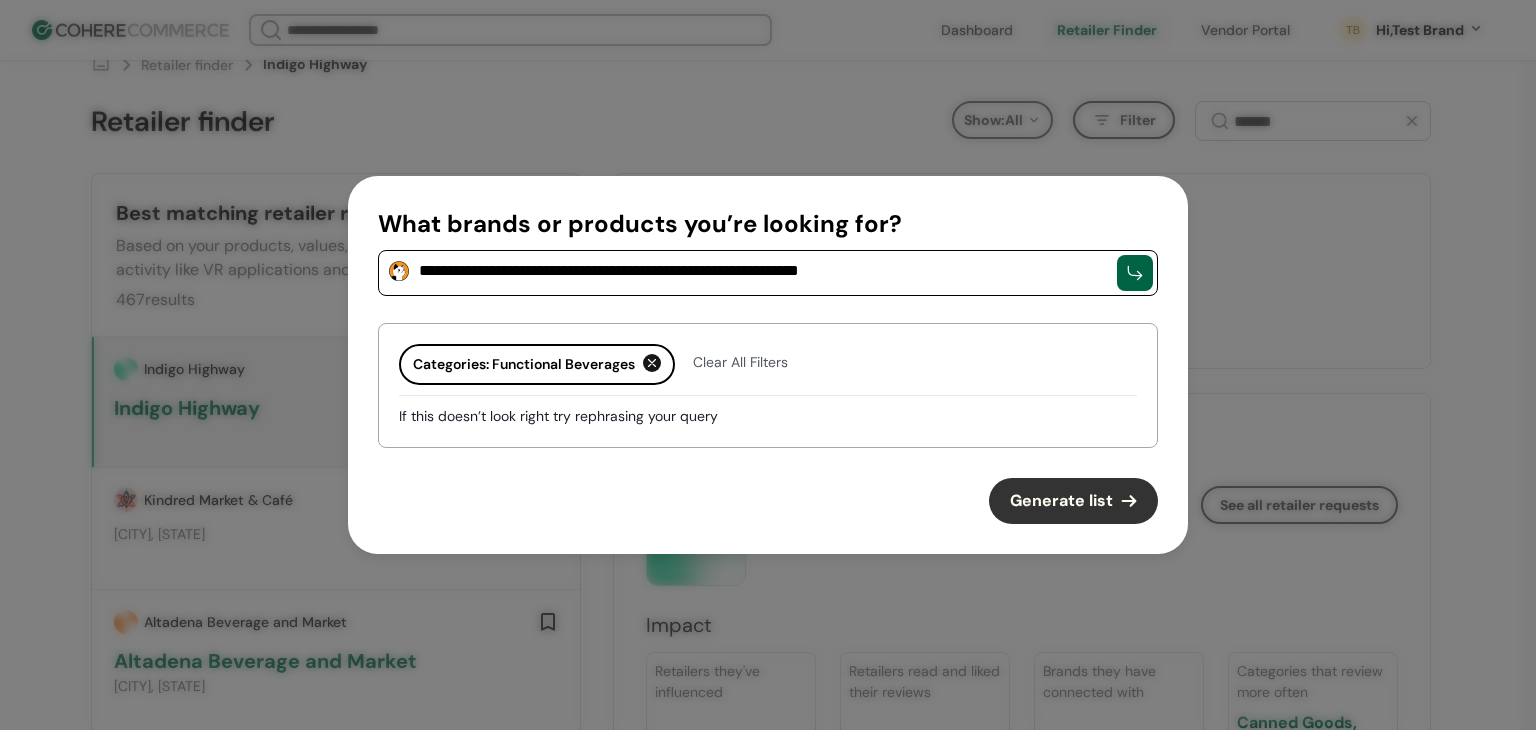 click on "**********" at bounding box center (768, 251) 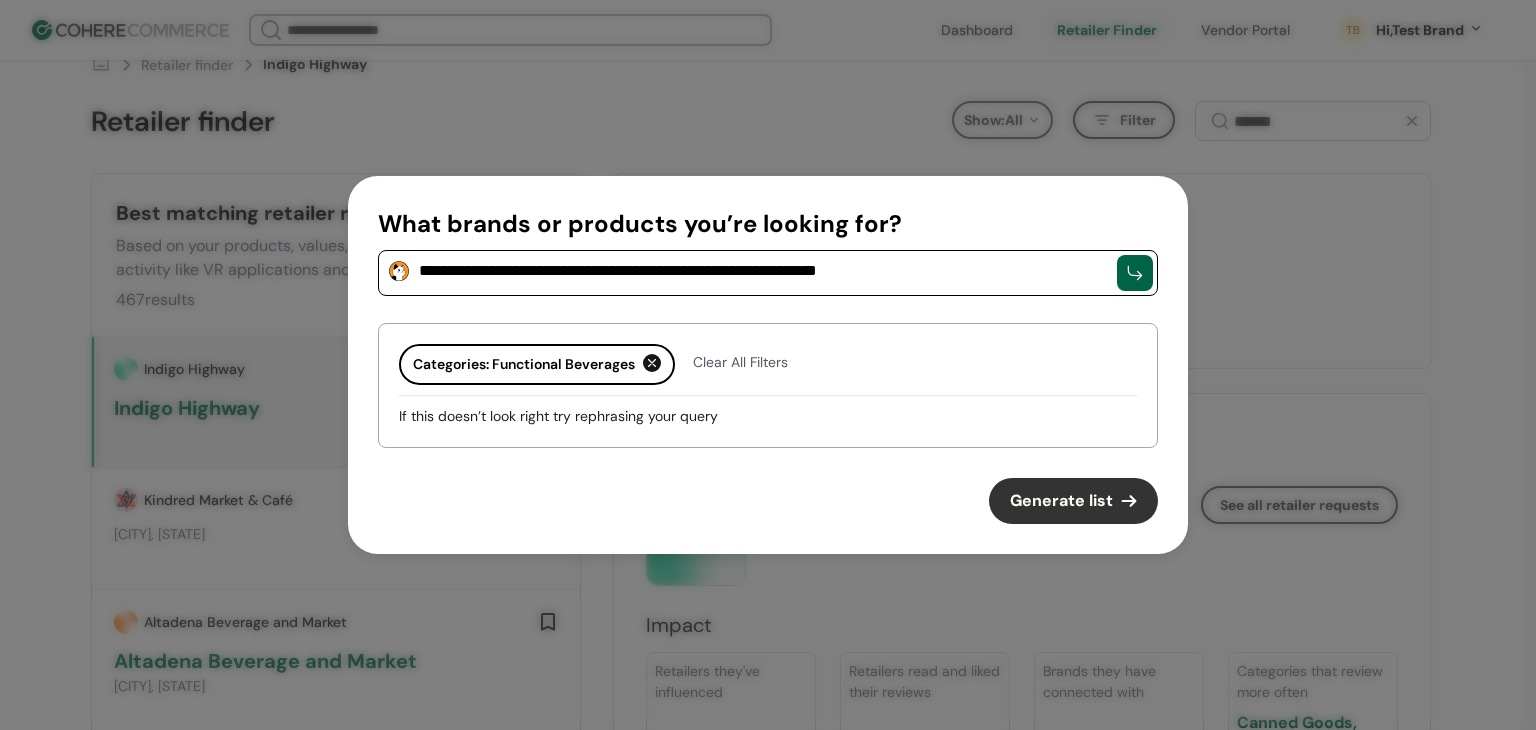 click on "**********" at bounding box center (768, 251) 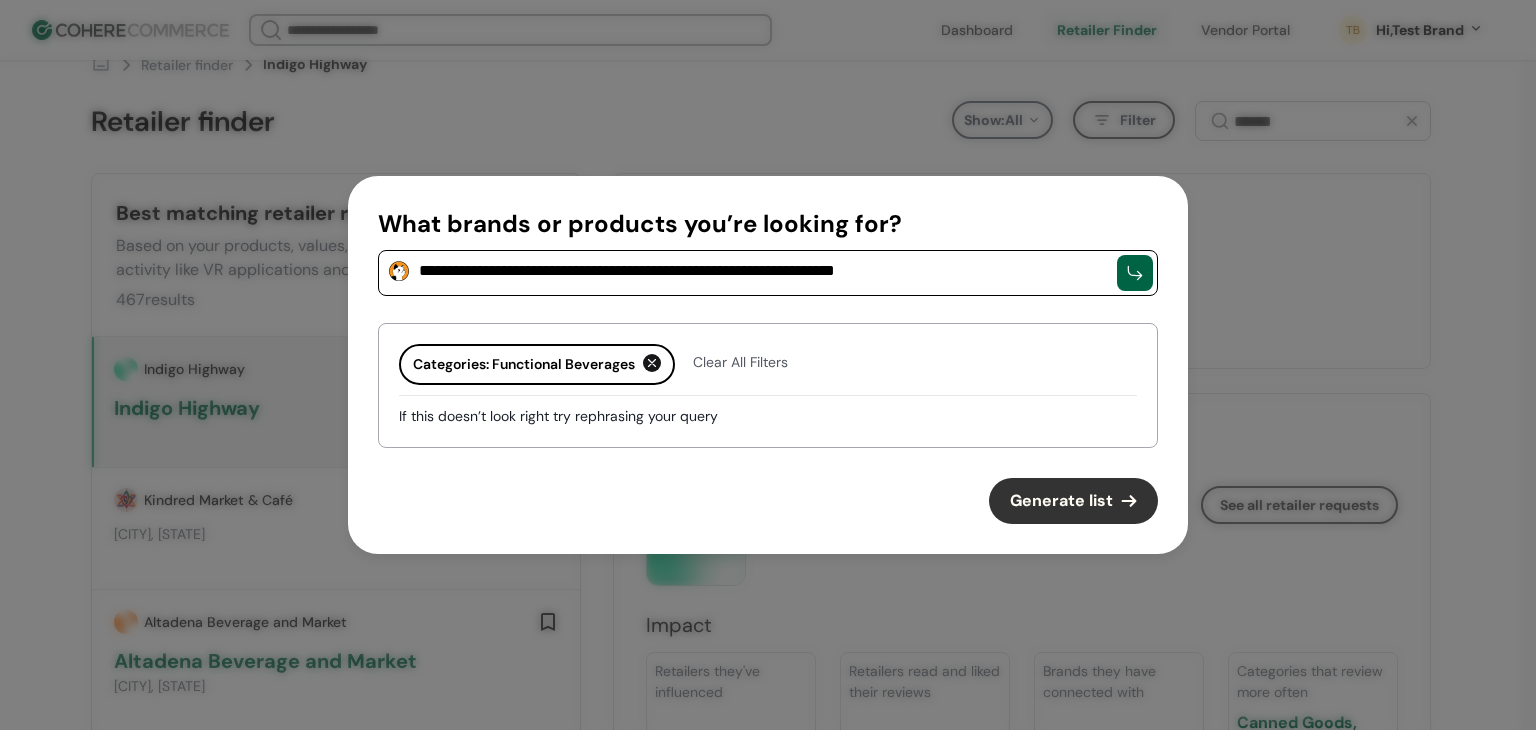 type on "**********" 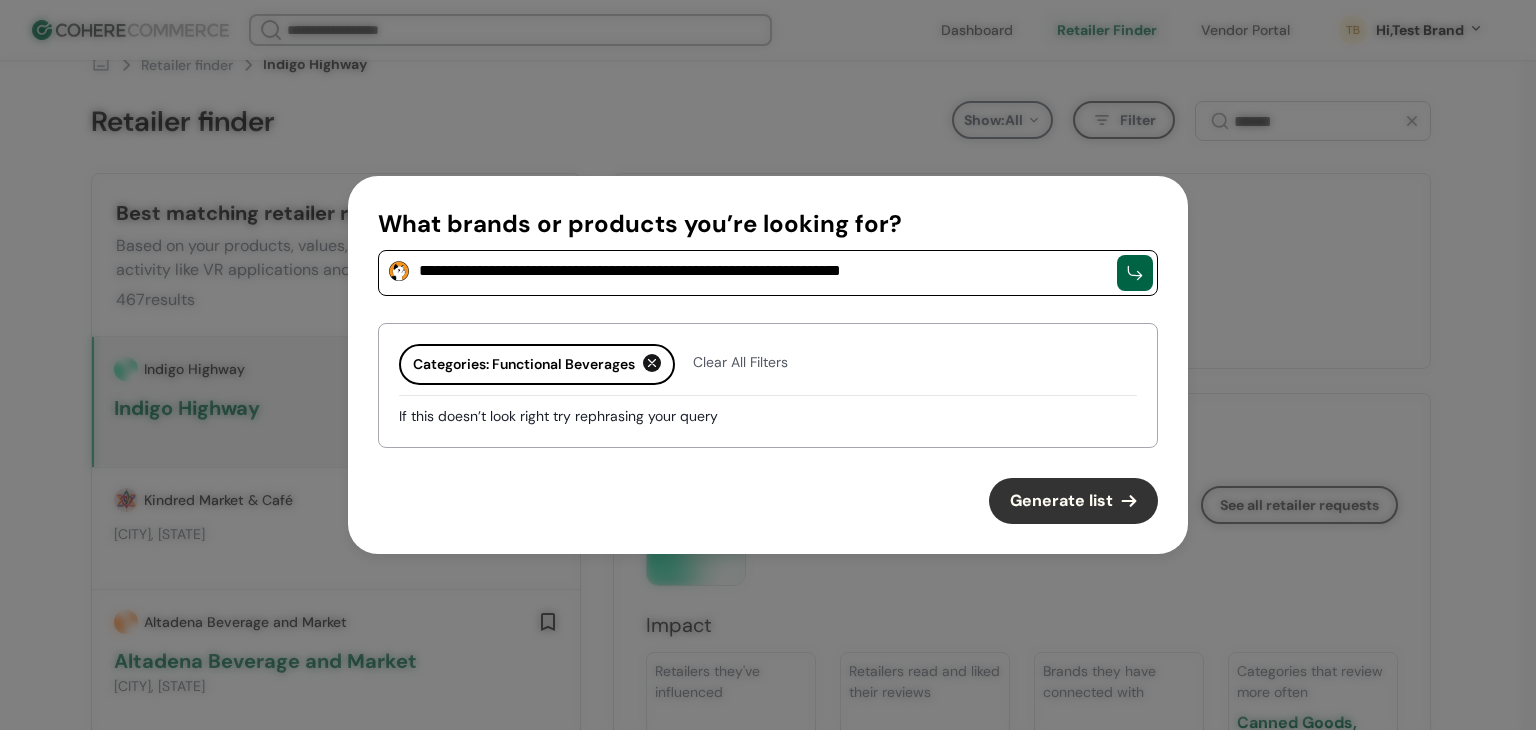 drag, startPoint x: 1057, startPoint y: 508, endPoint x: 1049, endPoint y: 493, distance: 17 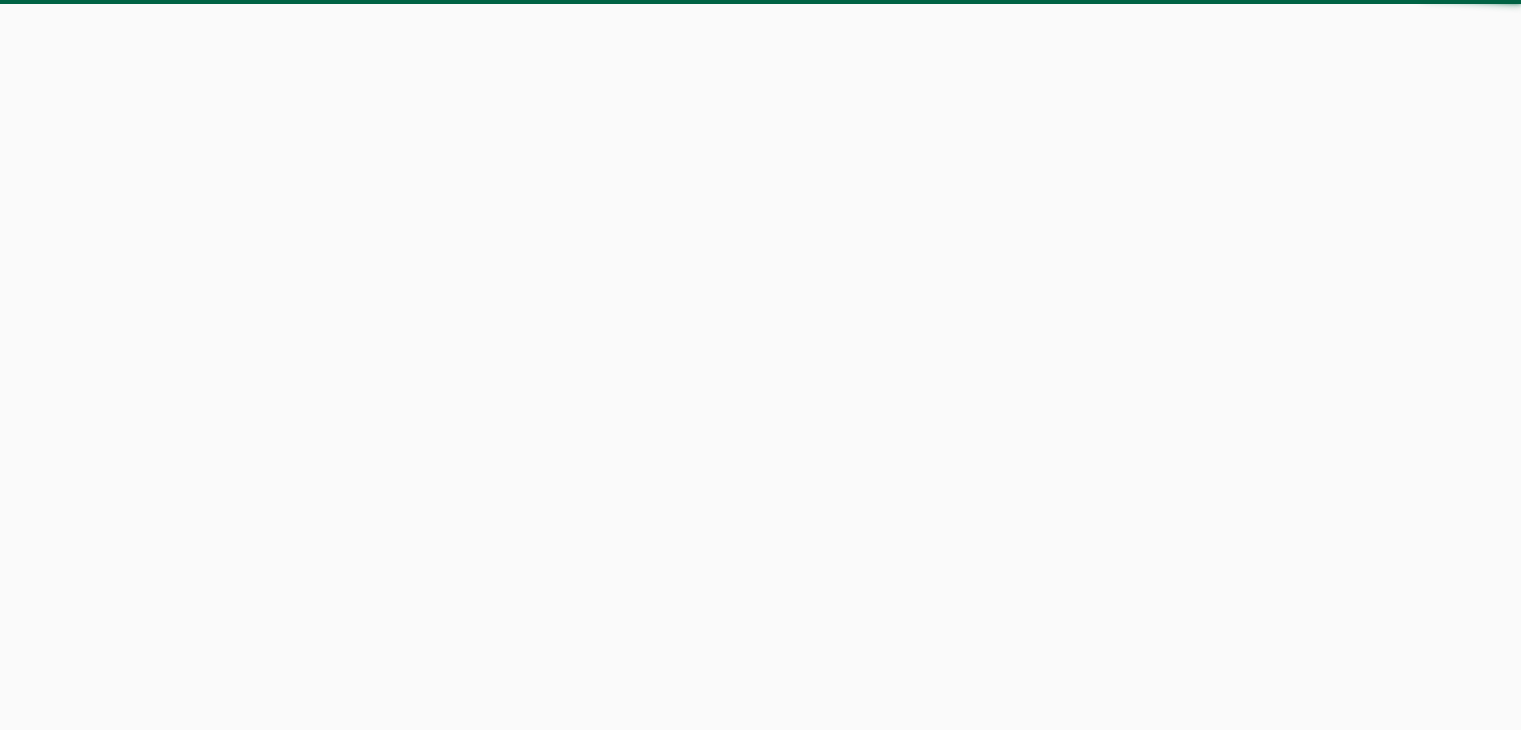 scroll, scrollTop: 0, scrollLeft: 0, axis: both 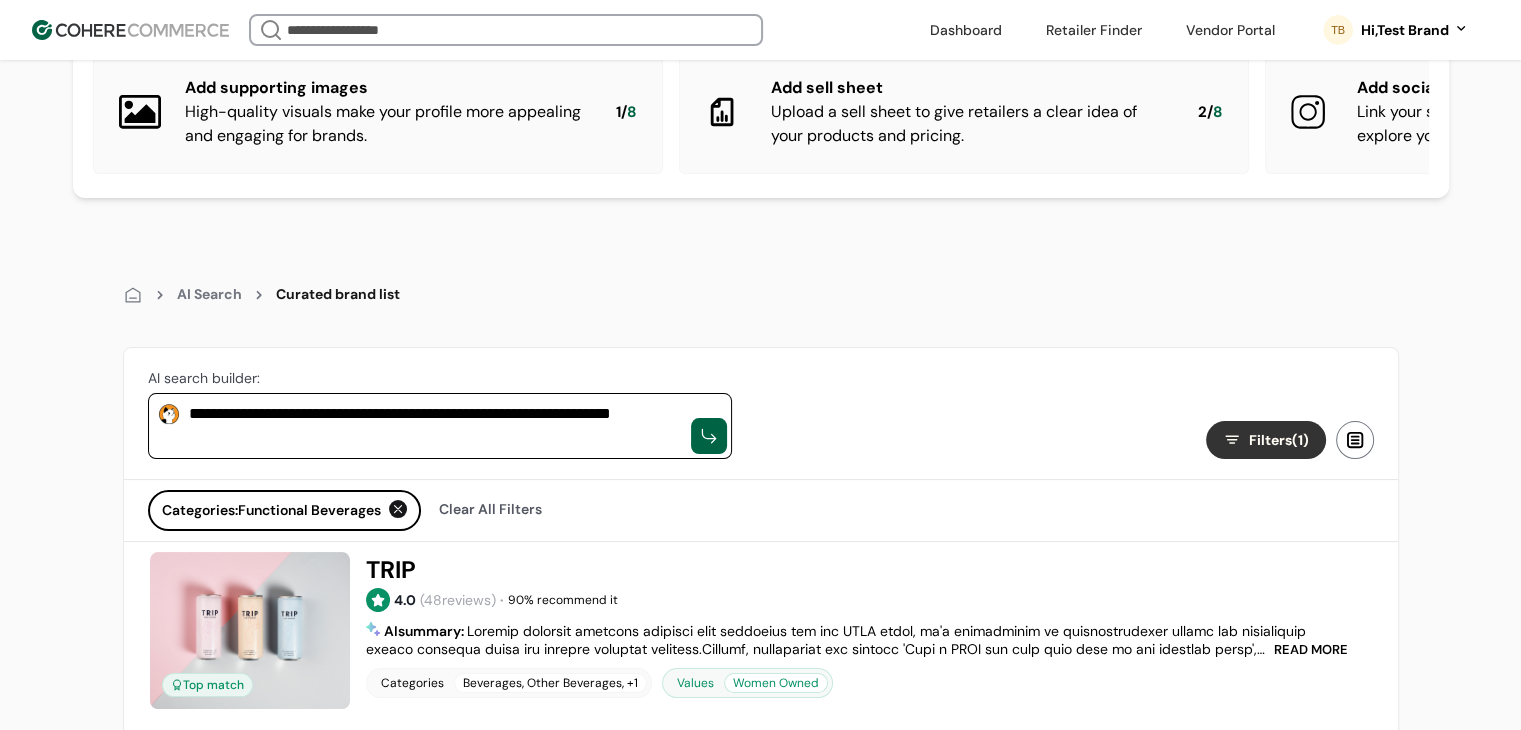 click on "AI Search Curated brand list" at bounding box center [761, 294] 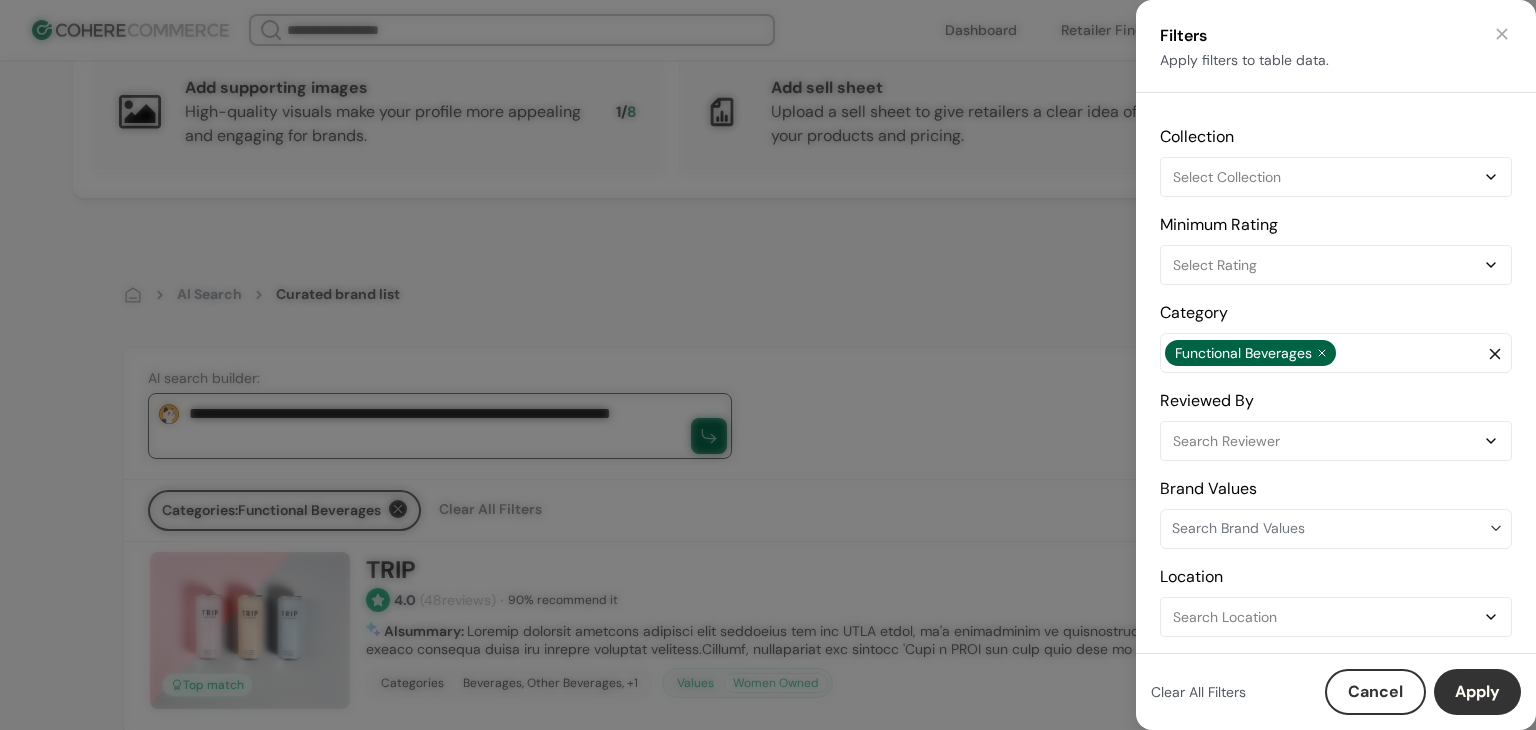 click on "Search Location" at bounding box center (1326, 617) 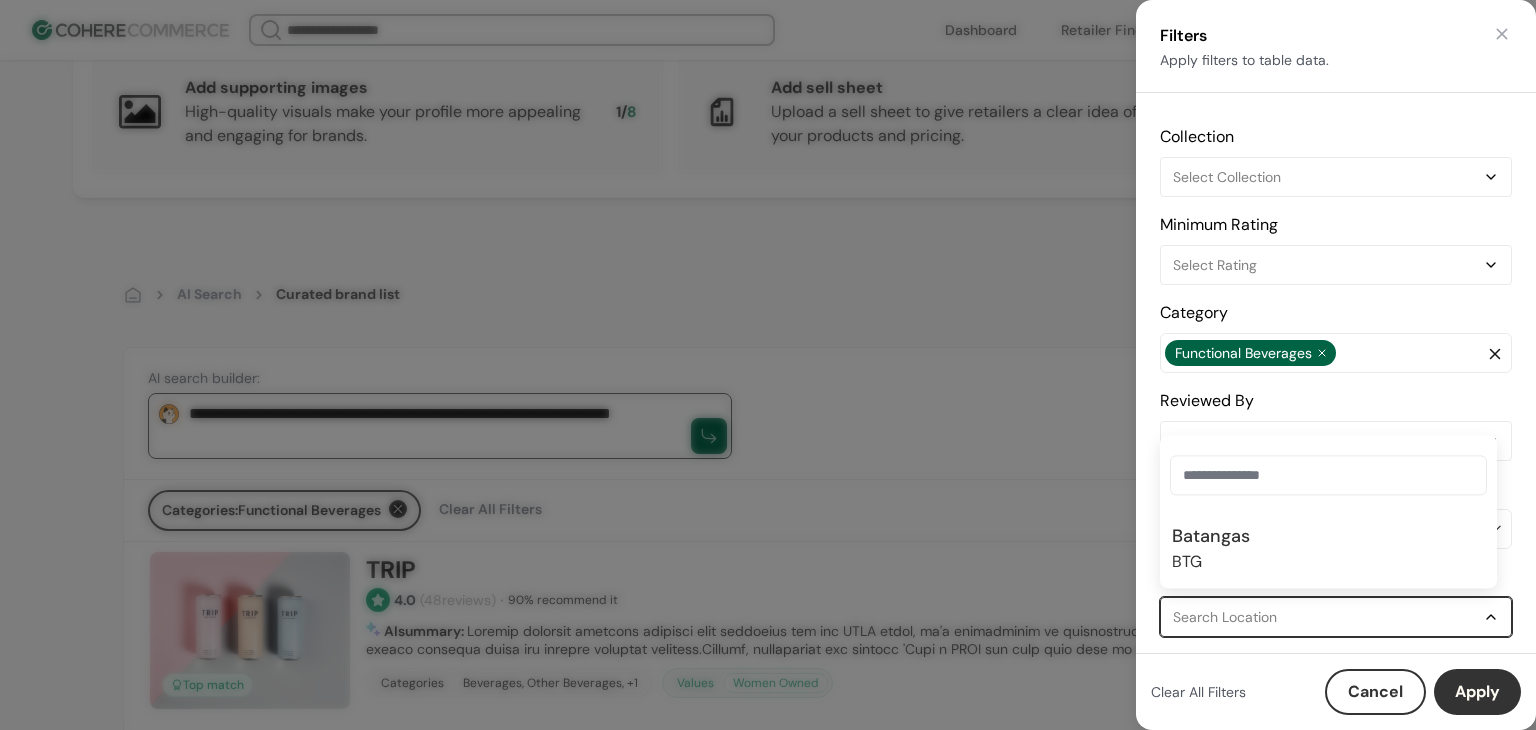 click on "Select Collection" at bounding box center [1326, 177] 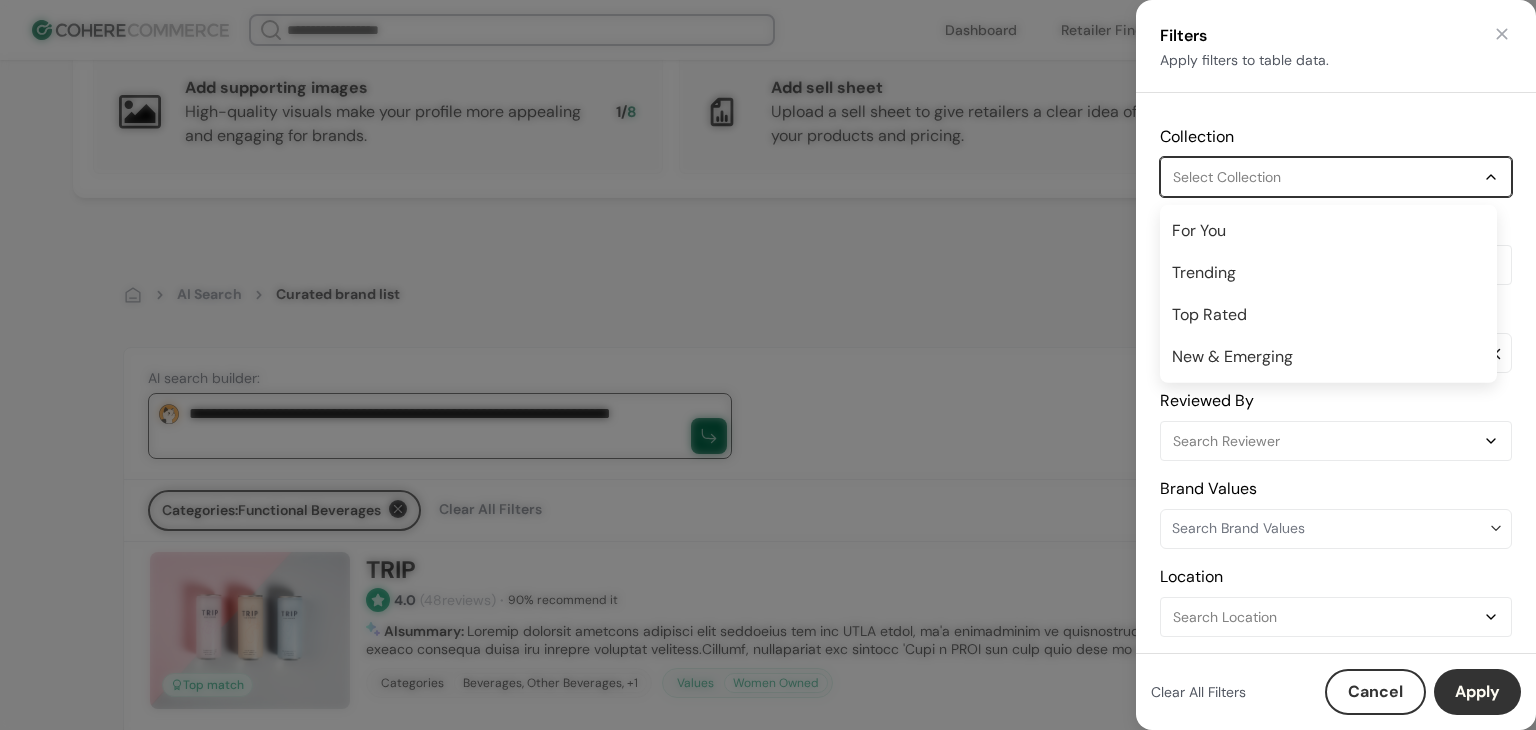 click on "Select Collection" at bounding box center (1326, 177) 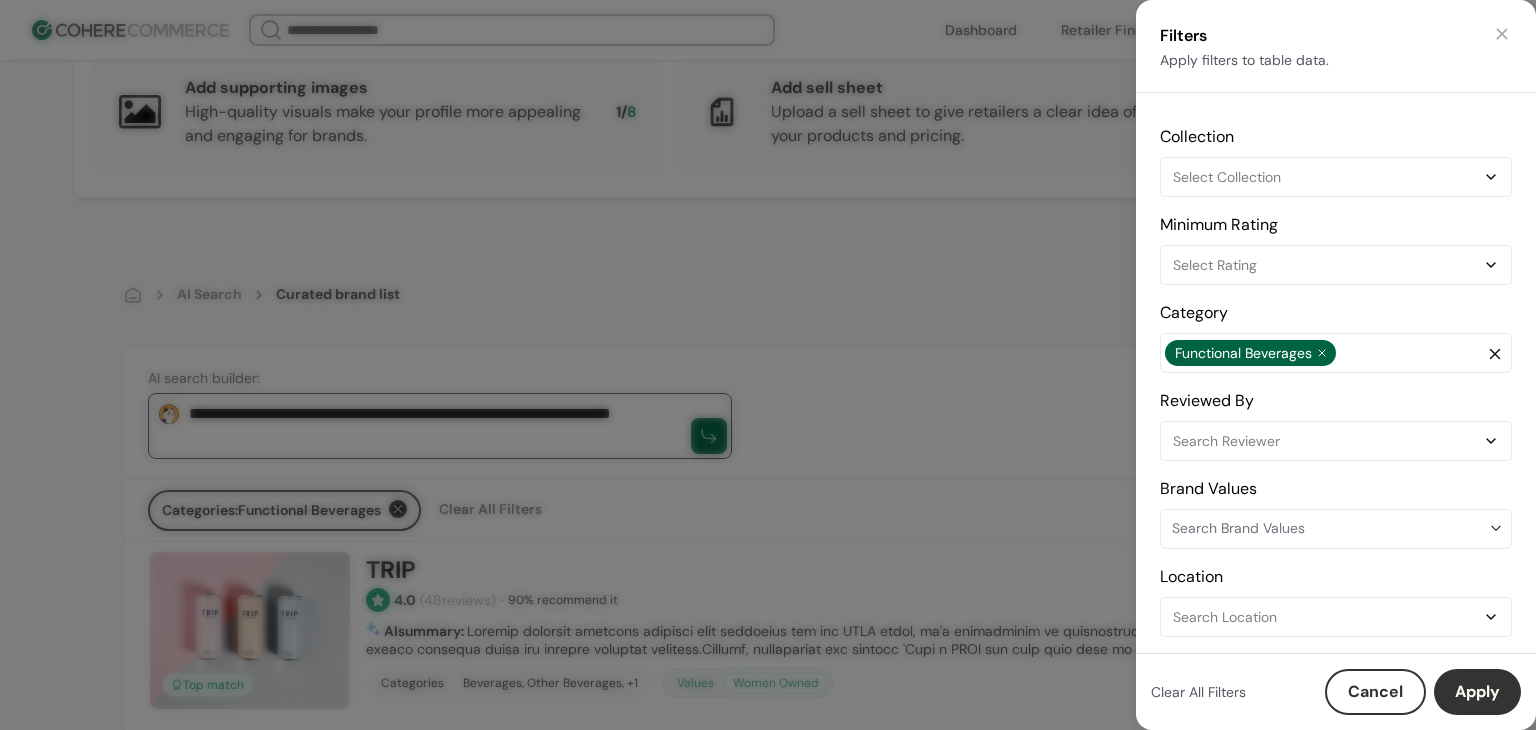 click on "Apply filters to table data." at bounding box center [1244, 60] 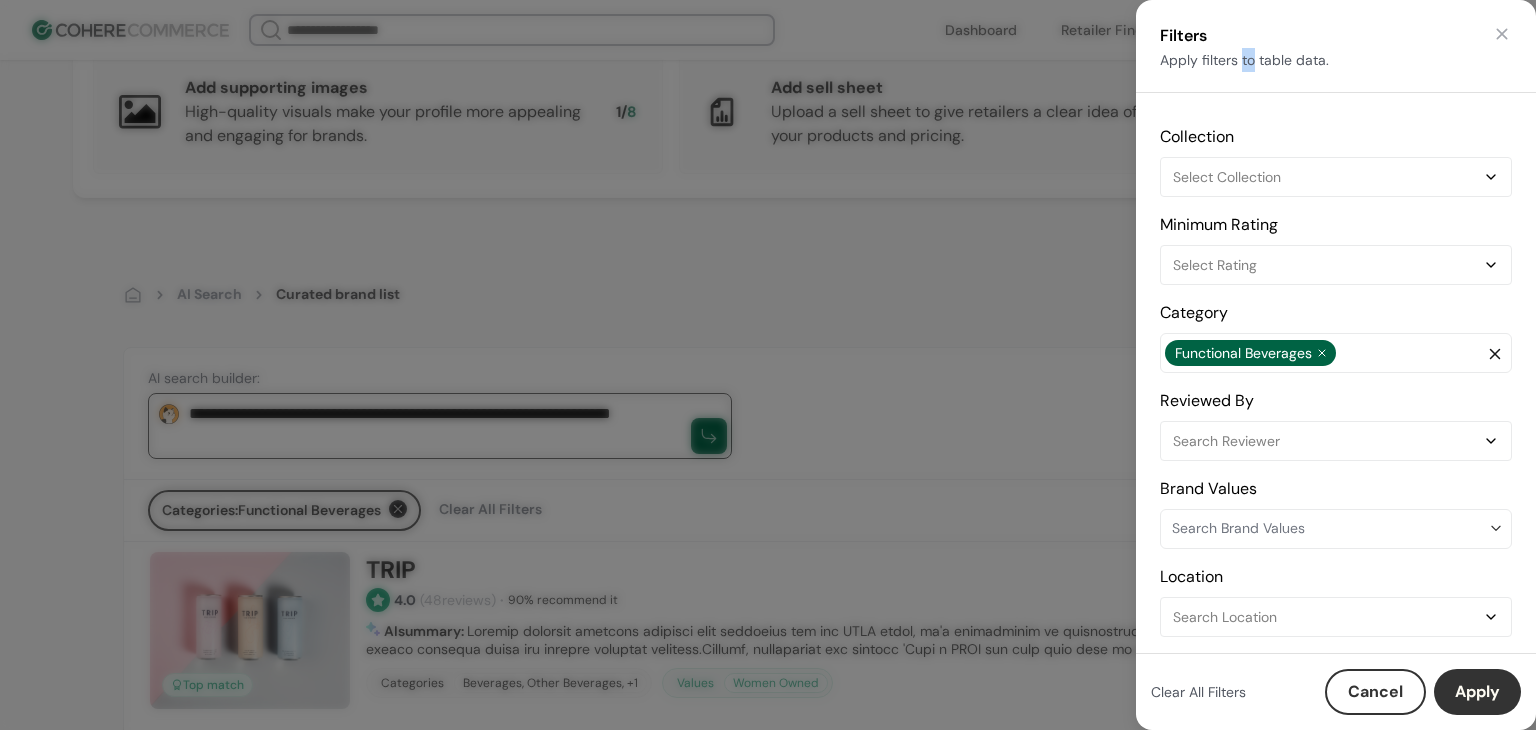 click on "Apply filters to table data." at bounding box center (1244, 60) 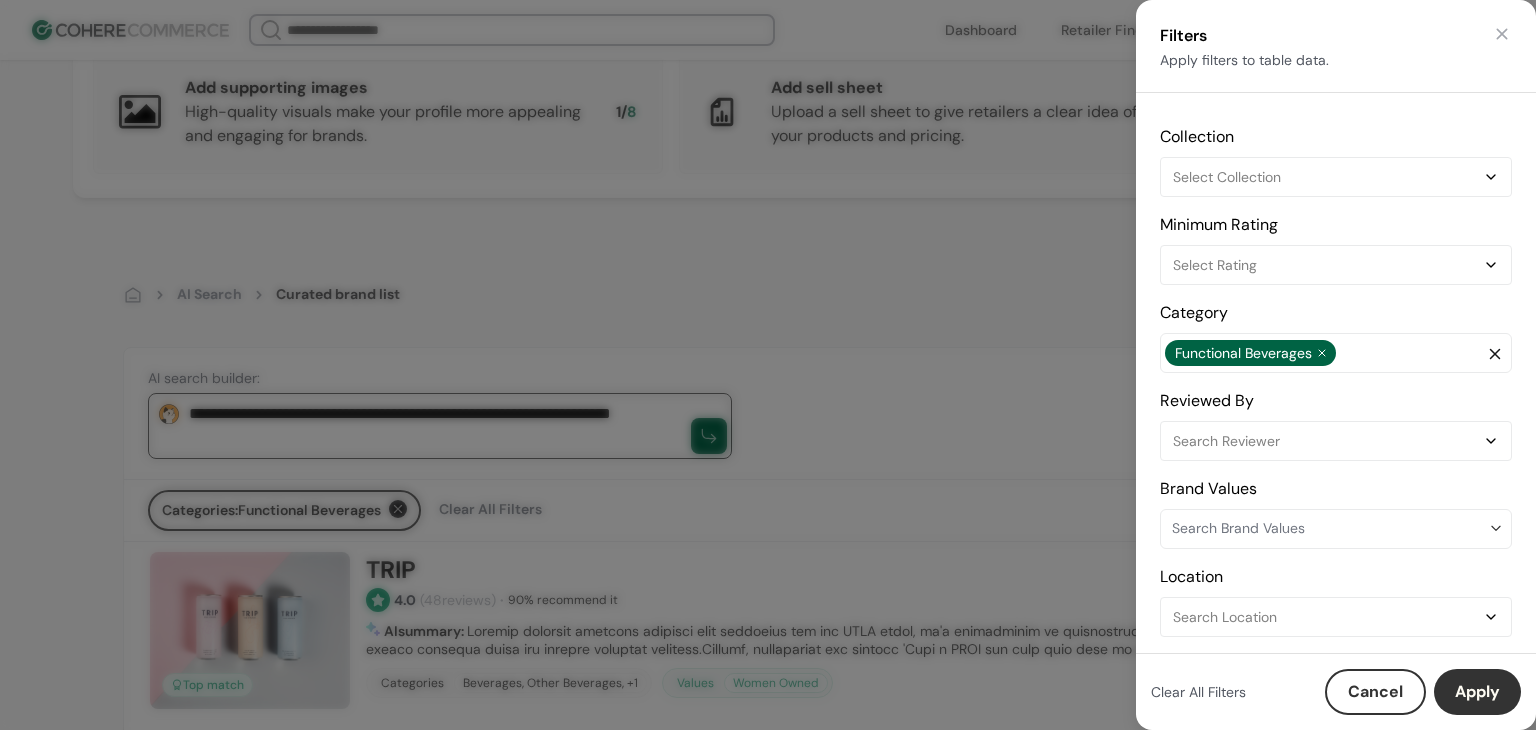 click on "Apply filters to table data." at bounding box center (1244, 60) 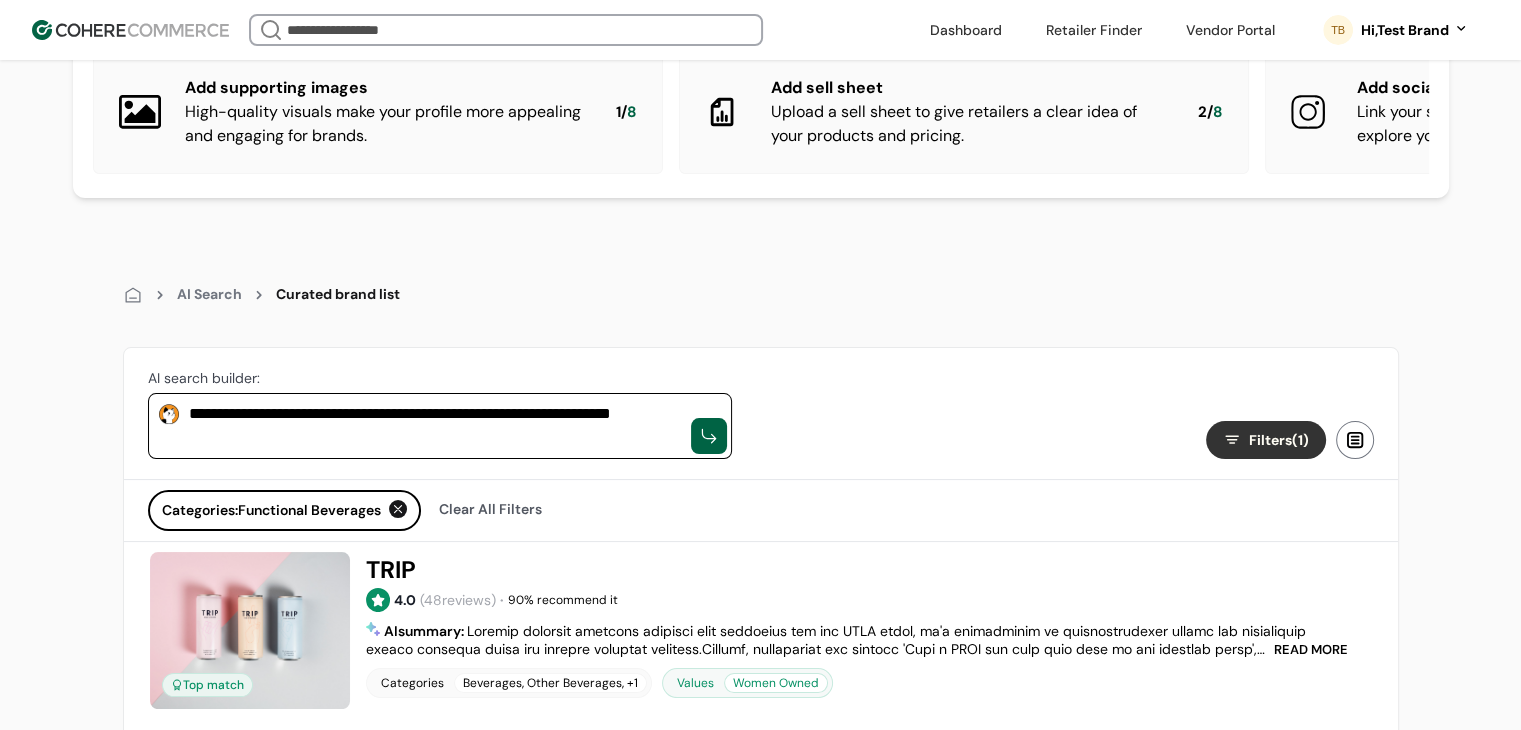 click on "READ MORE" at bounding box center [1311, 649] 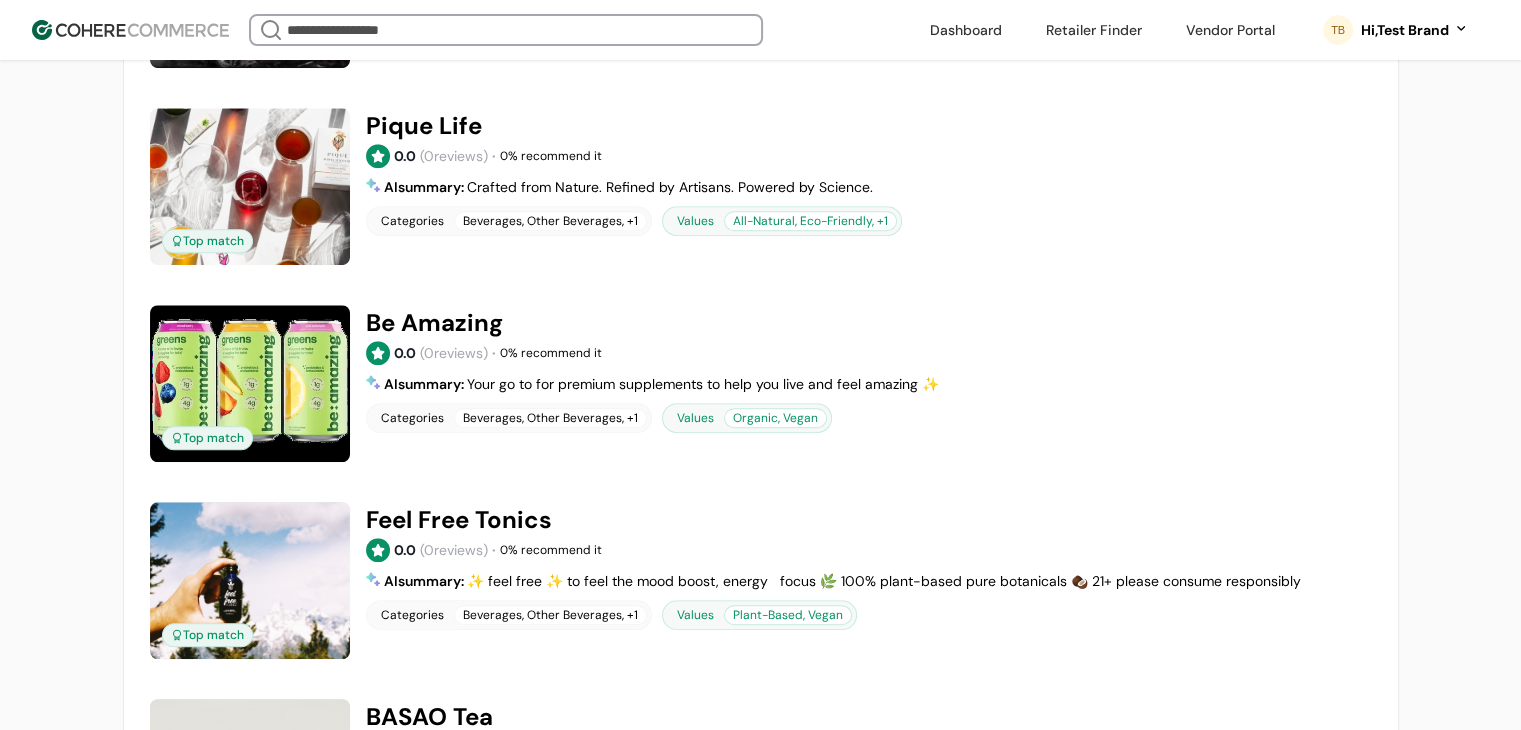 scroll, scrollTop: 1300, scrollLeft: 0, axis: vertical 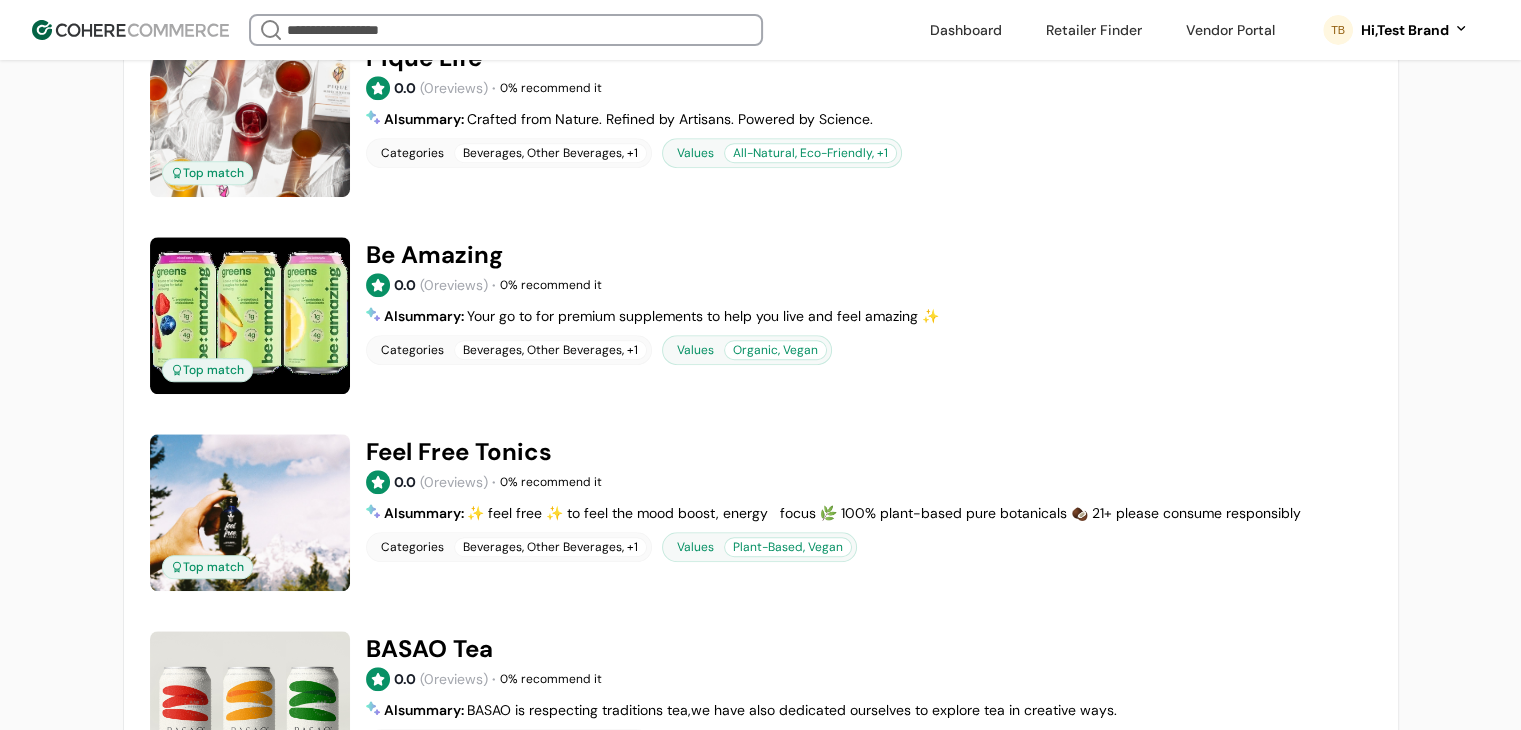 click on "Crafted from Nature.
Refined by Artisans.
Powered by Science." at bounding box center (670, 119) 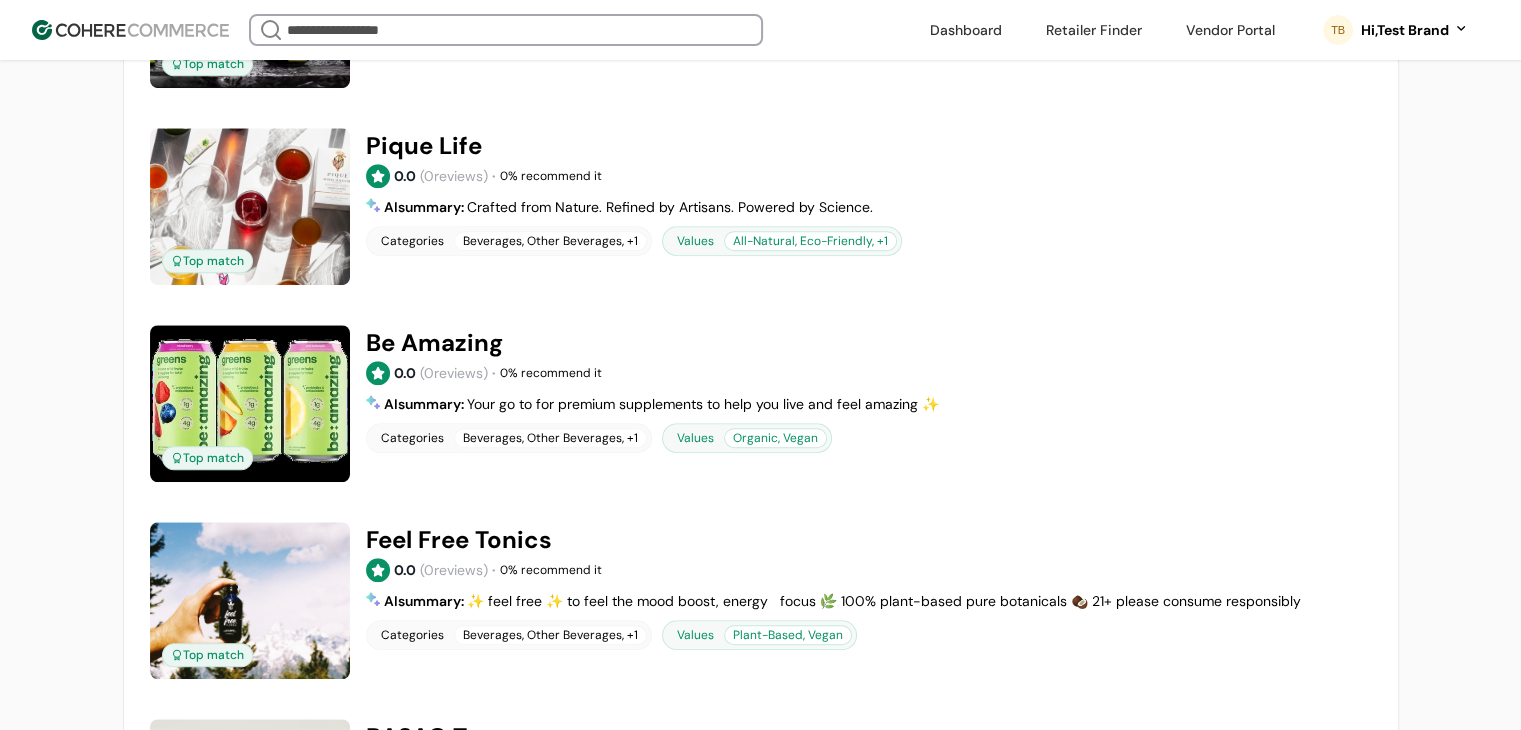 scroll, scrollTop: 1000, scrollLeft: 0, axis: vertical 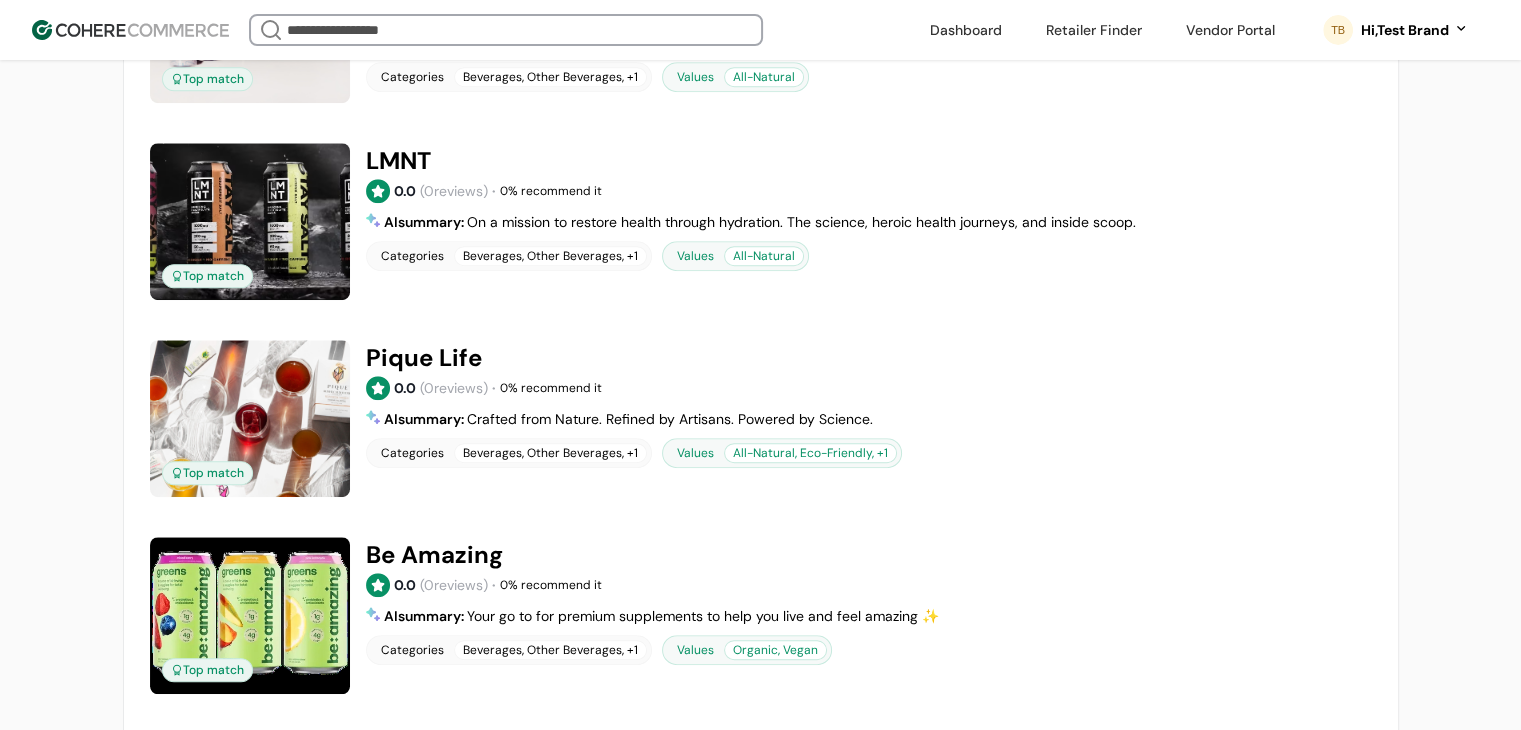 click at bounding box center [761, 143] 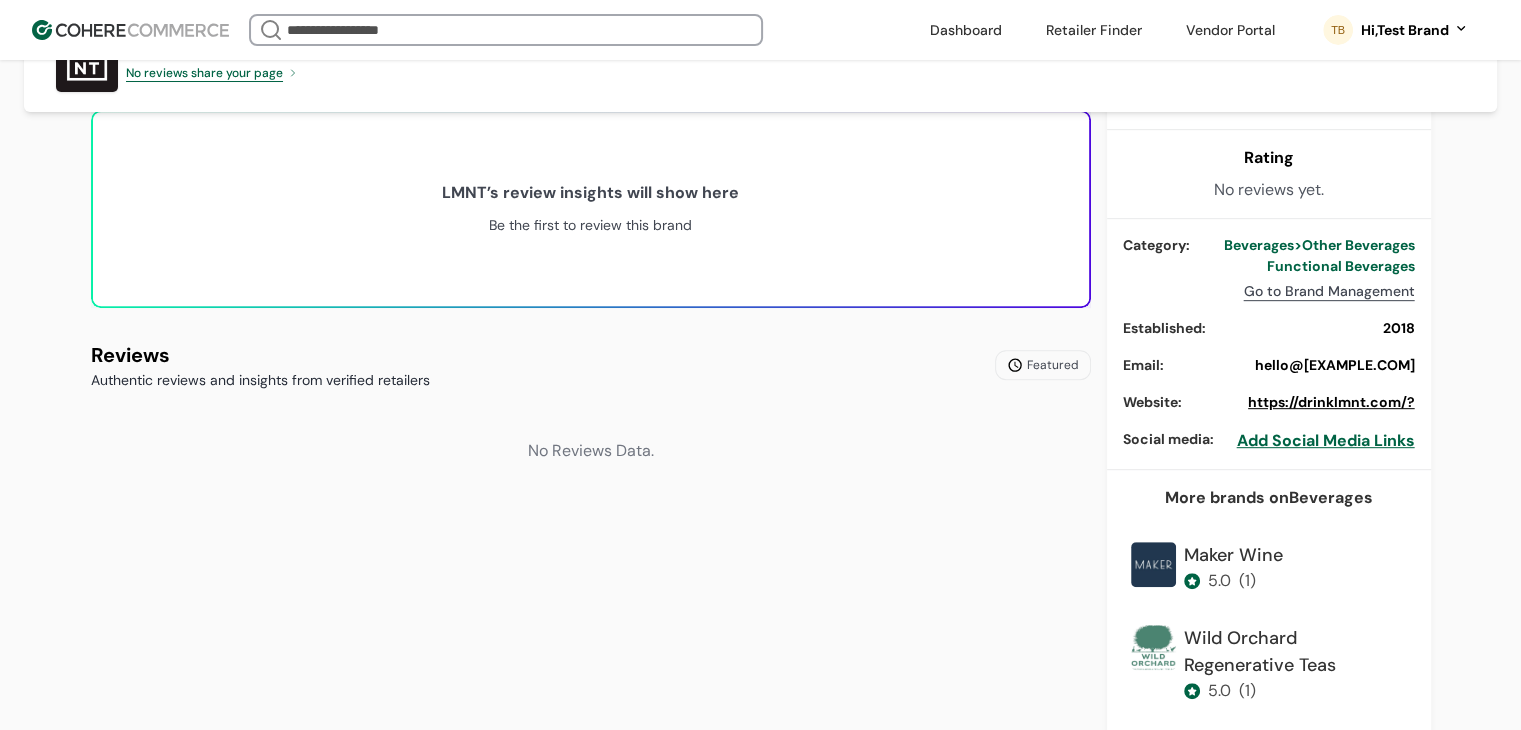 scroll, scrollTop: 1000, scrollLeft: 0, axis: vertical 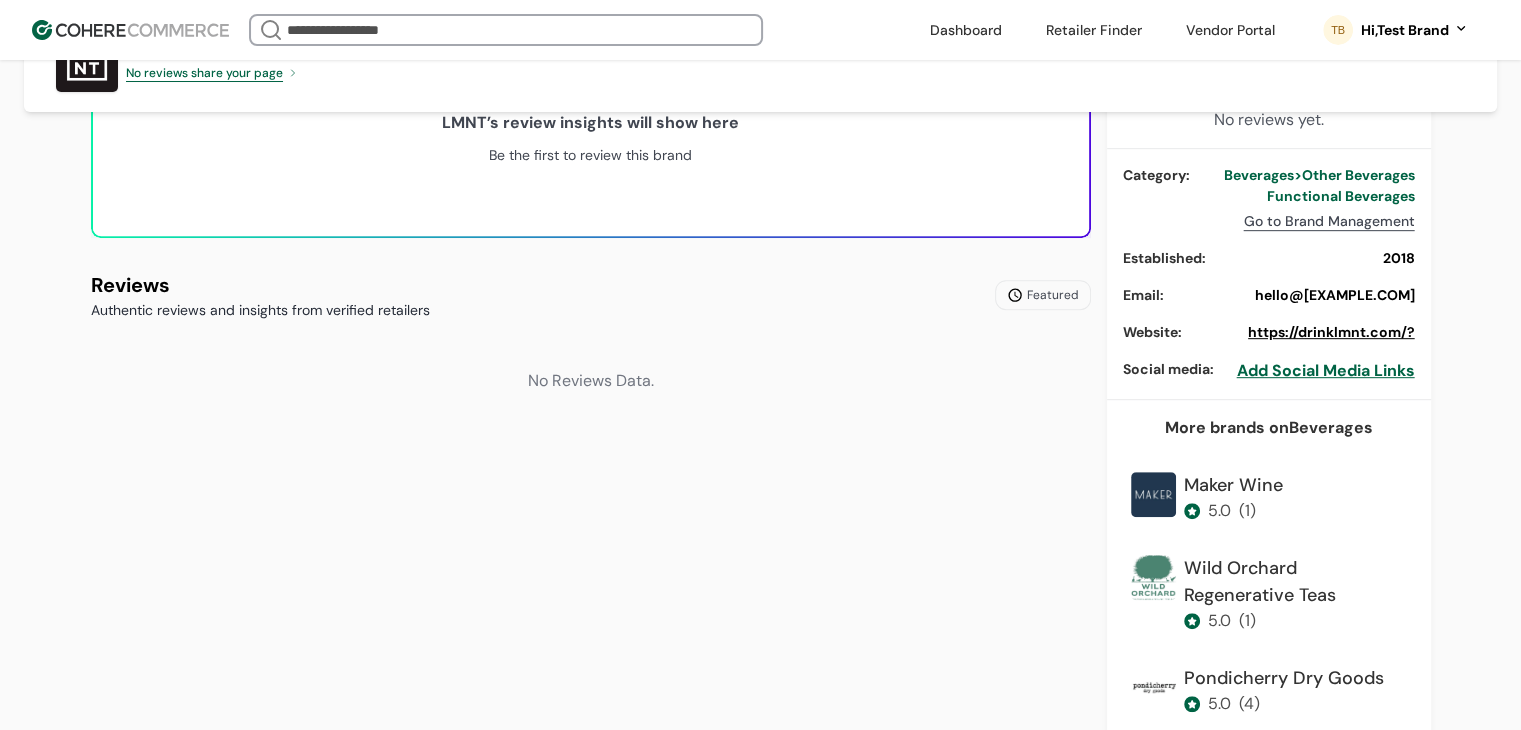 click on "Featured" at bounding box center (1053, 295) 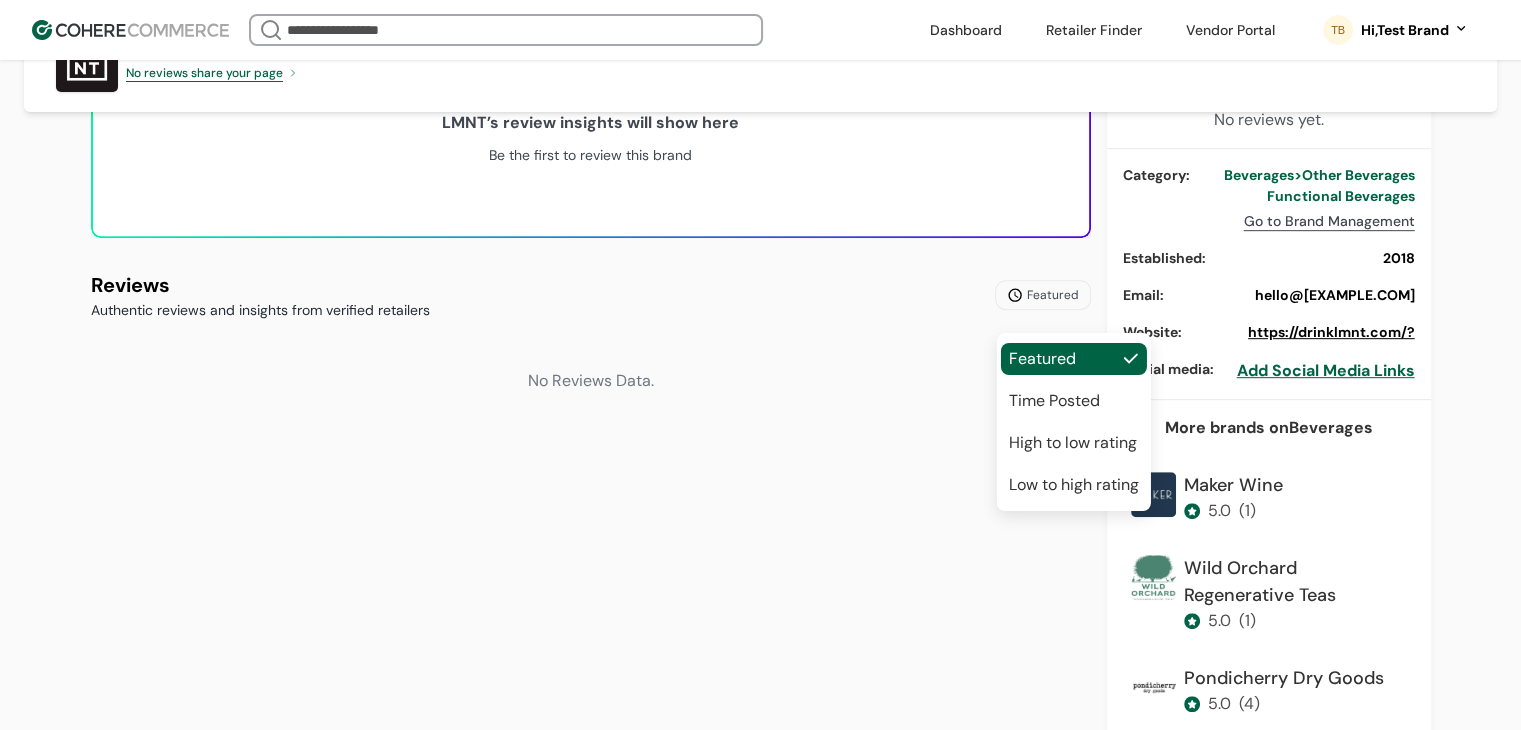 click on "Time Posted" at bounding box center (1054, 401) 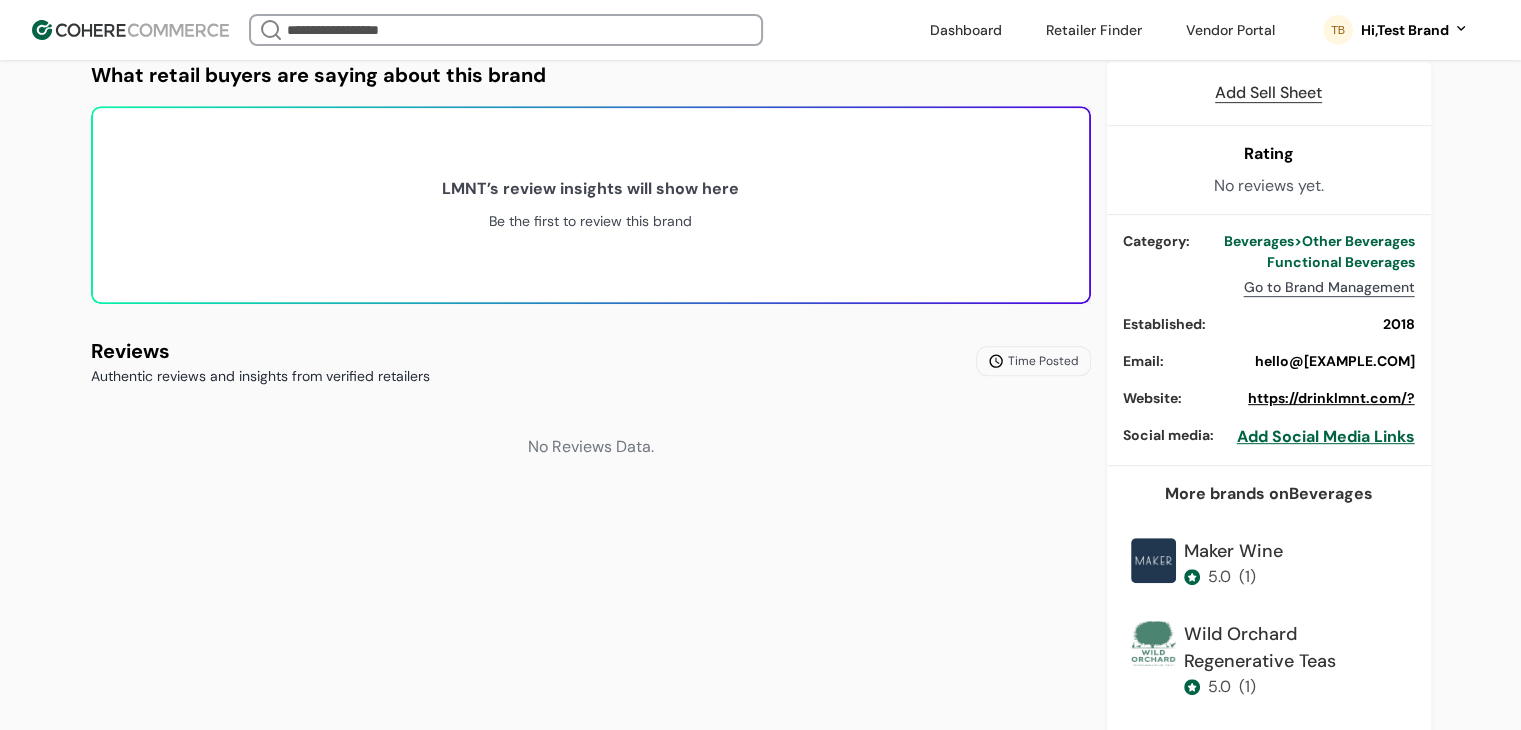 scroll, scrollTop: 834, scrollLeft: 0, axis: vertical 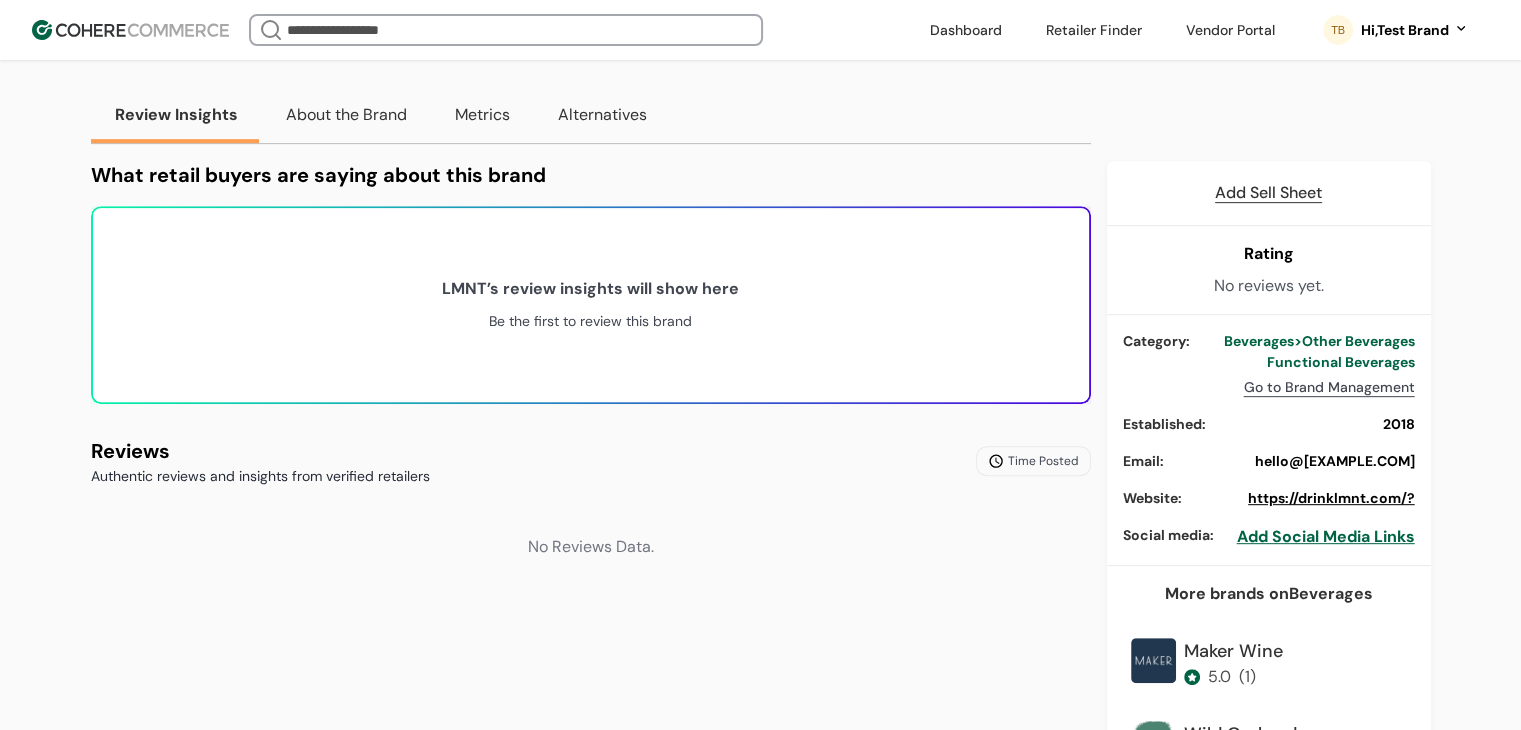 click on "No results found for your search.   Consider using a different keyword or reducing the number of filters. Search with AI Search with AI Suggest a brand Dashboard Retailer Finder Vendor Portal TB Hi,  [NAME] [LAST] Dashboard Retailer Finder Vendor Portal Discover Brand Management TB Hi,  [NAME] [LAST]" at bounding box center [760, 30] 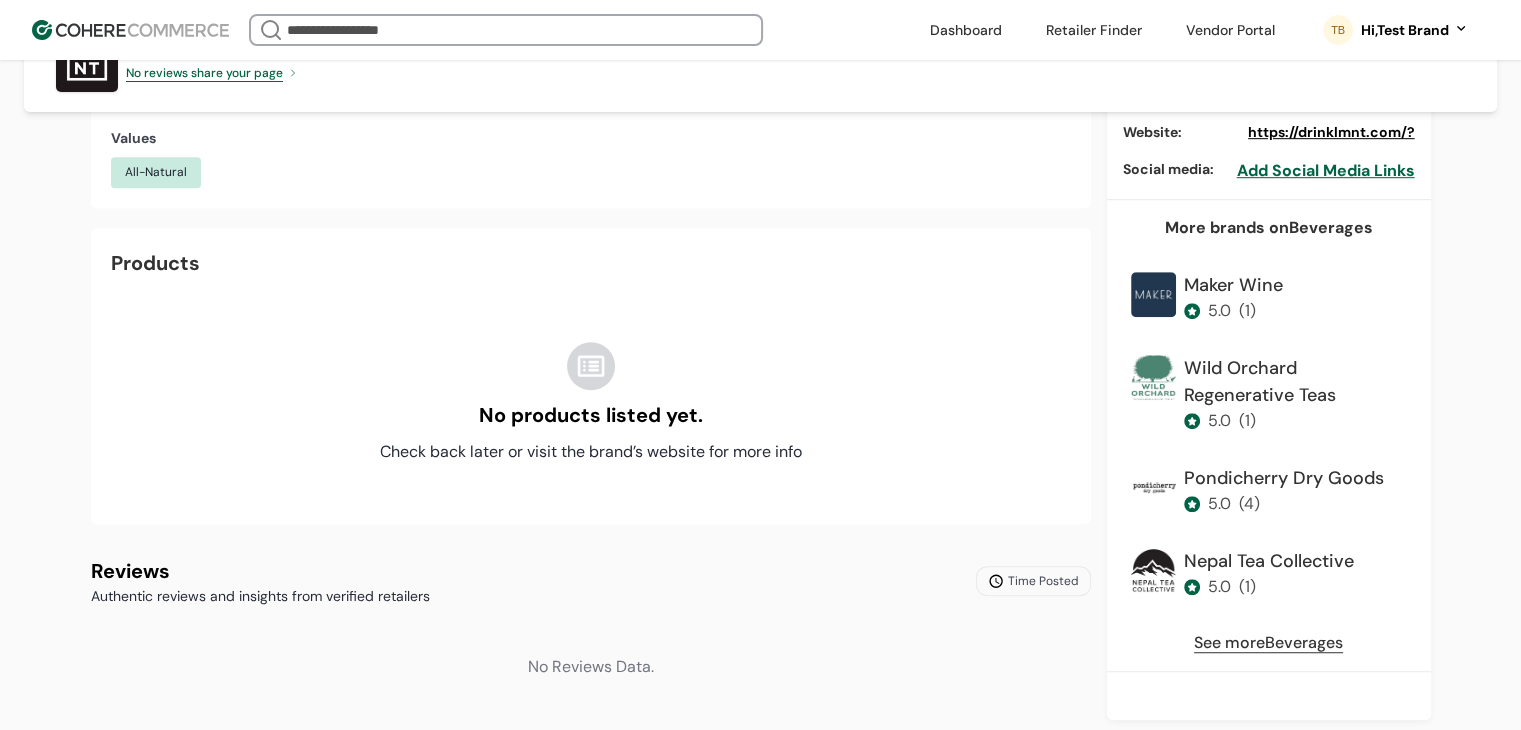 scroll, scrollTop: 1234, scrollLeft: 0, axis: vertical 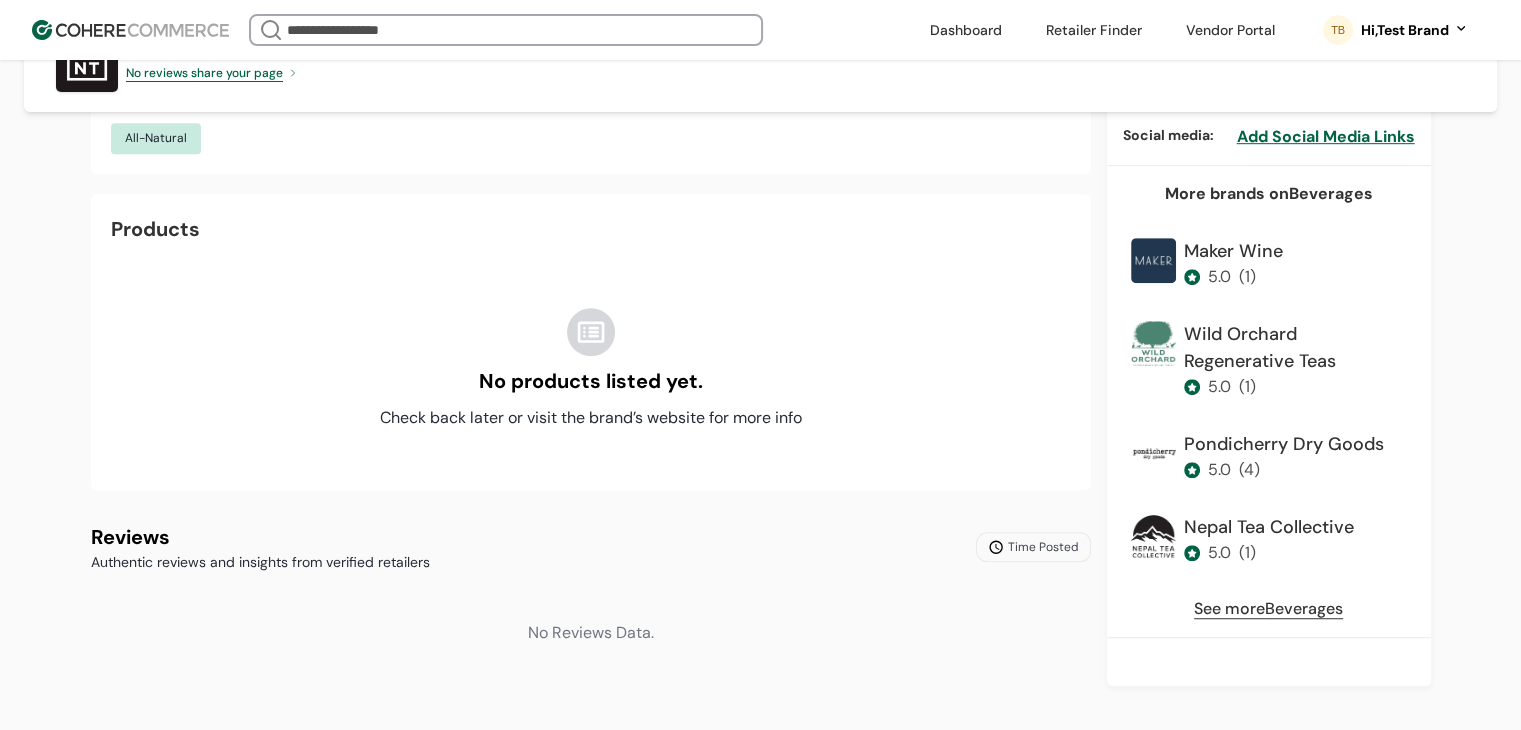 click on "LMNT No reviews share your page On a mission to restore health through hydration.
The science, heroic health journeys, and inside scoop. 0 % retailers recommend it Read Retailers Reviews LMNT No reviews share your page LMNT No reviews share your page On a mission to restore health through hydration.
The science, heroic health journeys, and inside scoop. 0 % retailers recommend it Read Retailers Reviews LMNT No reviews share your page Review Insights About the Brand Metrics Alternatives What retail buyers are saying about this brand Retailers Reviews Summary ... A.I. generated from our retailer reviews. LMNT ’s review insights will show here Be the first to review this brand Brand Story Values All-Natural Products No products listed yet. Check back later or visit the brand’s website for more info Social Media Website No Brand Social Media data Yet. Estimated Page Visits 1M /mo. Higher than  99.38 % Estimated Sales Sales estimated will show here Other Brands Discover more brands like  LMNT Category Values 5" at bounding box center (761, -98) 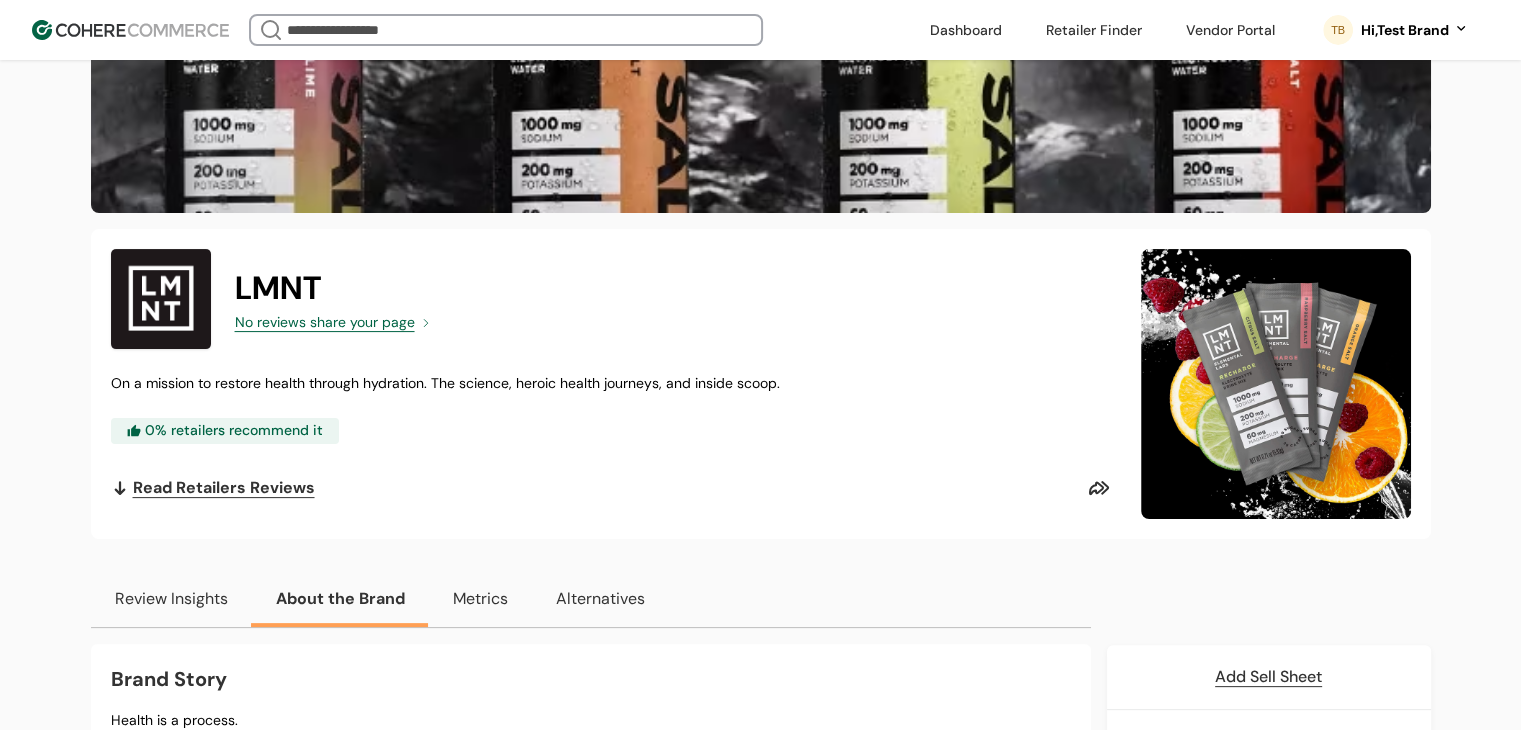 scroll, scrollTop: 334, scrollLeft: 0, axis: vertical 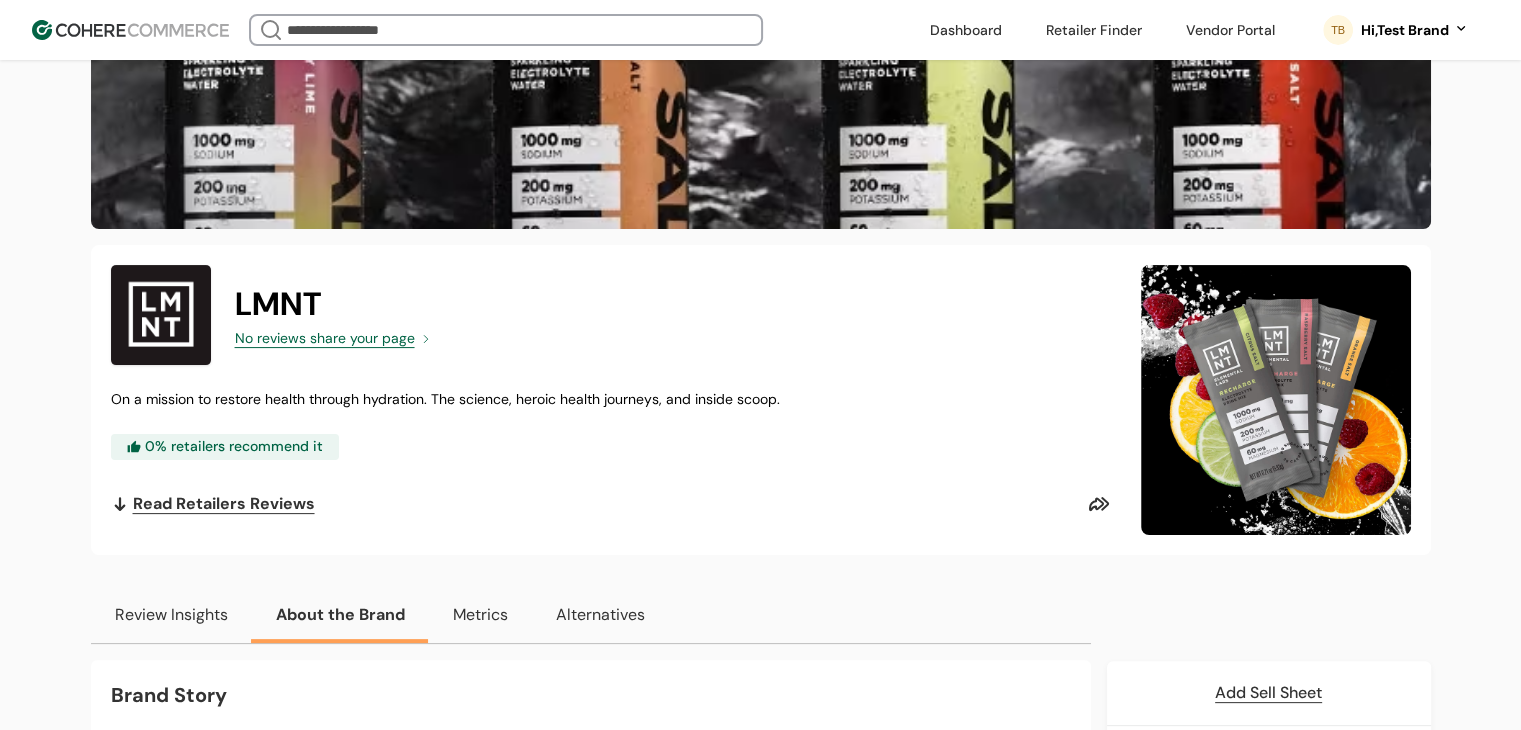 click on "Hi,  Test Brand" at bounding box center [1405, 30] 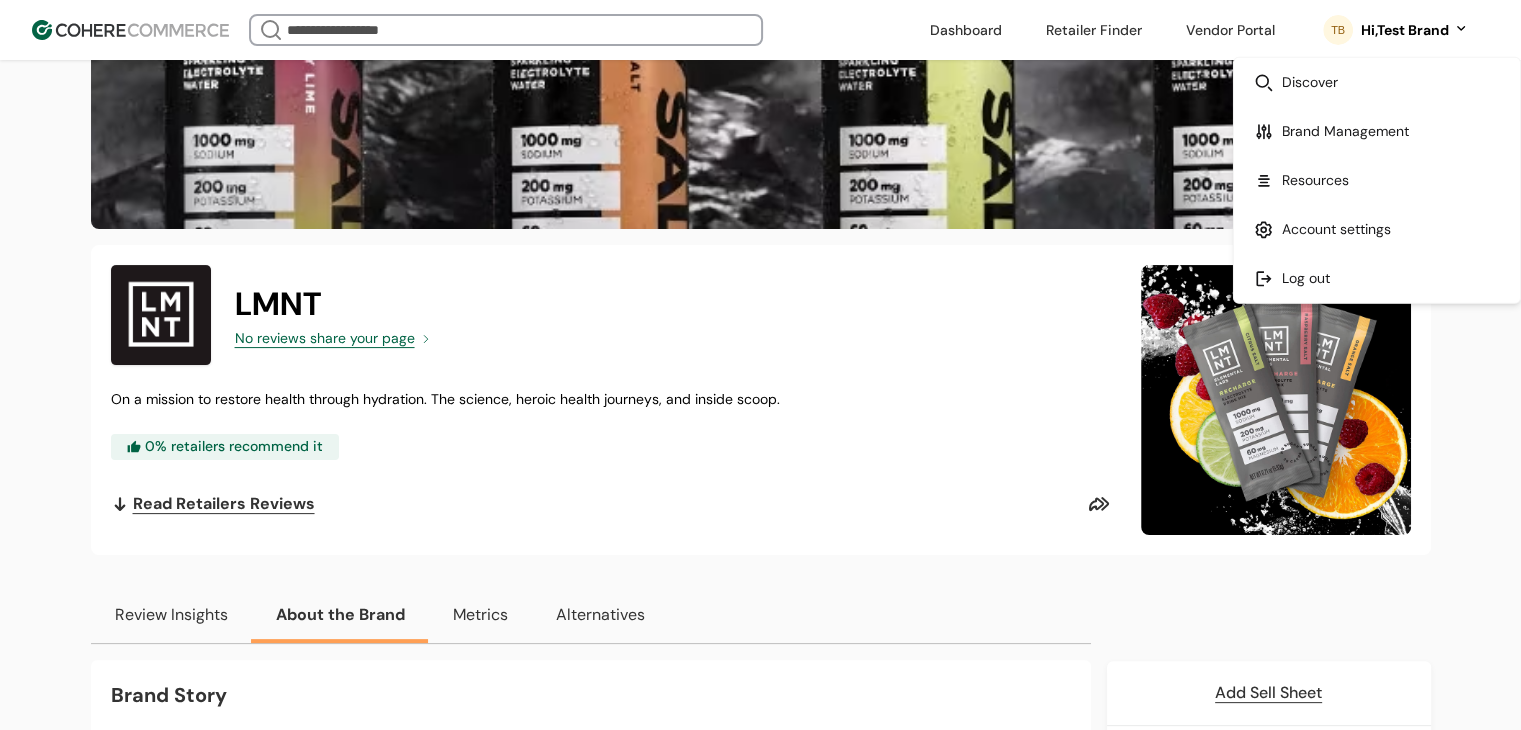 click at bounding box center [1377, 131] 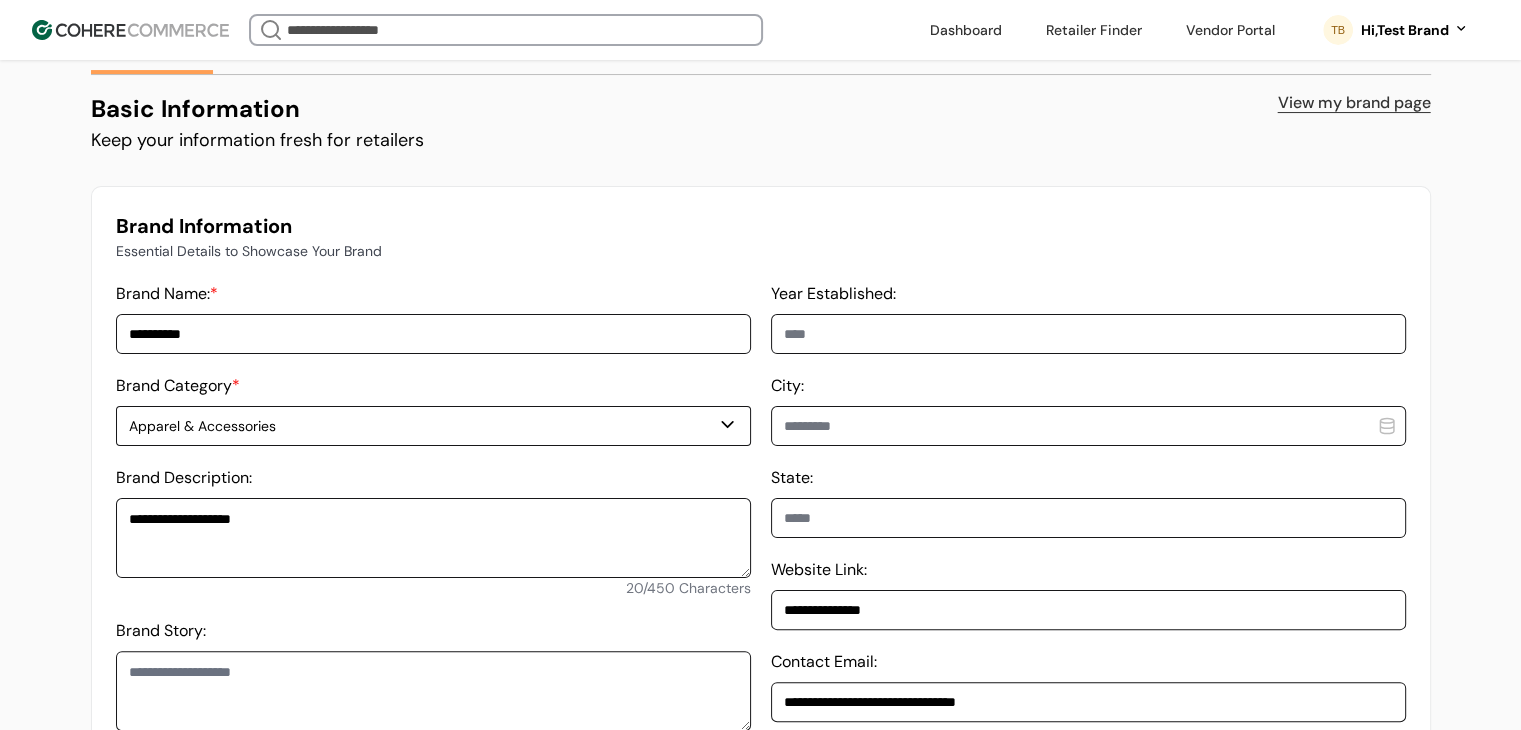 click on "**********" at bounding box center [761, 527] 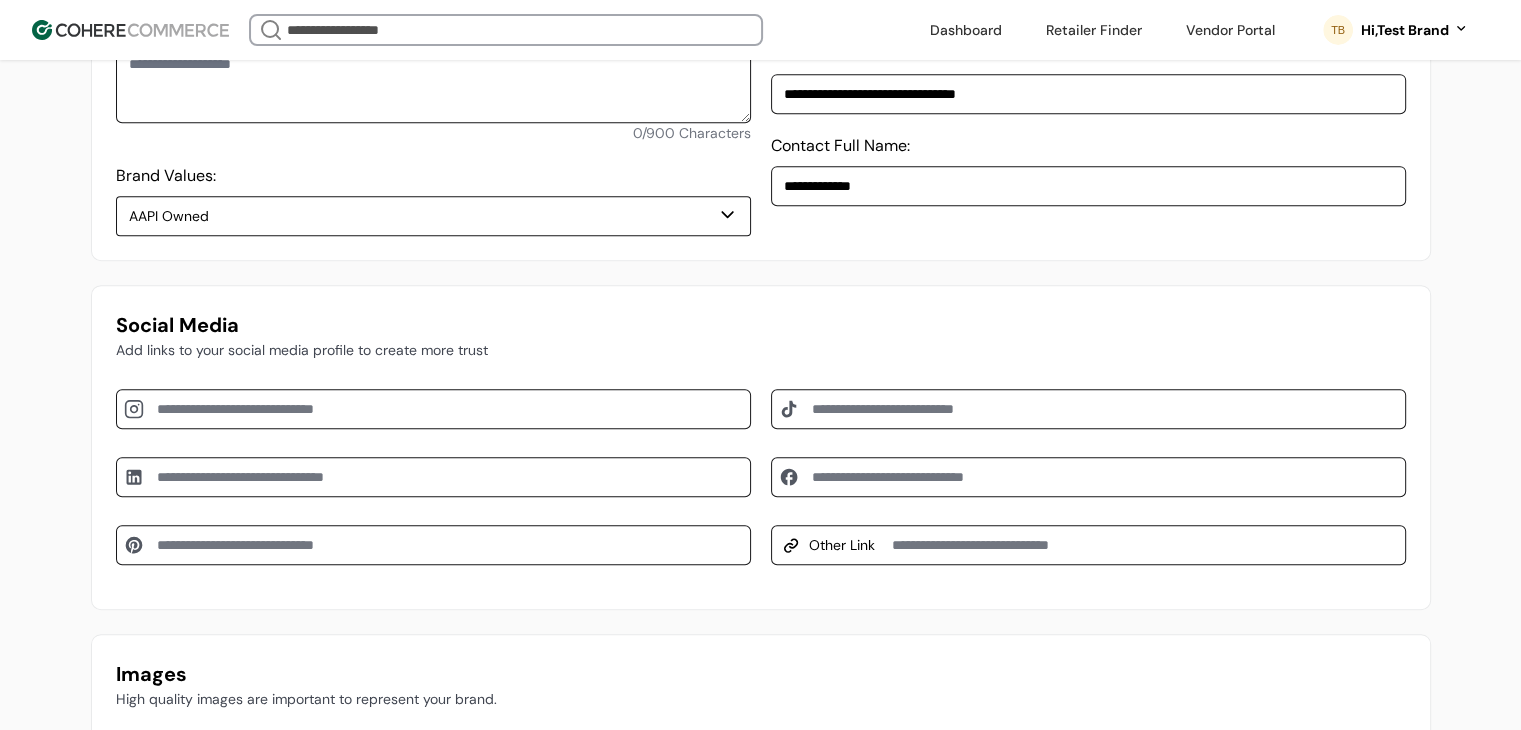 scroll, scrollTop: 1134, scrollLeft: 0, axis: vertical 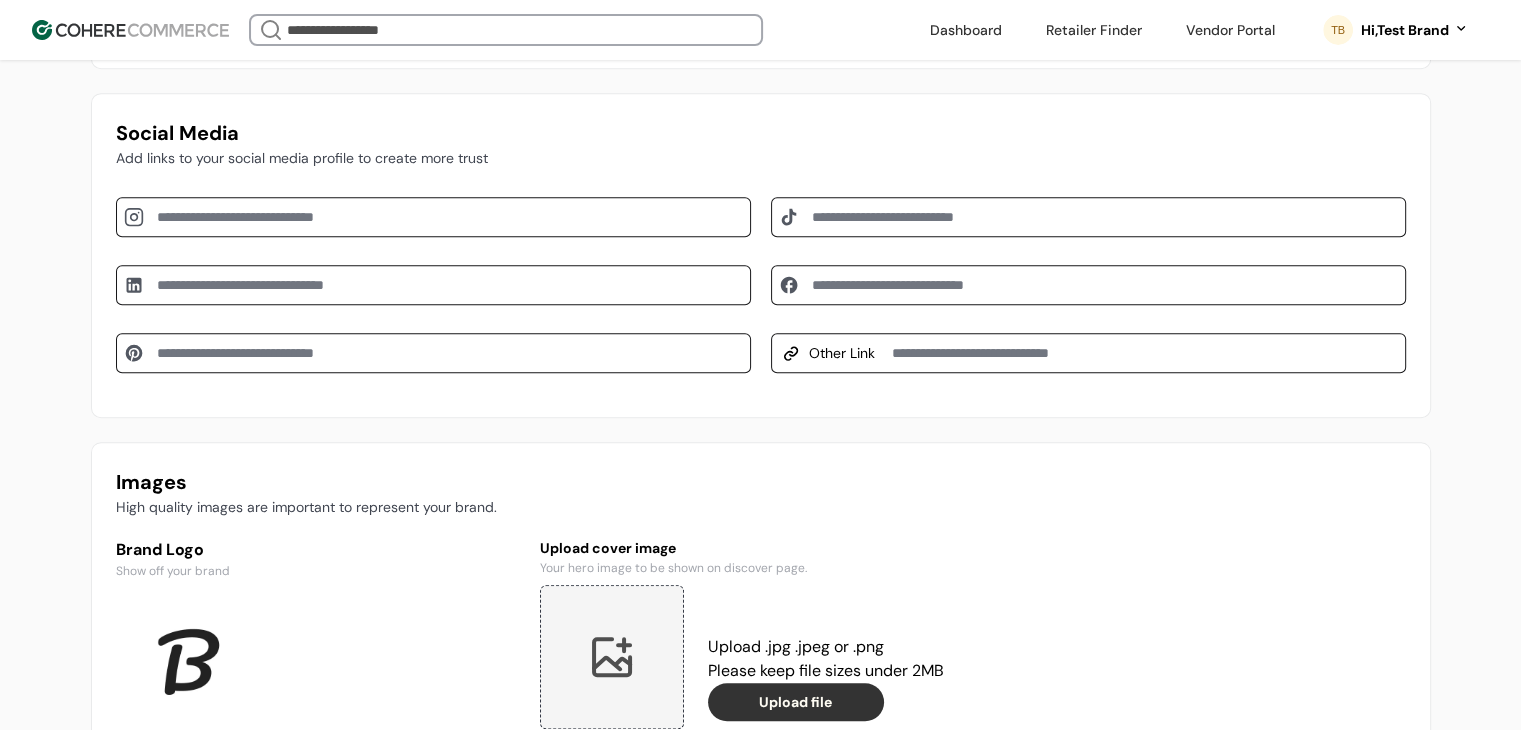 click on "Social Media Add links to your social media profile to create more trust  Other Link" at bounding box center [761, 255] 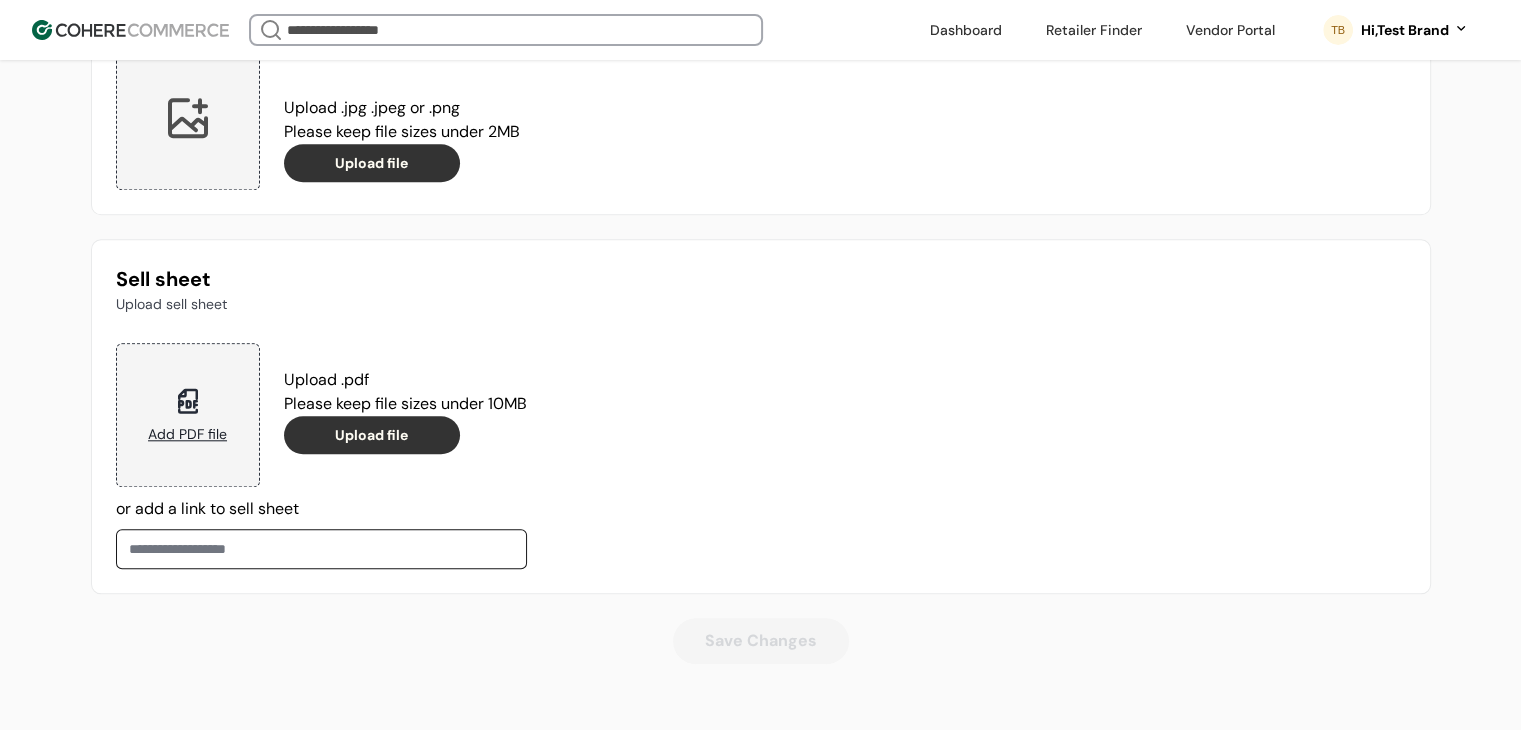 scroll, scrollTop: 1891, scrollLeft: 0, axis: vertical 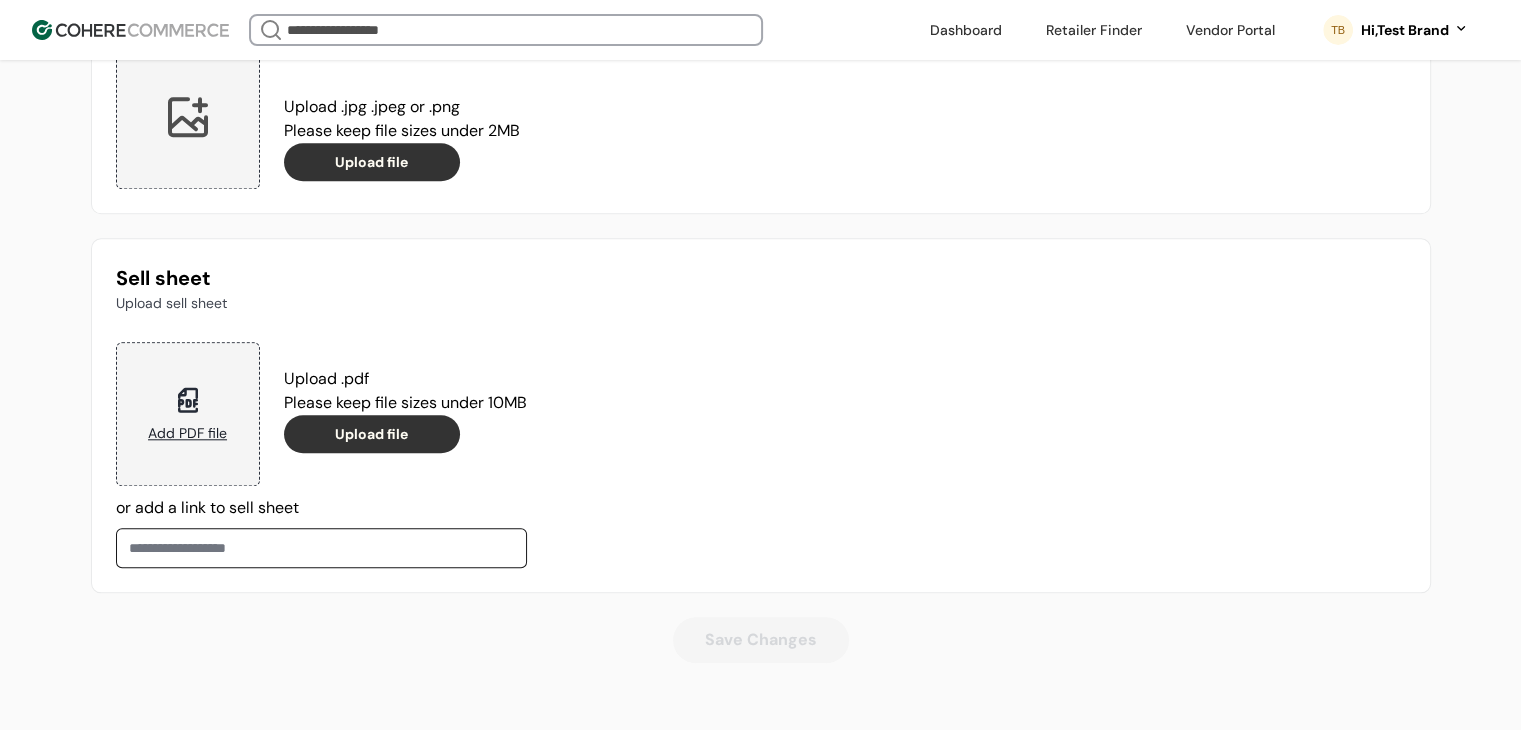 click on "Upload file" at bounding box center [372, 162] 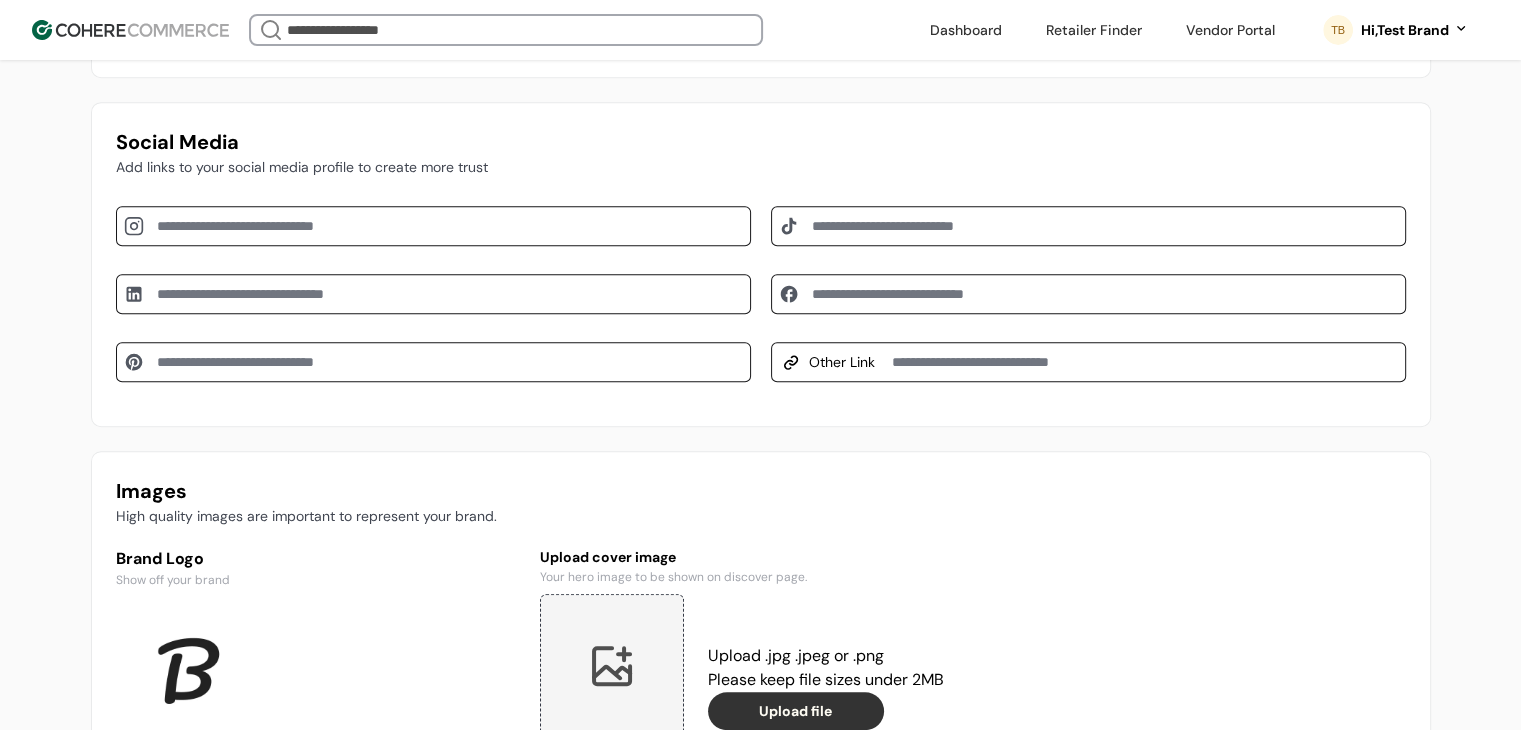 scroll, scrollTop: 1091, scrollLeft: 0, axis: vertical 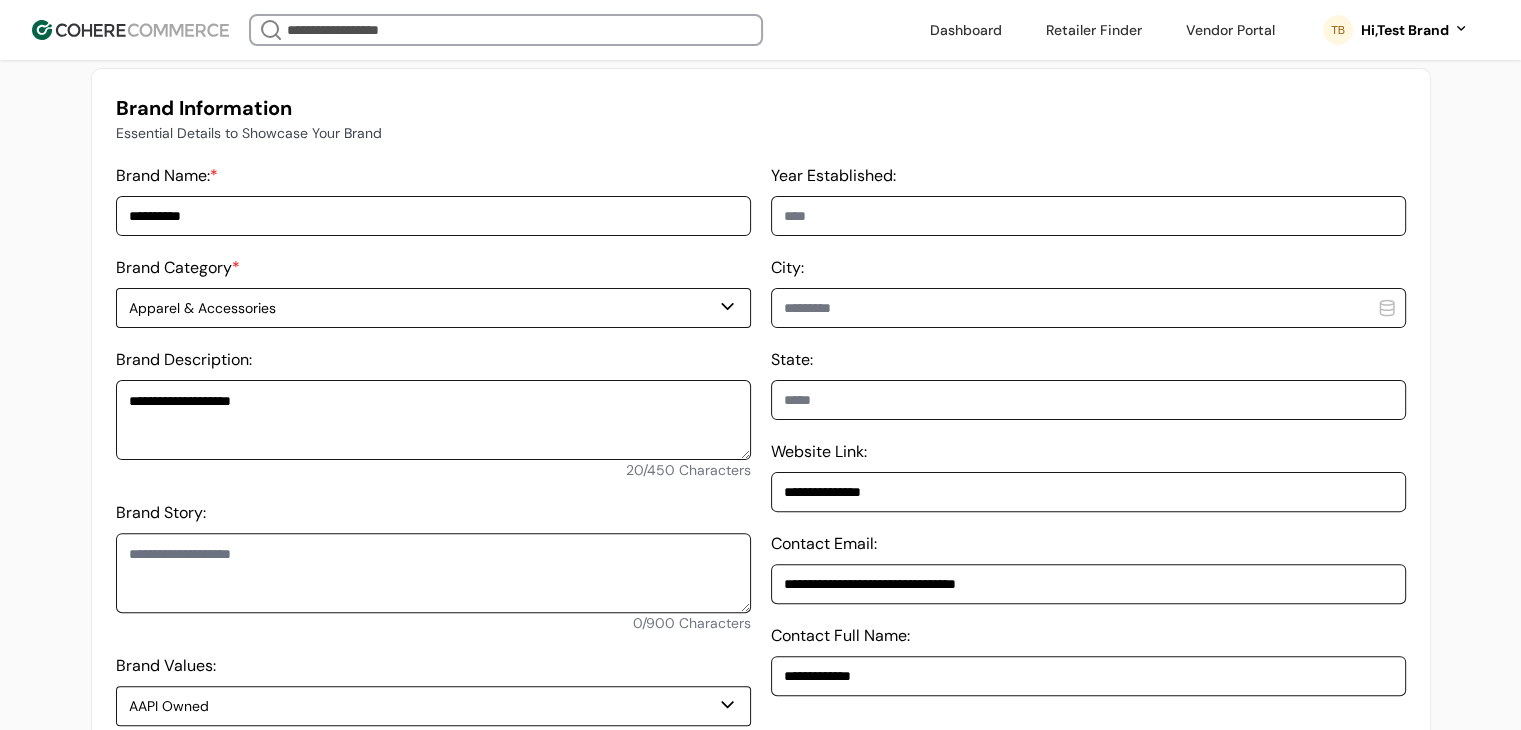 click on "Apparel & Accessories" at bounding box center [423, 308] 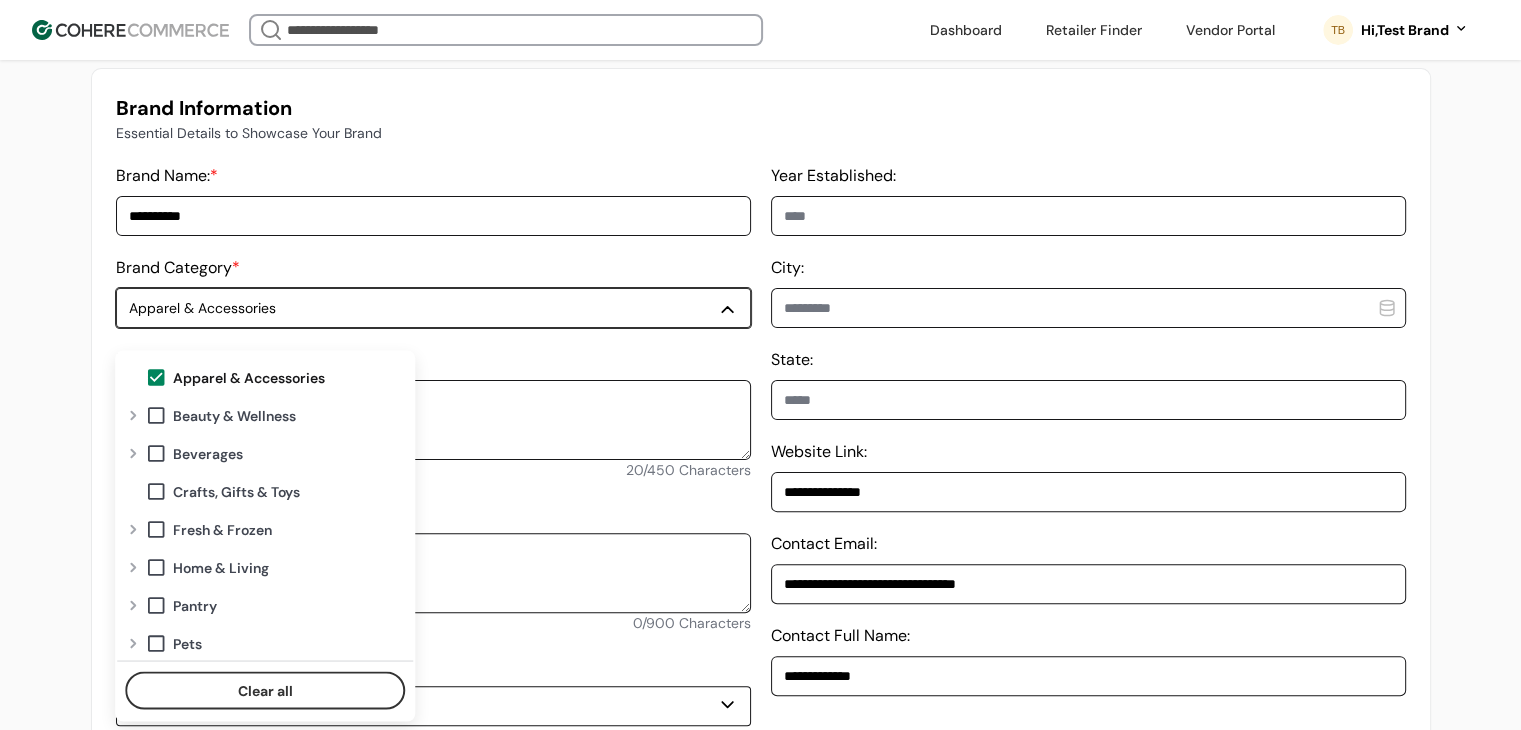 click on "**********" at bounding box center (761, 409) 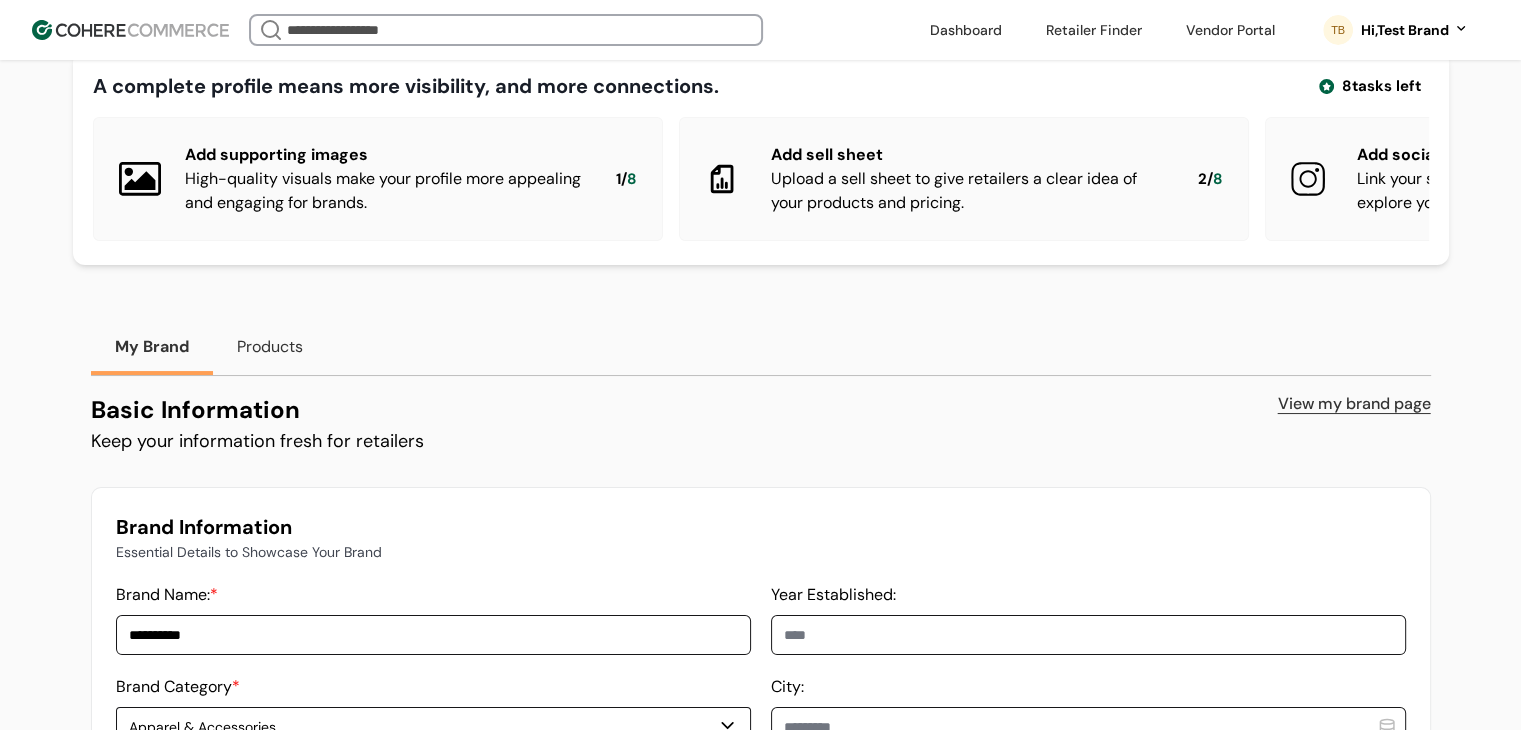 scroll, scrollTop: 0, scrollLeft: 0, axis: both 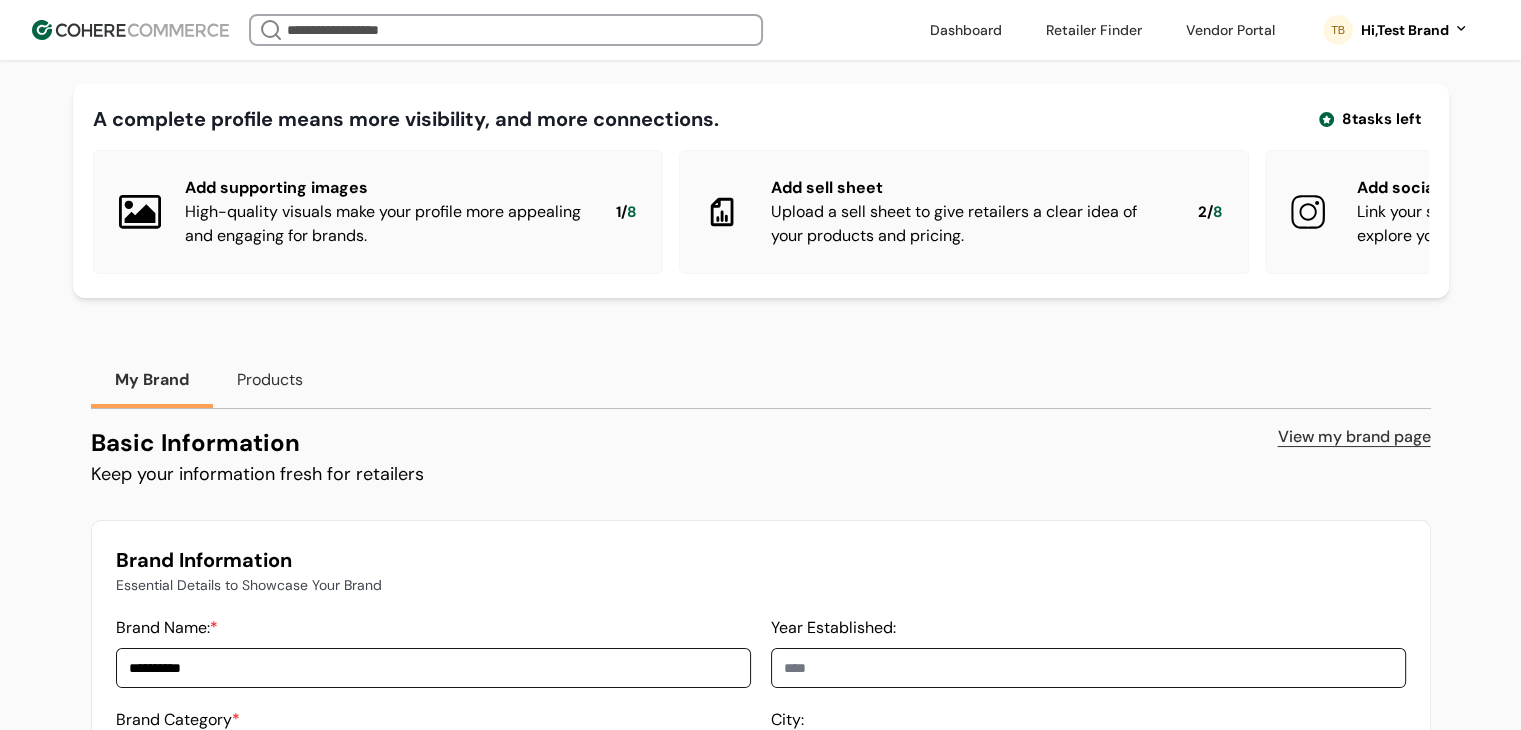 click on "Products" at bounding box center [270, 380] 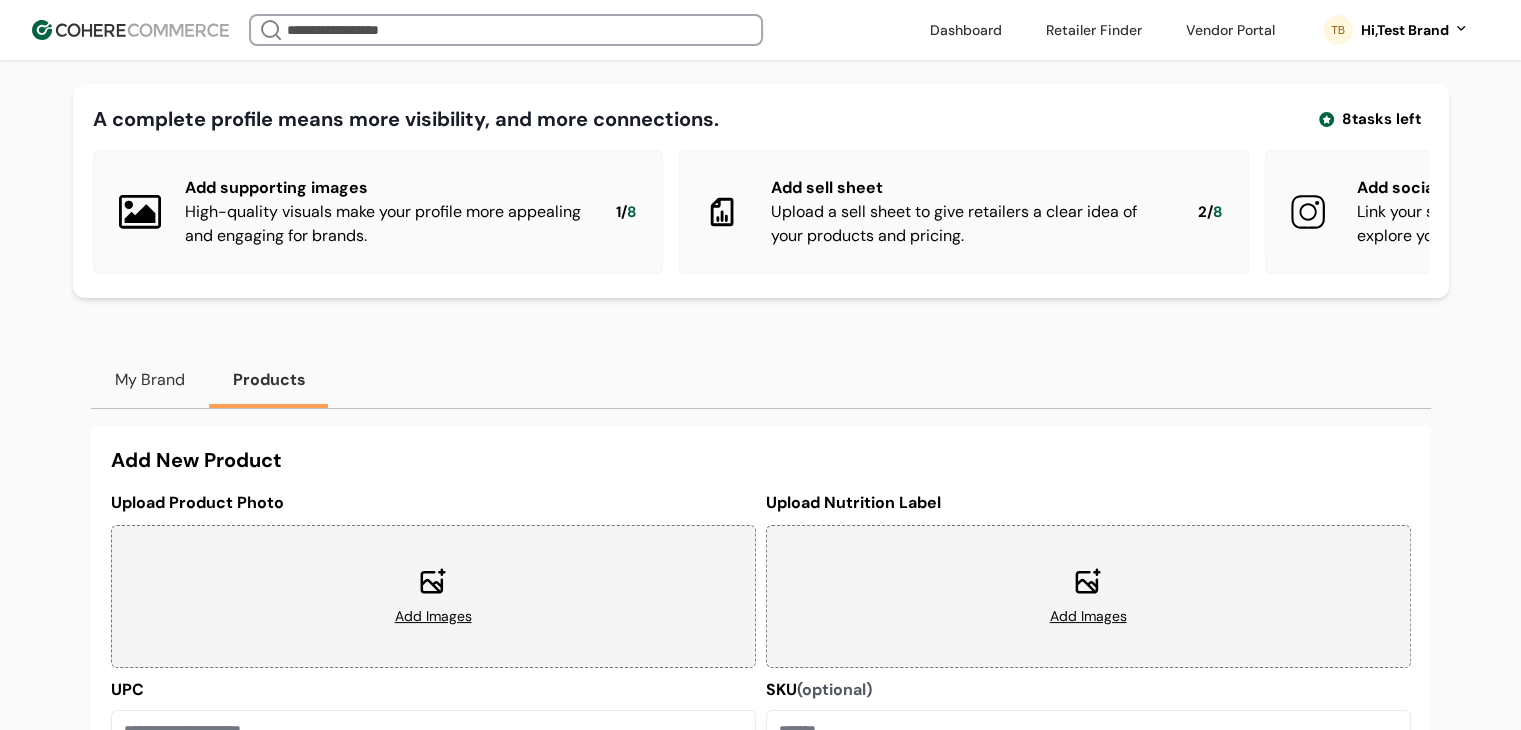 click on "A complete profile means more visibility, and more connections." at bounding box center [406, 119] 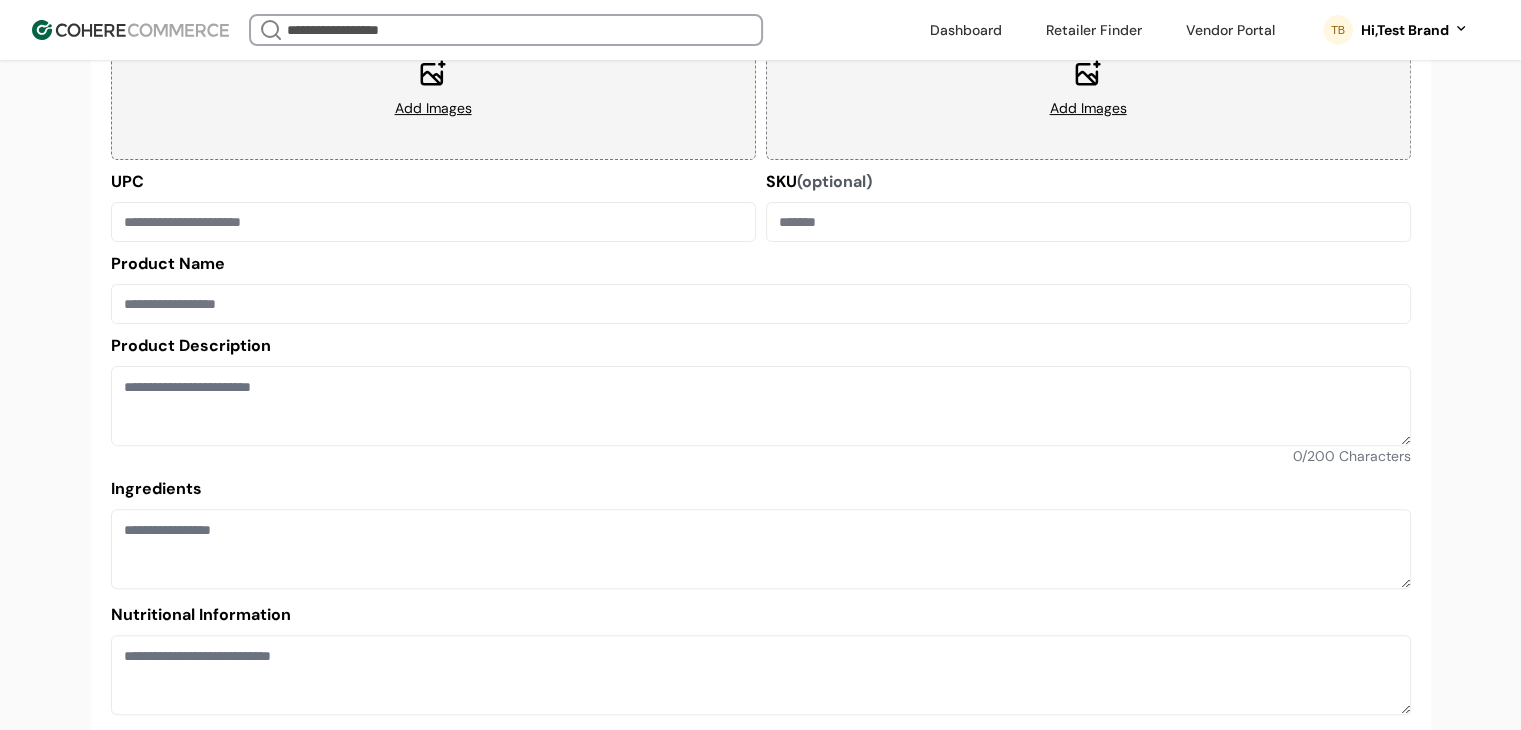 scroll, scrollTop: 516, scrollLeft: 0, axis: vertical 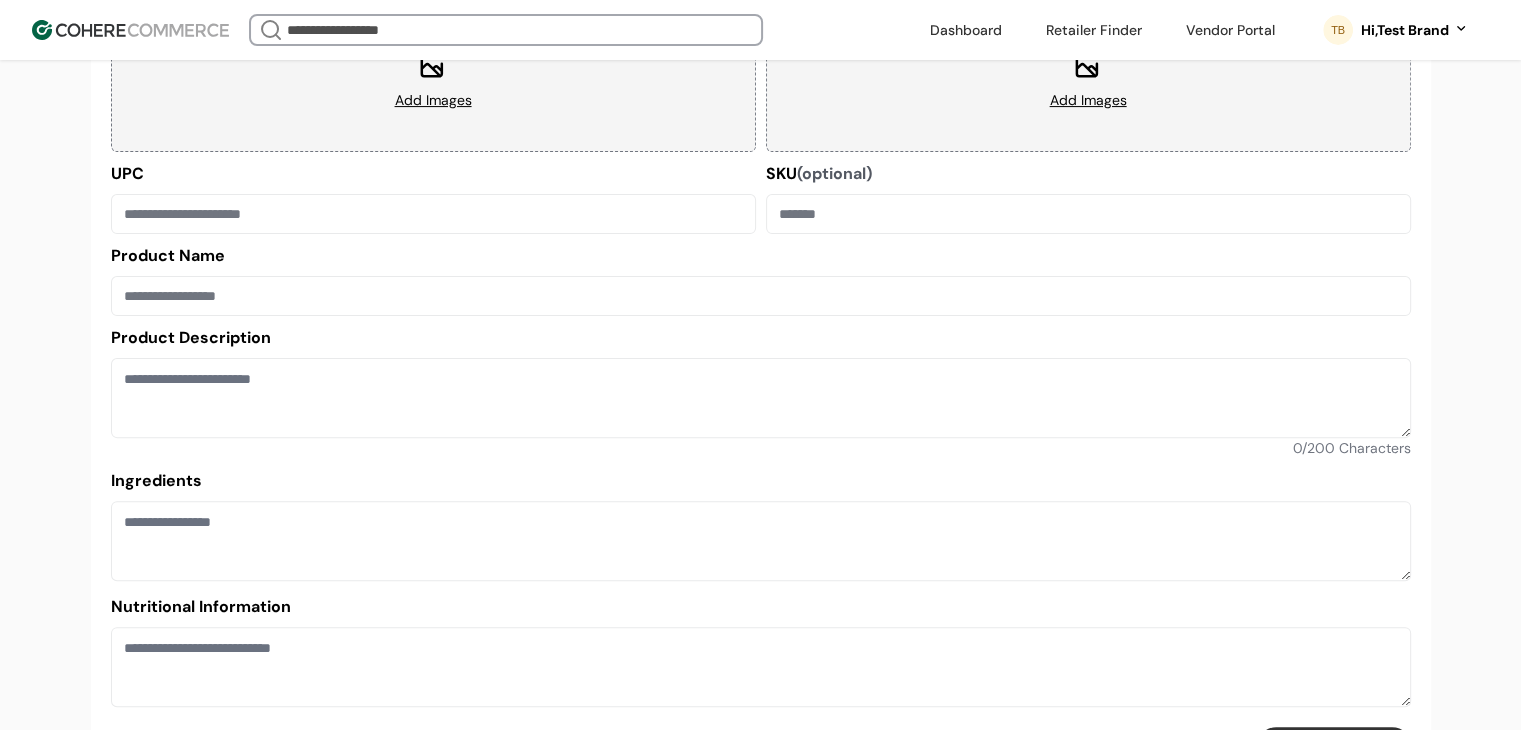 click on "Product Description 0 / 200   Characters" at bounding box center (761, 392) 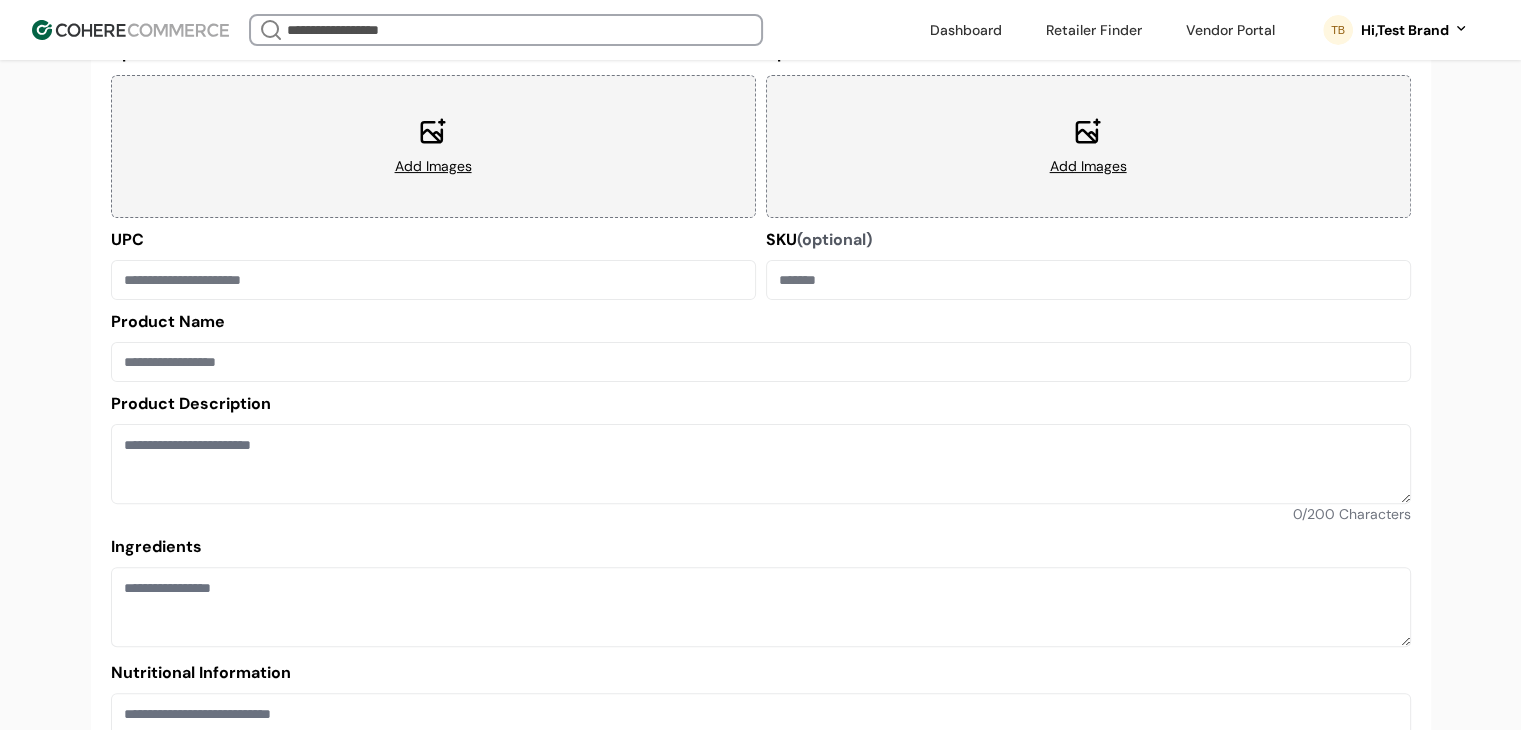 scroll, scrollTop: 416, scrollLeft: 0, axis: vertical 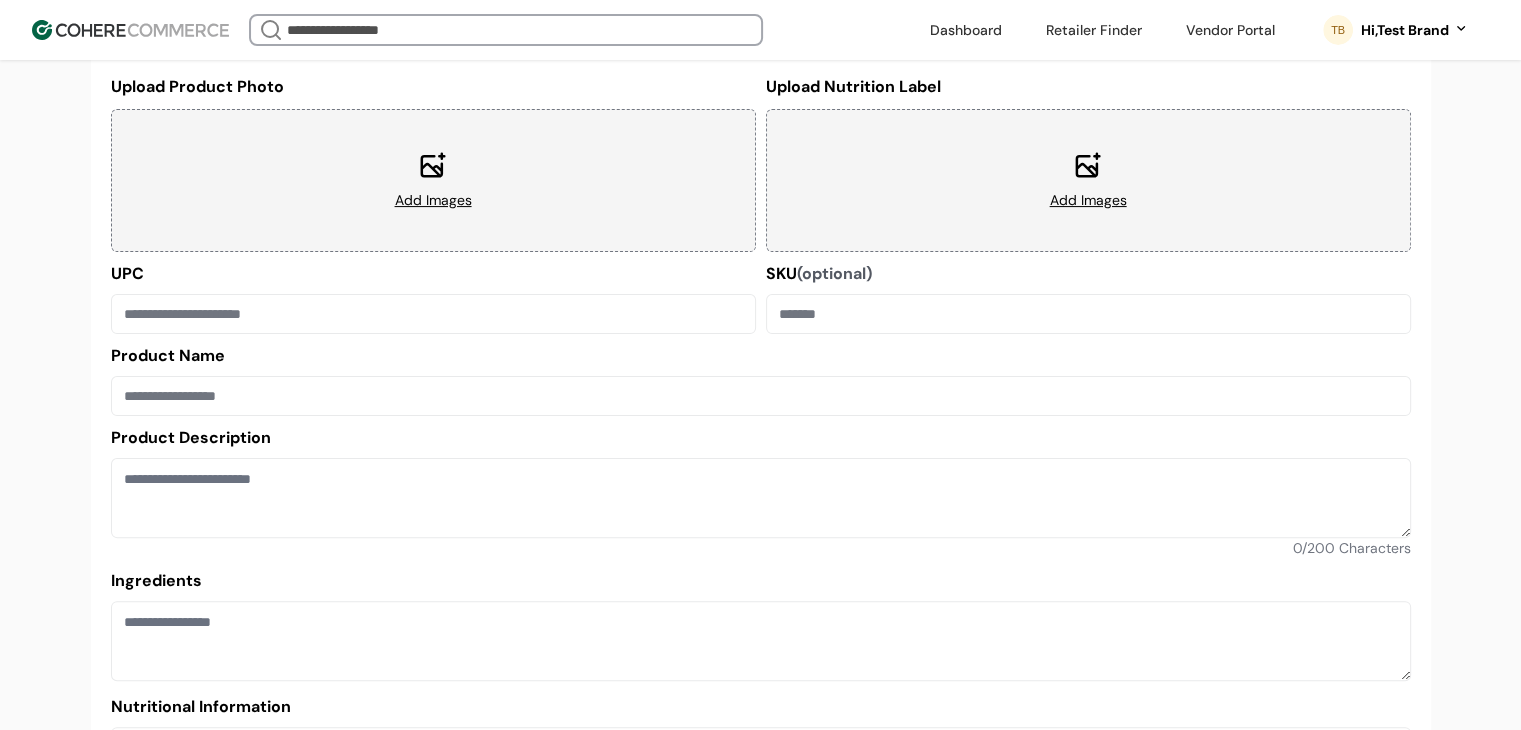 click on "UPC" at bounding box center (433, 314) 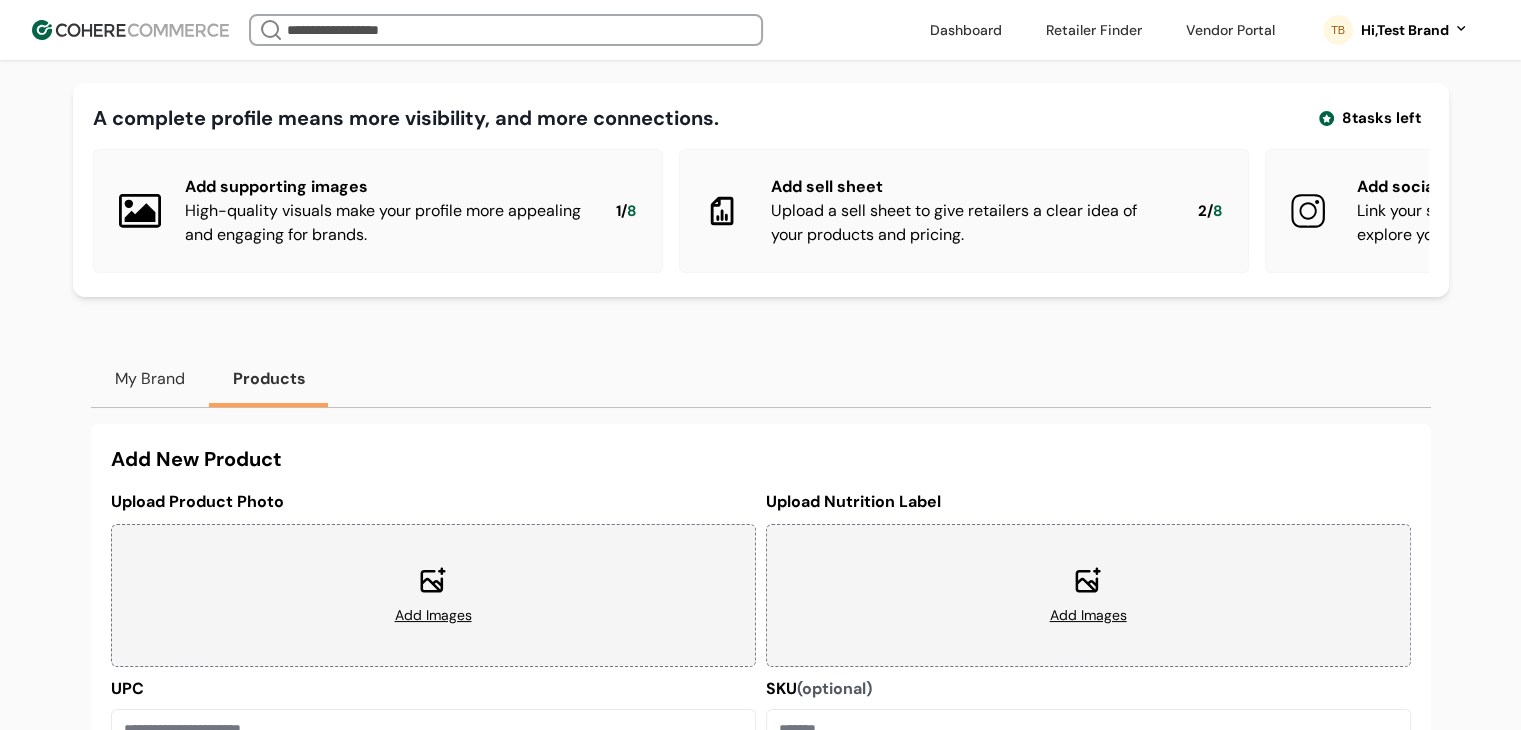 scroll, scrollTop: 0, scrollLeft: 0, axis: both 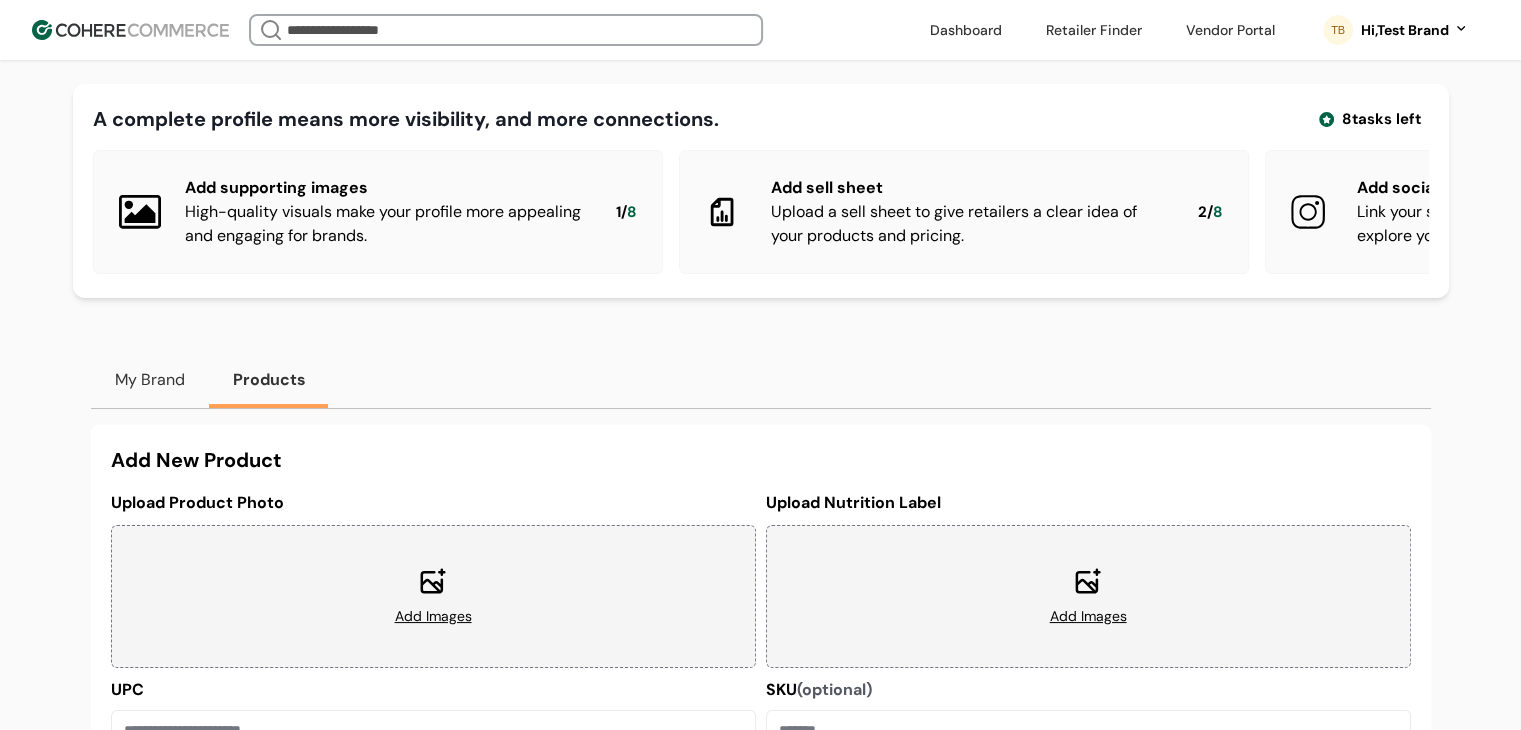 click on "Add New Product" at bounding box center [761, 460] 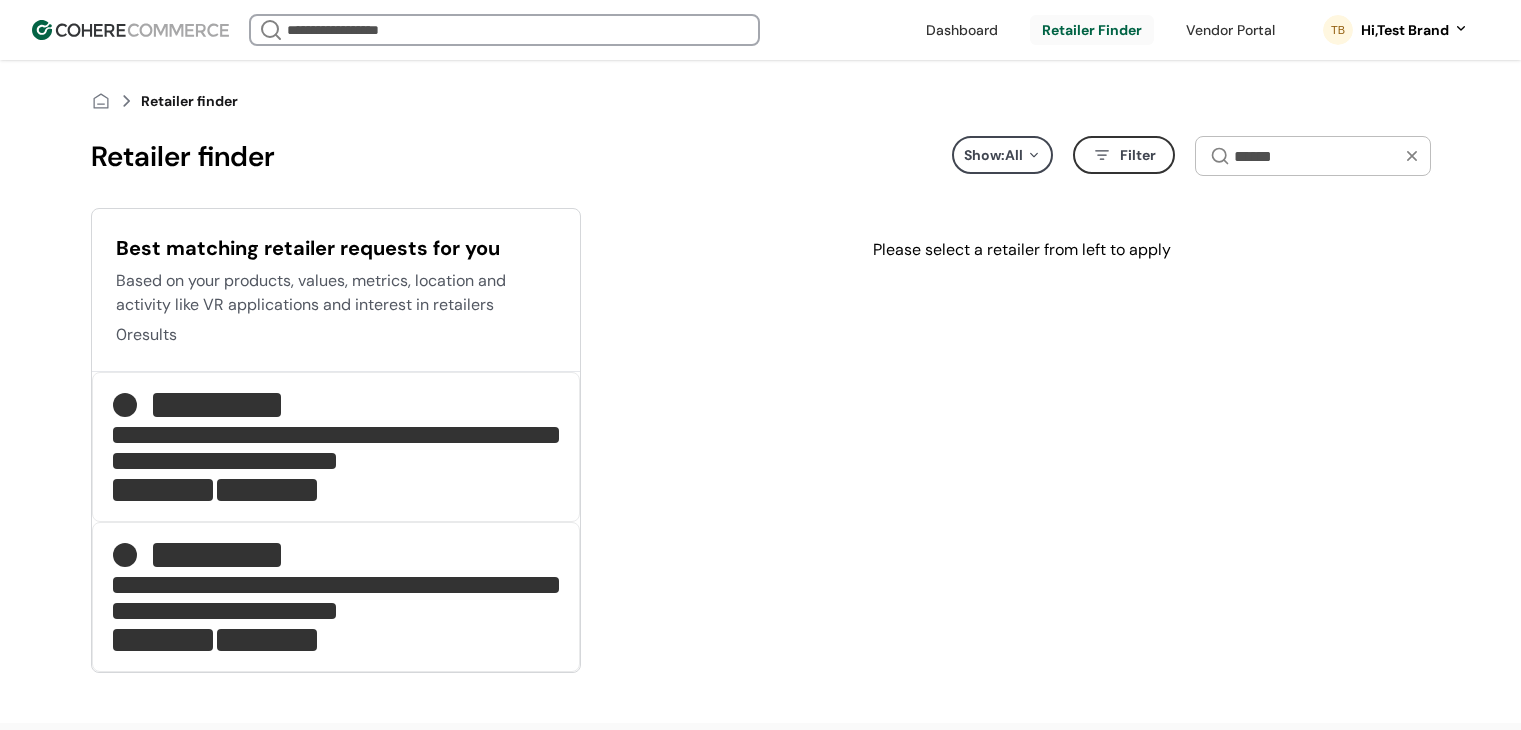 scroll, scrollTop: 0, scrollLeft: 0, axis: both 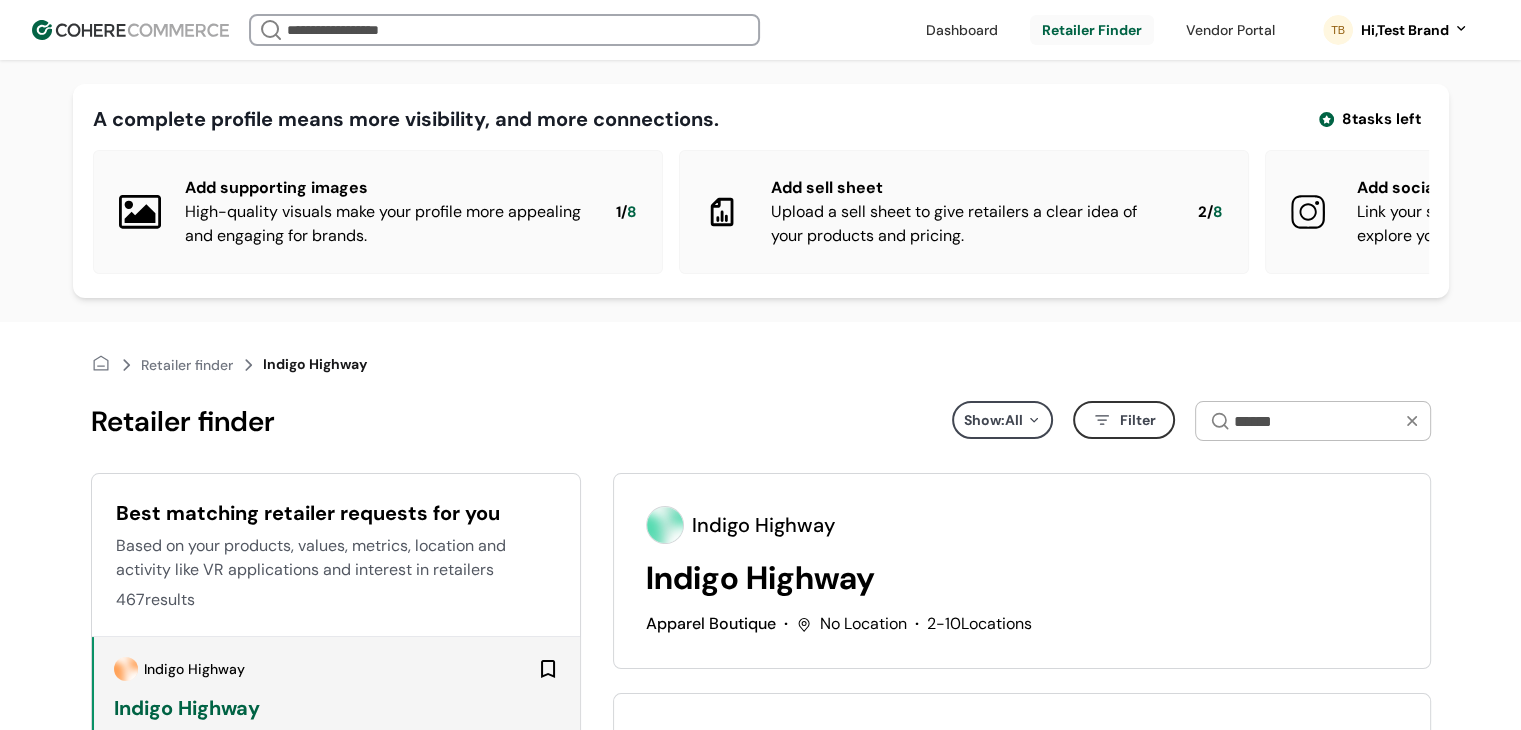 click on "Hi,  Test Brand" at bounding box center (1405, 30) 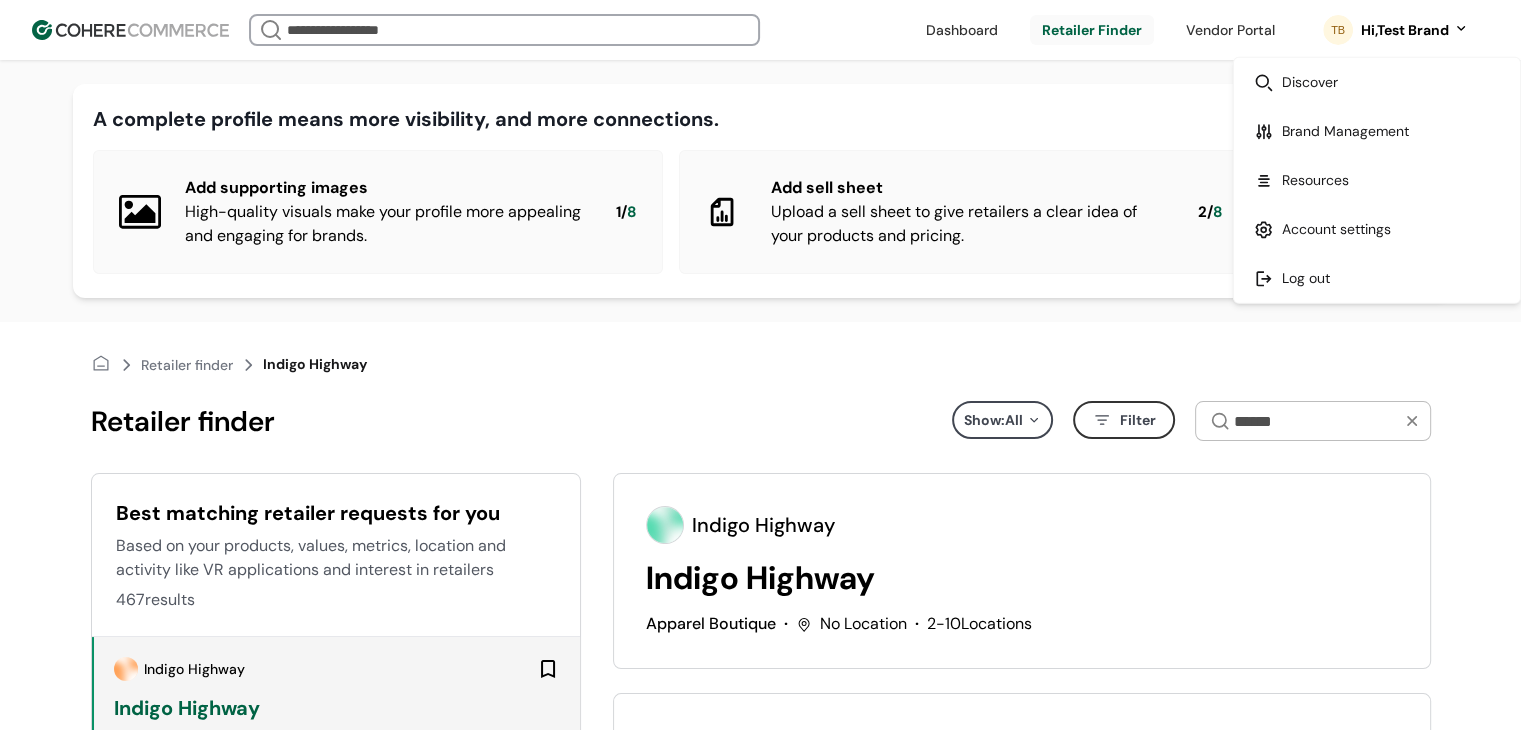 click on "A complete profile means more visibility, and more connections. 8  tasks left Add supporting images High-quality visuals make your profile more appealing and engaging for brands. 1 / 8 High-quality visuals make your profile more appealing and engaging for brands. Add sell sheet Upload a sell sheet to give retailers a clear idea of your products and pricing. 2 / 8 Upload a sell sheet to give retailers a clear idea of your products and pricing. Add social media links Link your social media profiles so retailers can explore your store’s style and audience engagement. 3 / 8 Link your social media profiles so retailers can explore your store’s style and audience engagement. Add brand story Help retailers understand your values, mission, and what sets you apart from others. 4 / 8 Help retailers understand your values, mission, and what sets you apart from others. Where is your headquarter? Share your location to help brands gauge regional presence and potential for partnerships. 5 / 8 6 / 8 Add wholesale link 7" at bounding box center [761, 191] 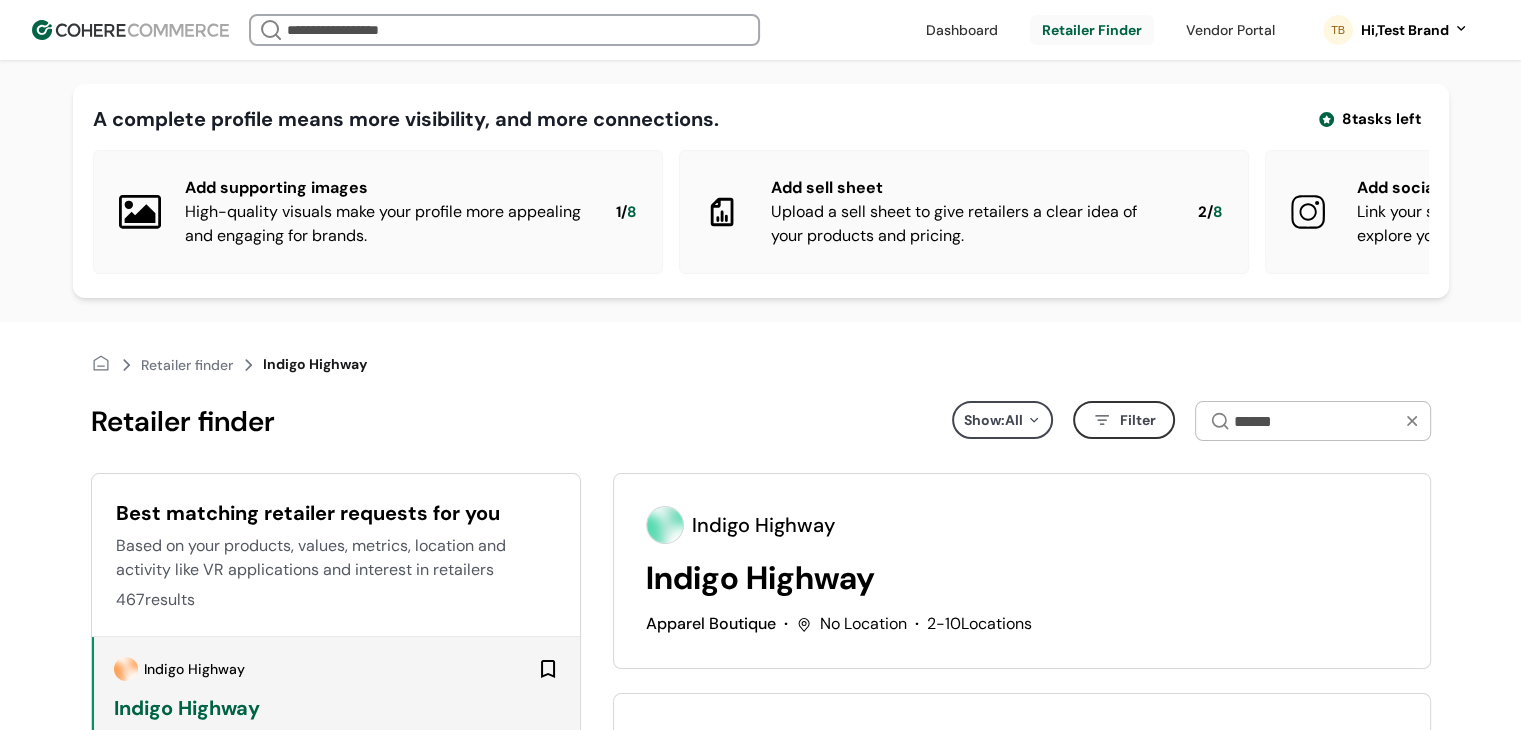 click on "High-quality visuals make your profile more appealing and engaging for brands." at bounding box center [384, 224] 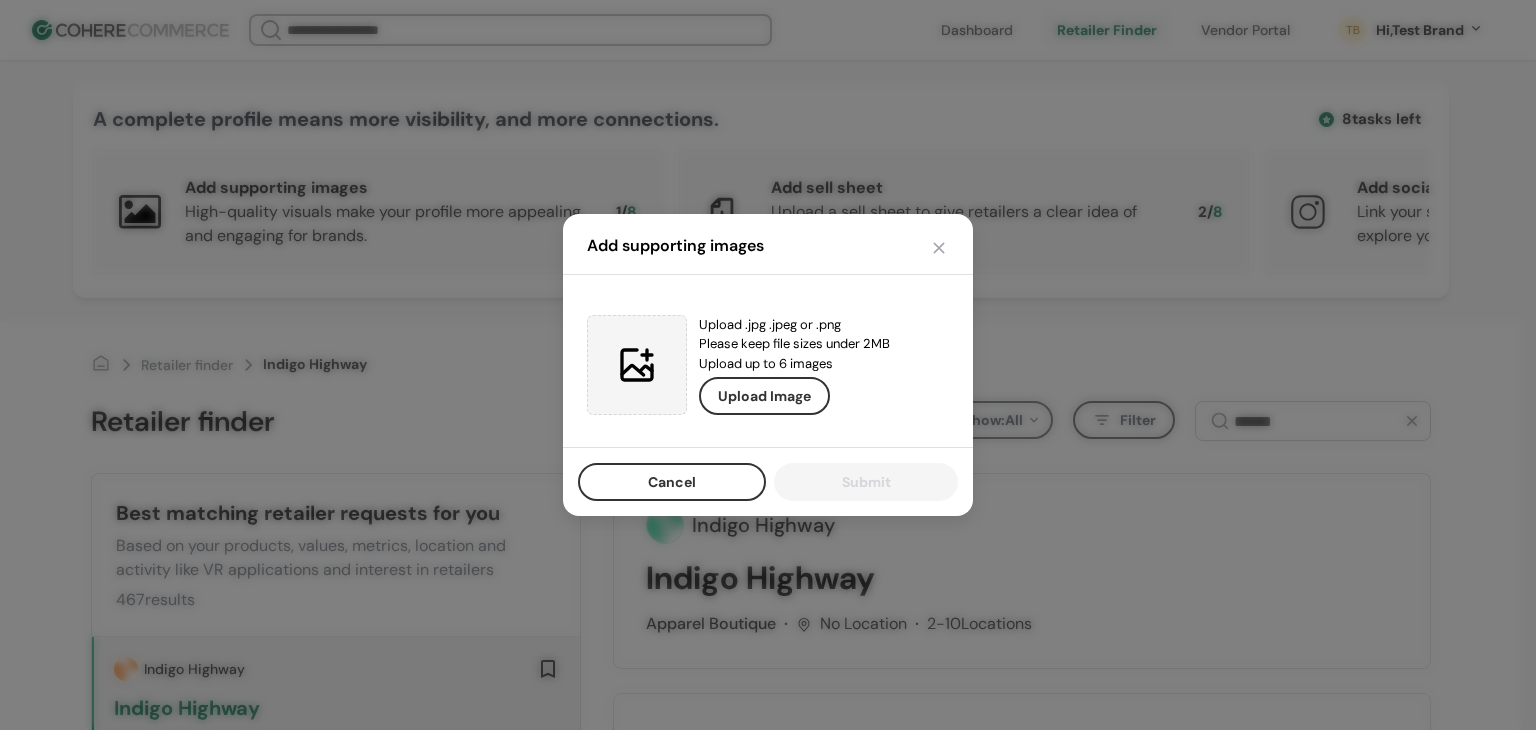 click on "Cancel" at bounding box center [672, 482] 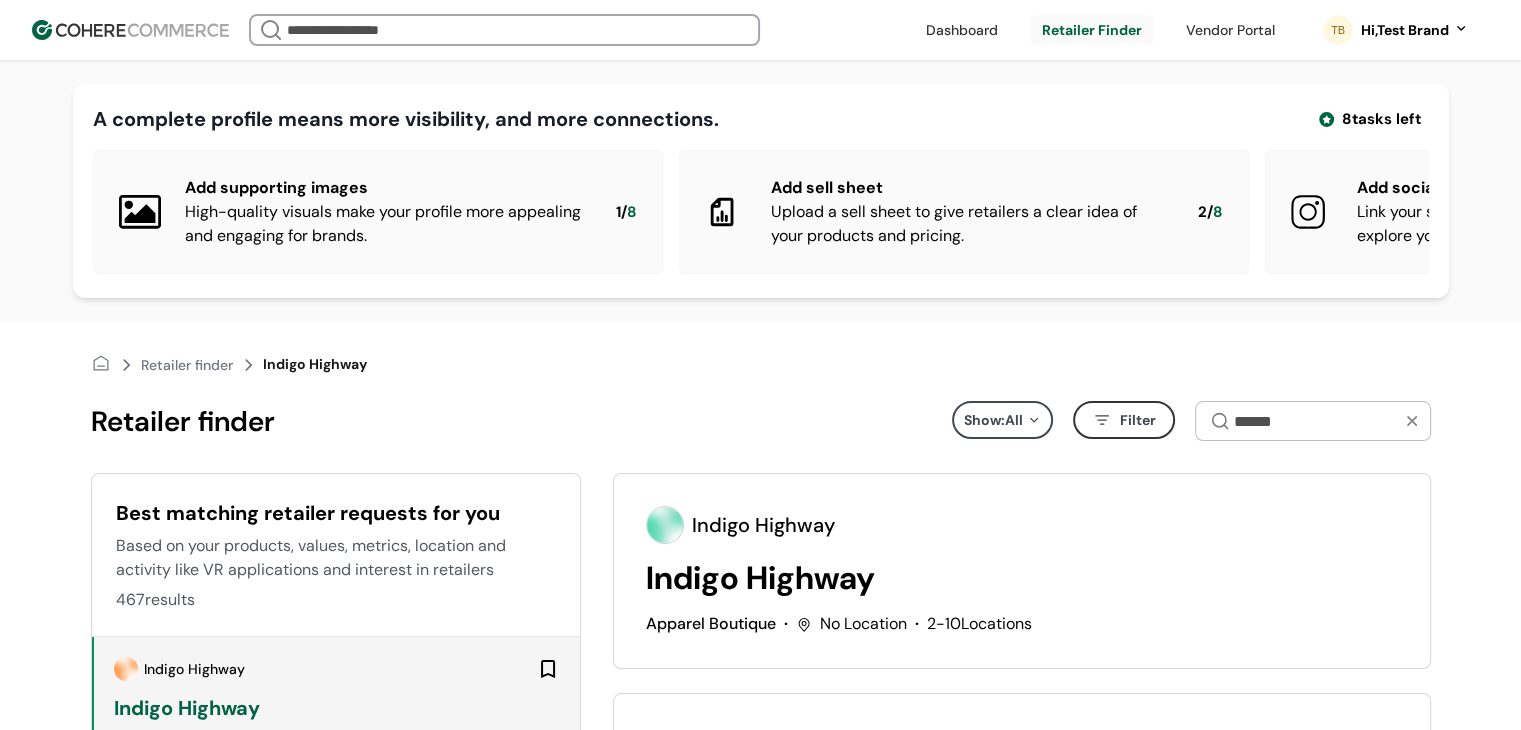 click on "Upload a sell sheet to give retailers a clear idea of your products and pricing." at bounding box center [968, 224] 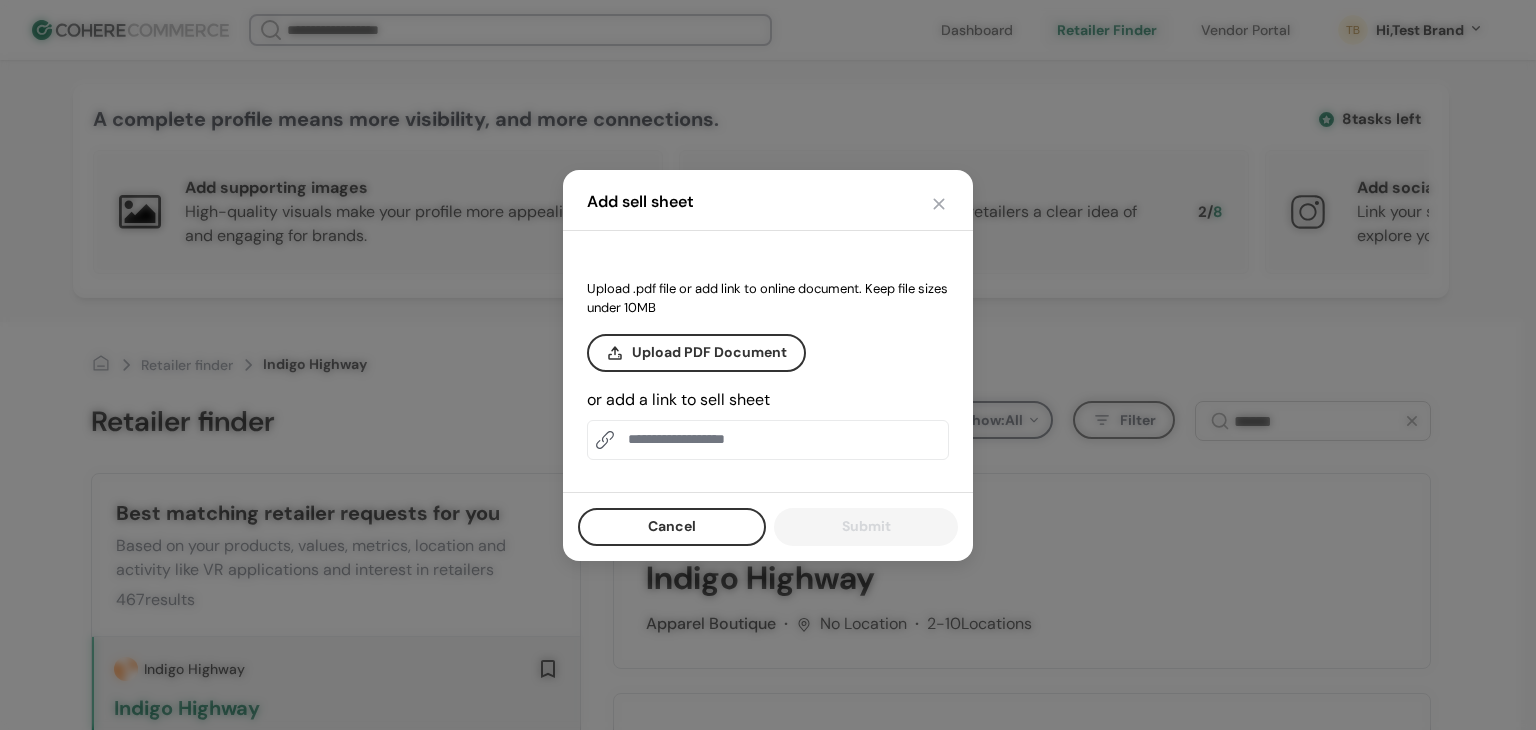 drag, startPoint x: 652, startPoint y: 522, endPoint x: 975, endPoint y: 200, distance: 456.0844 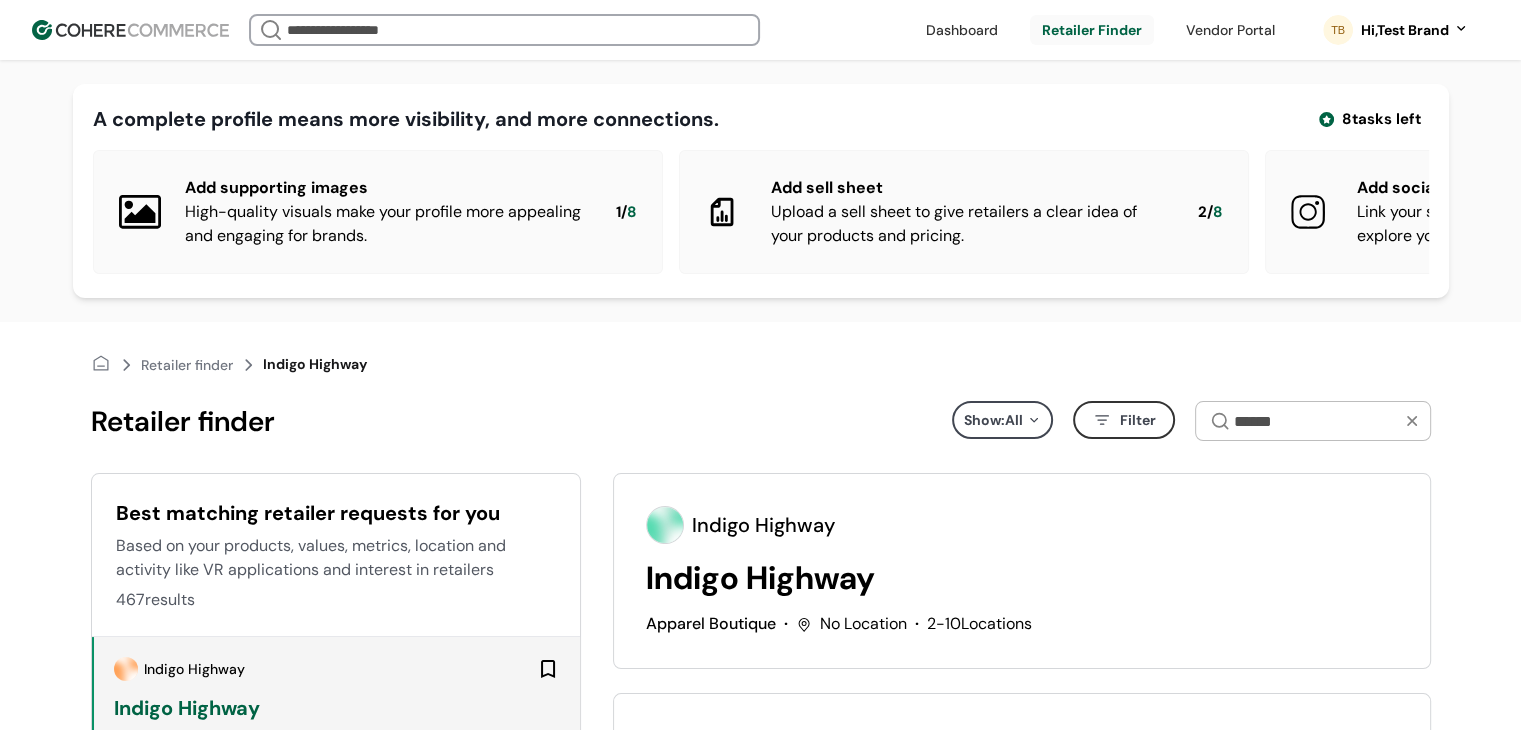 click on "Link your social media profiles so retailers can explore your store’s style and audience engagement." at bounding box center [1554, 224] 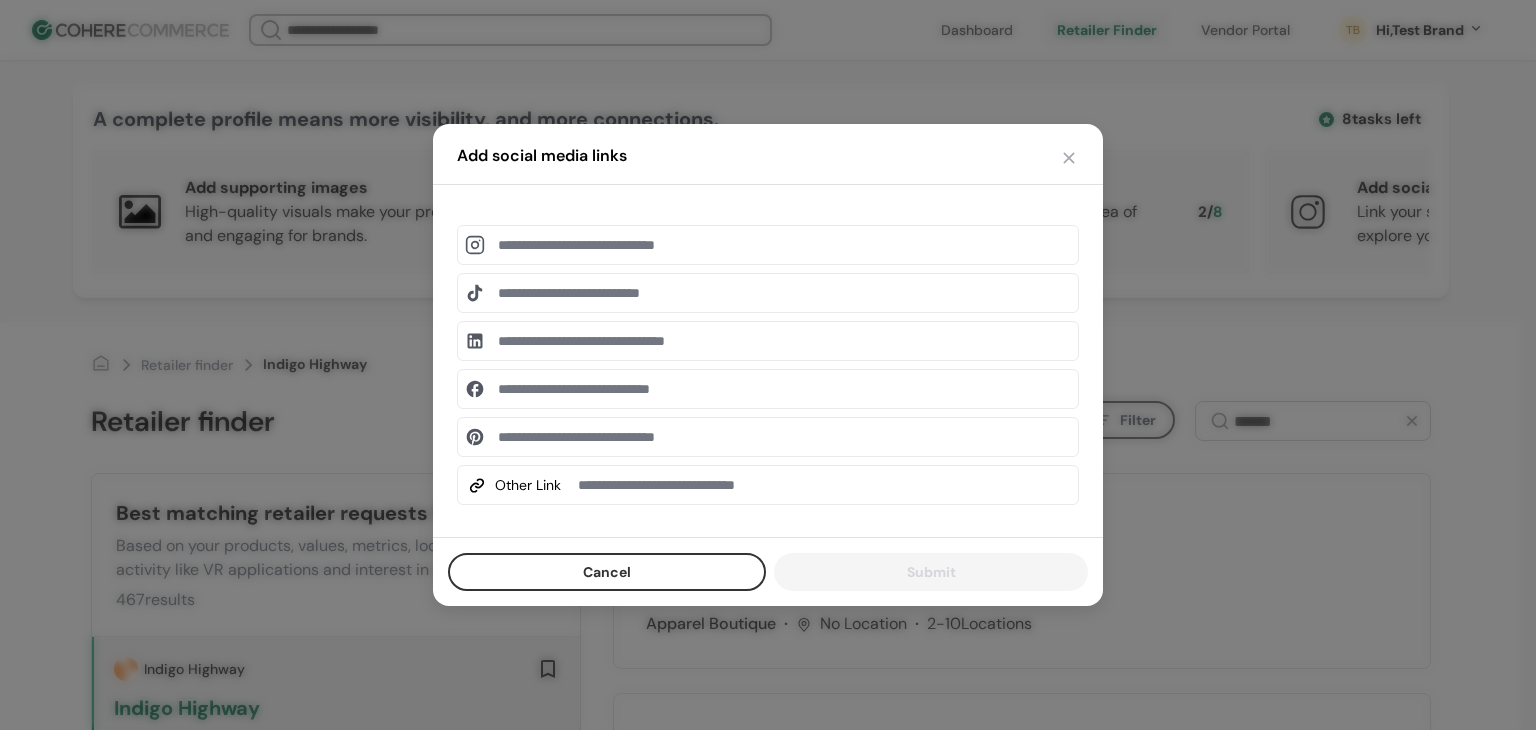 click on "Cancel" at bounding box center (607, 572) 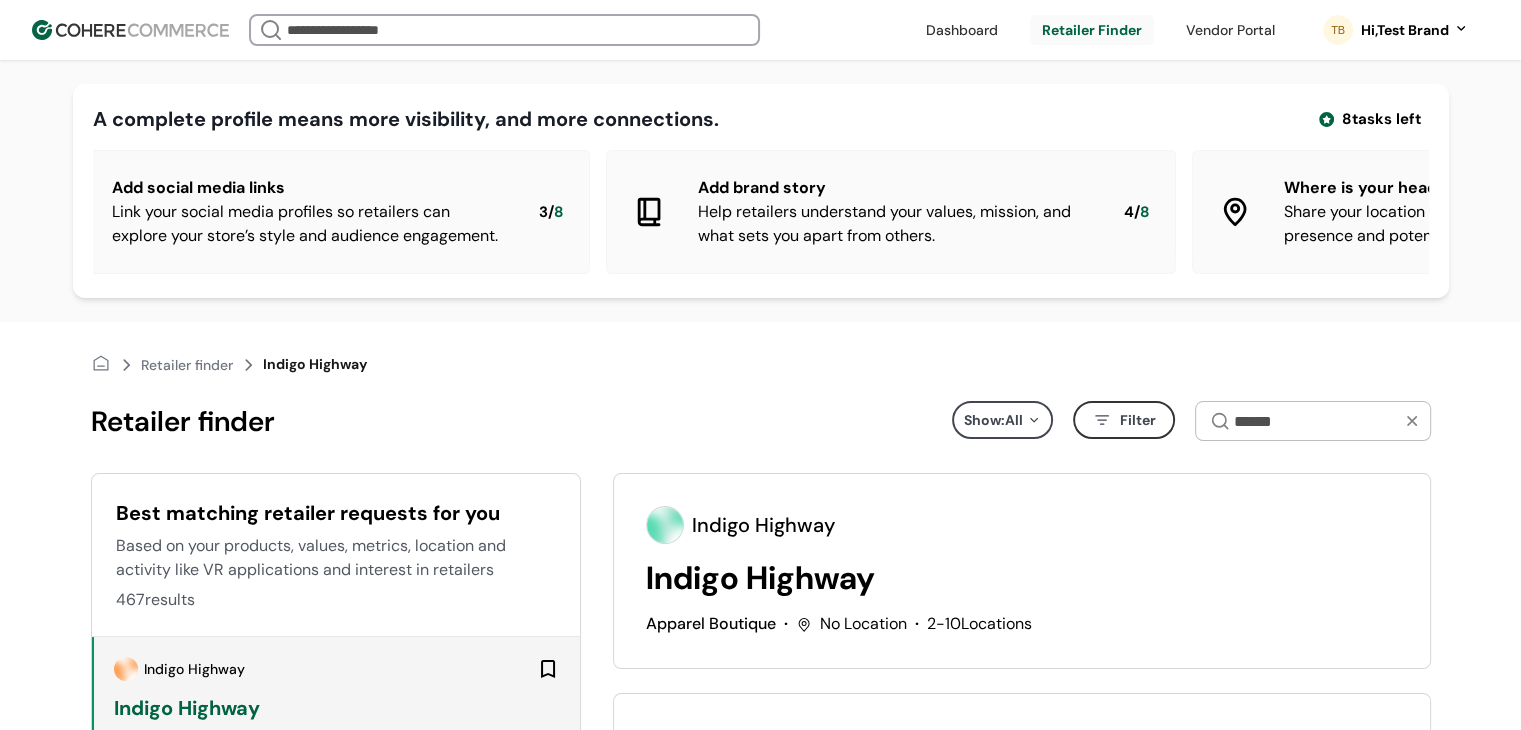 scroll, scrollTop: 0, scrollLeft: 1328, axis: horizontal 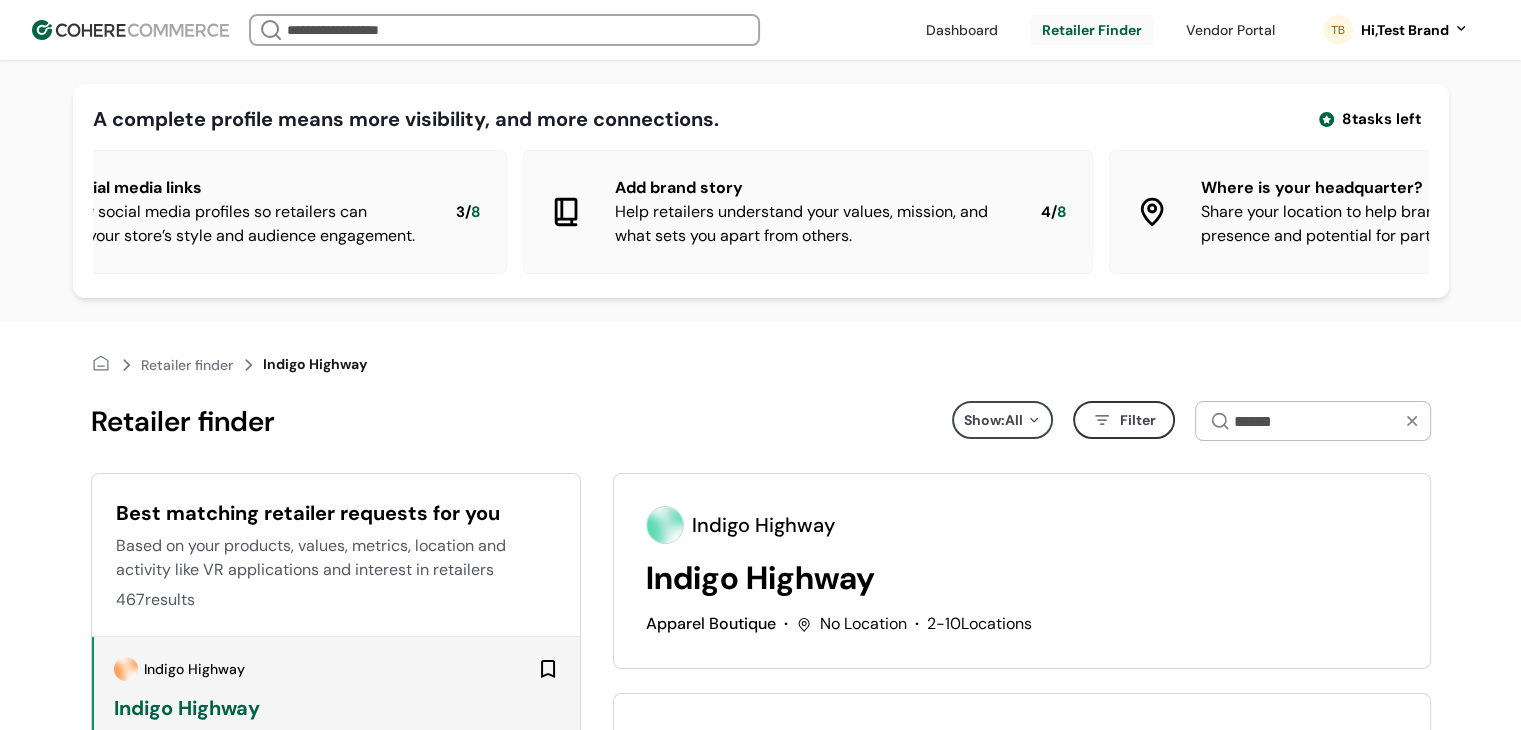 click on "Help retailers understand your values, mission, and what sets you apart from others." at bounding box center (812, 224) 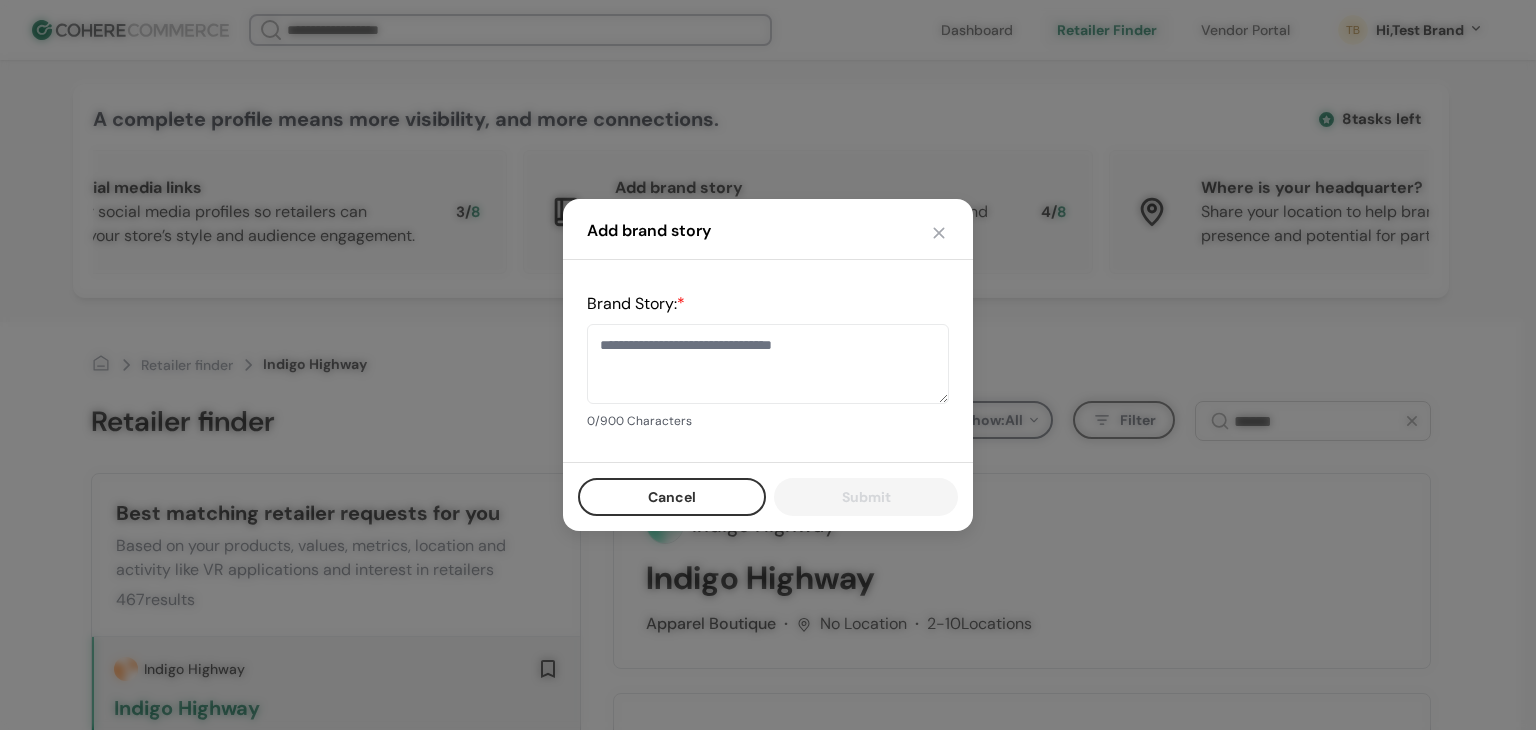 click on "Cancel" at bounding box center (672, 497) 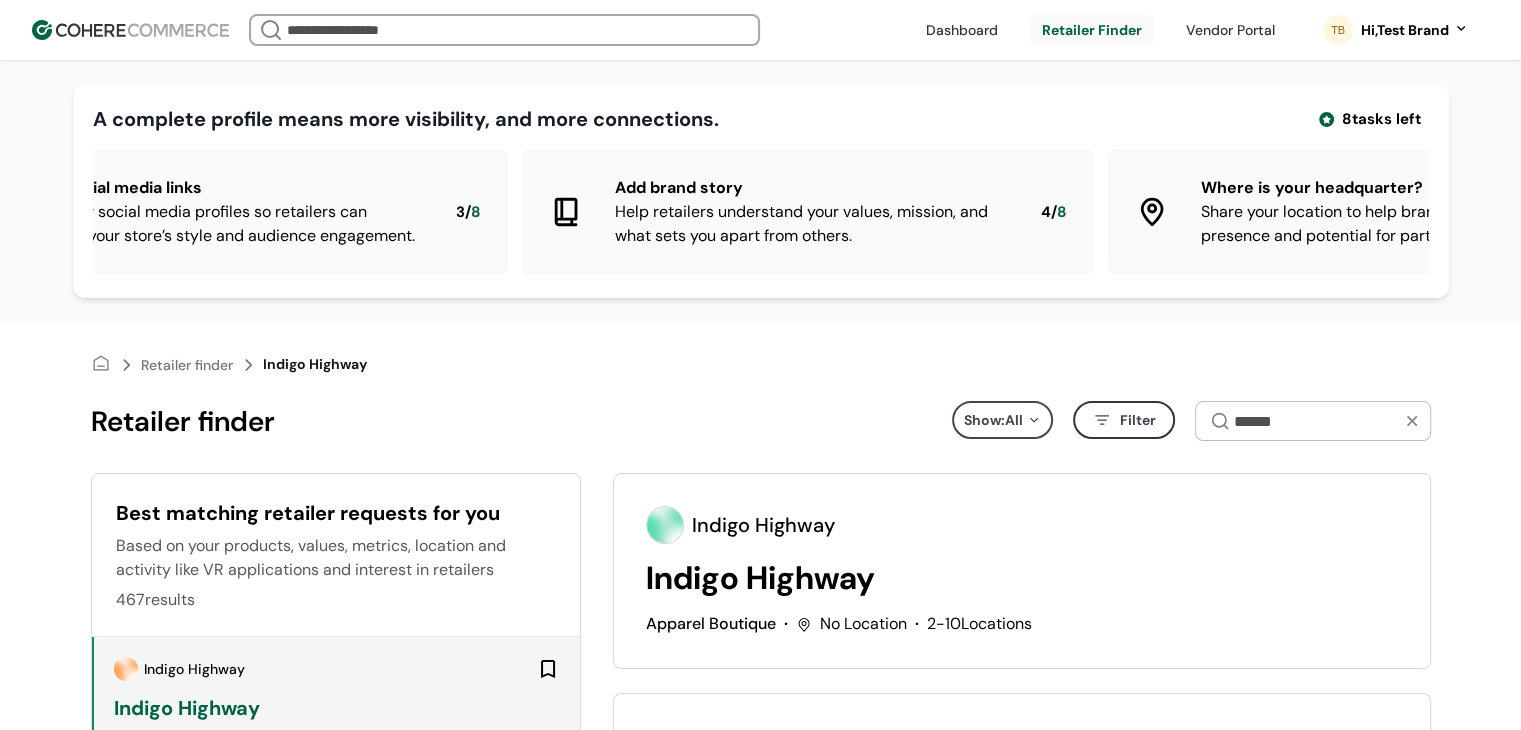 click on "Help retailers understand your values, mission, and what sets you apart from others." at bounding box center (812, 224) 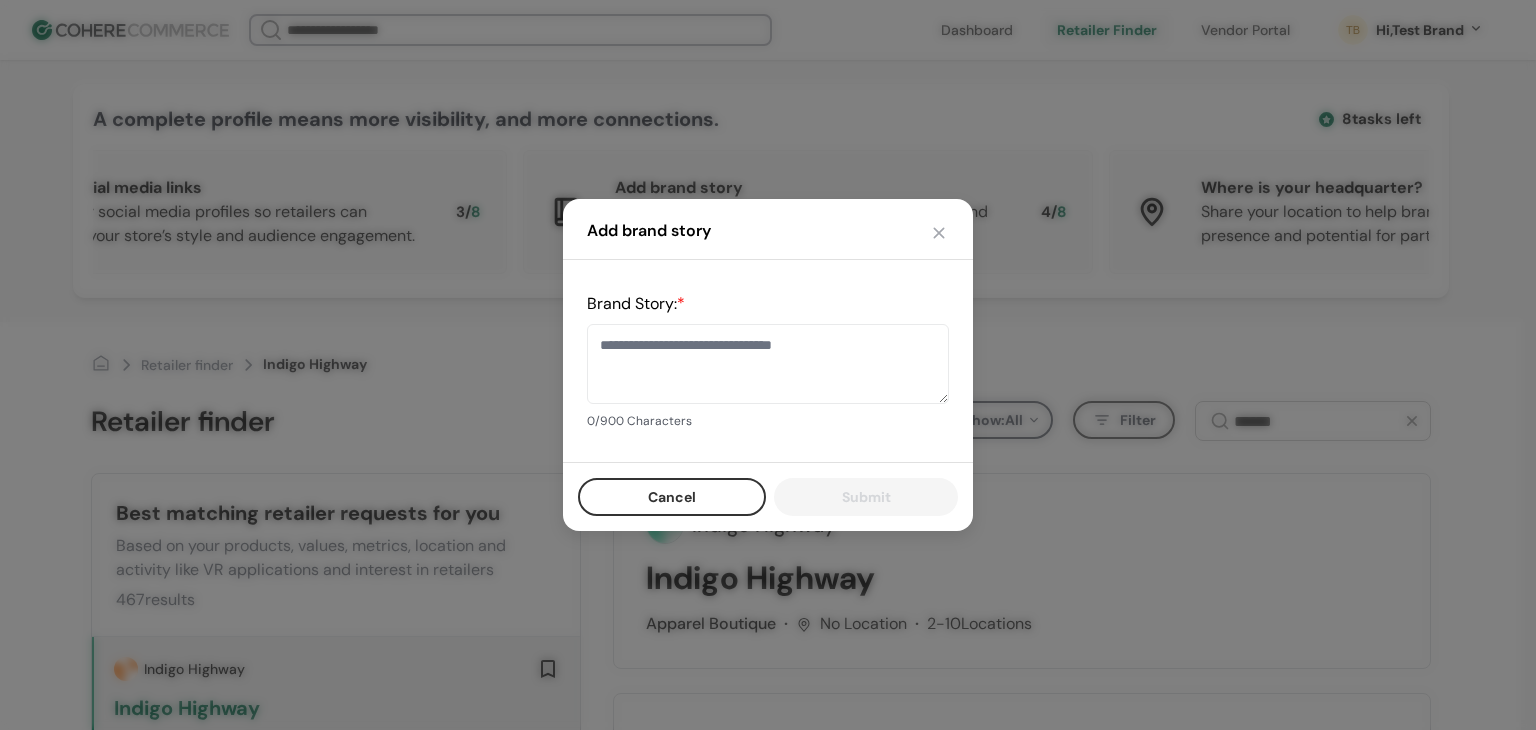 click on "Cancel" at bounding box center (672, 497) 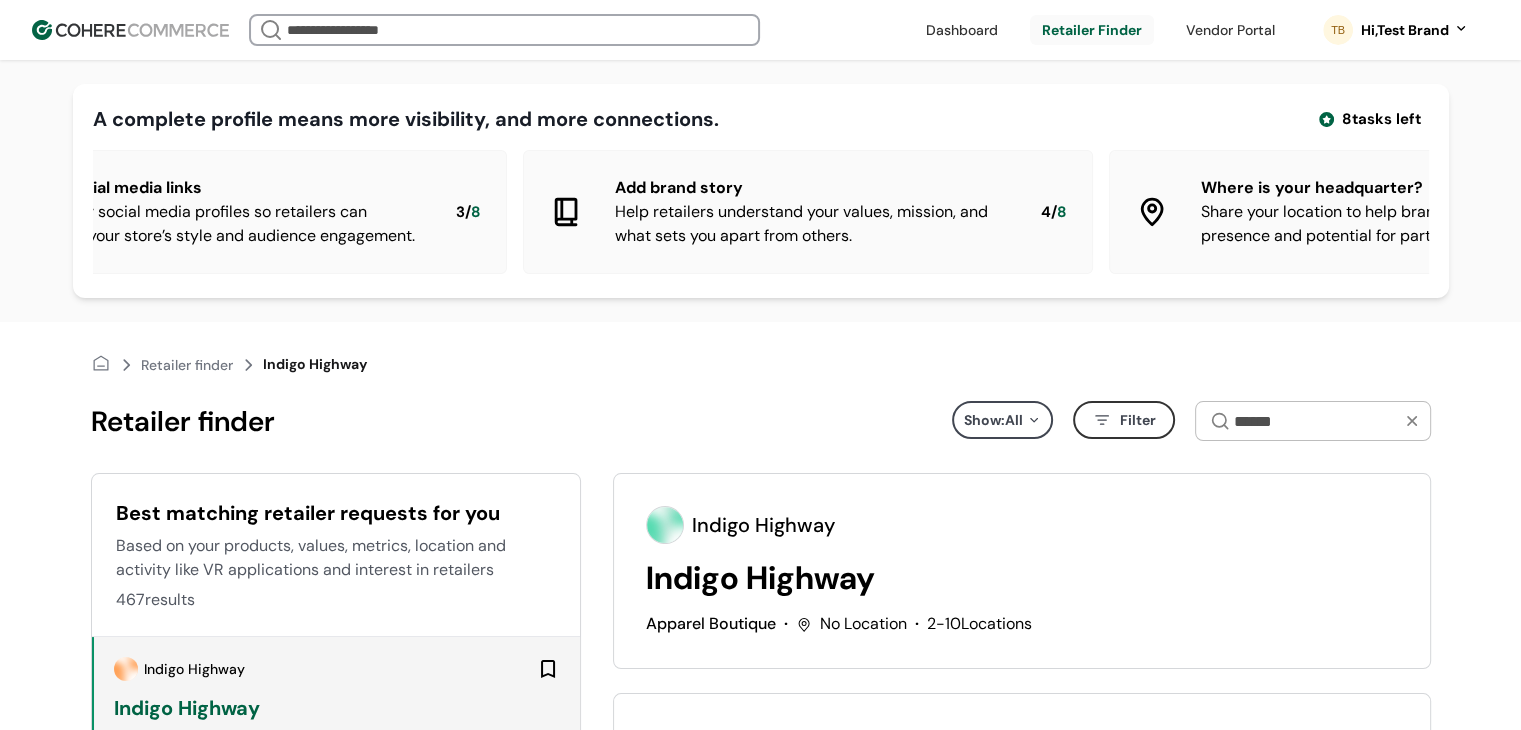 click on "Where is your headquarter?" at bounding box center [1398, 188] 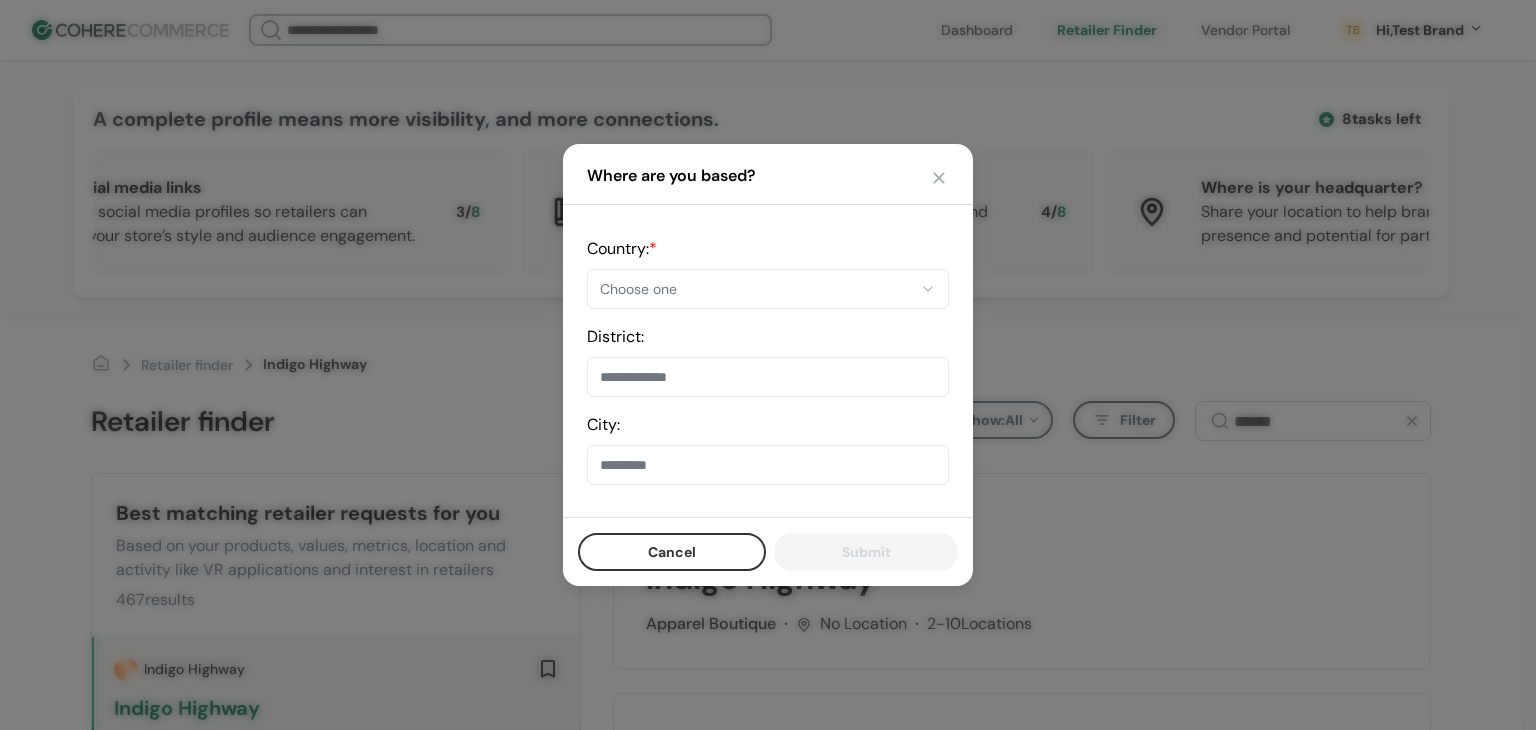 click on "Cancel" at bounding box center [672, 552] 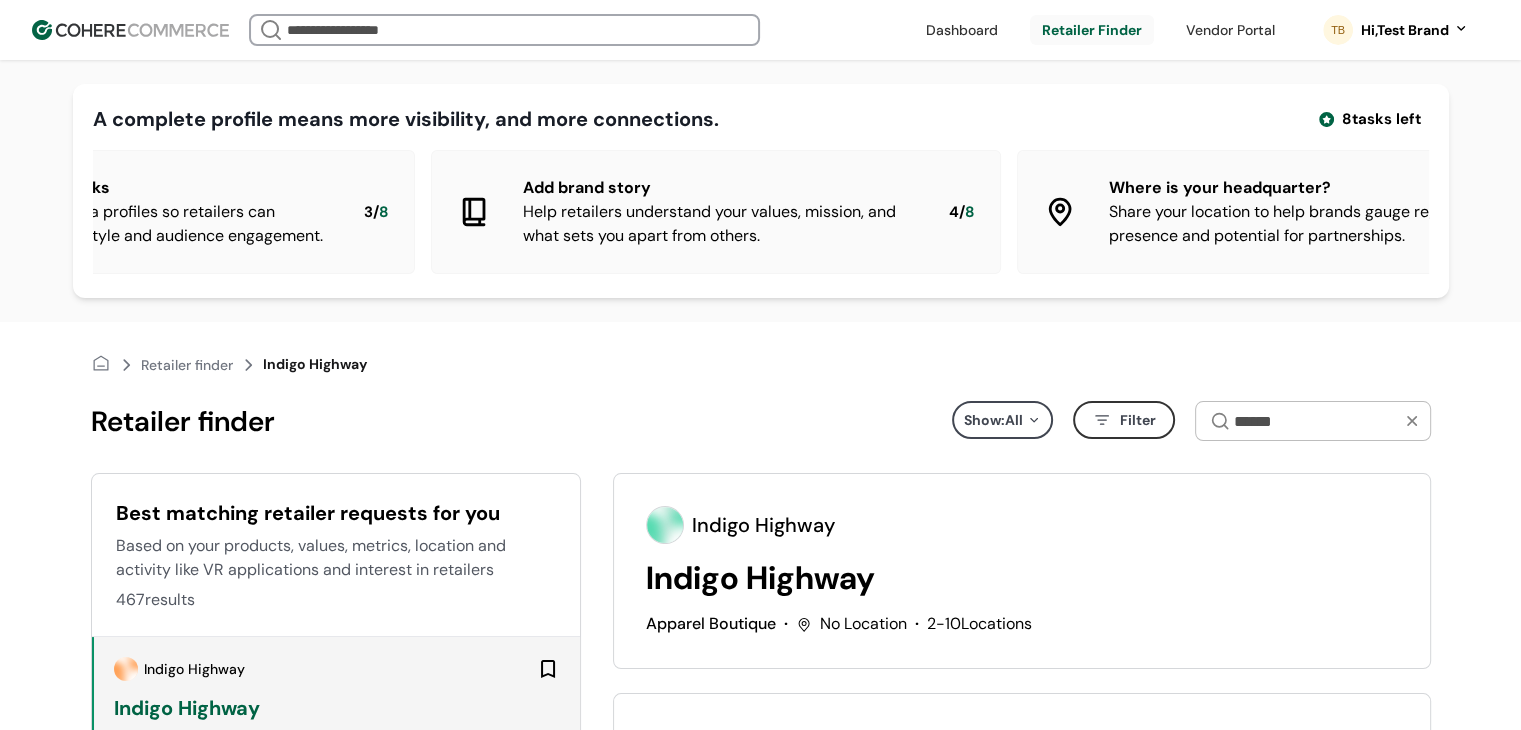 scroll, scrollTop: 0, scrollLeft: 1935, axis: horizontal 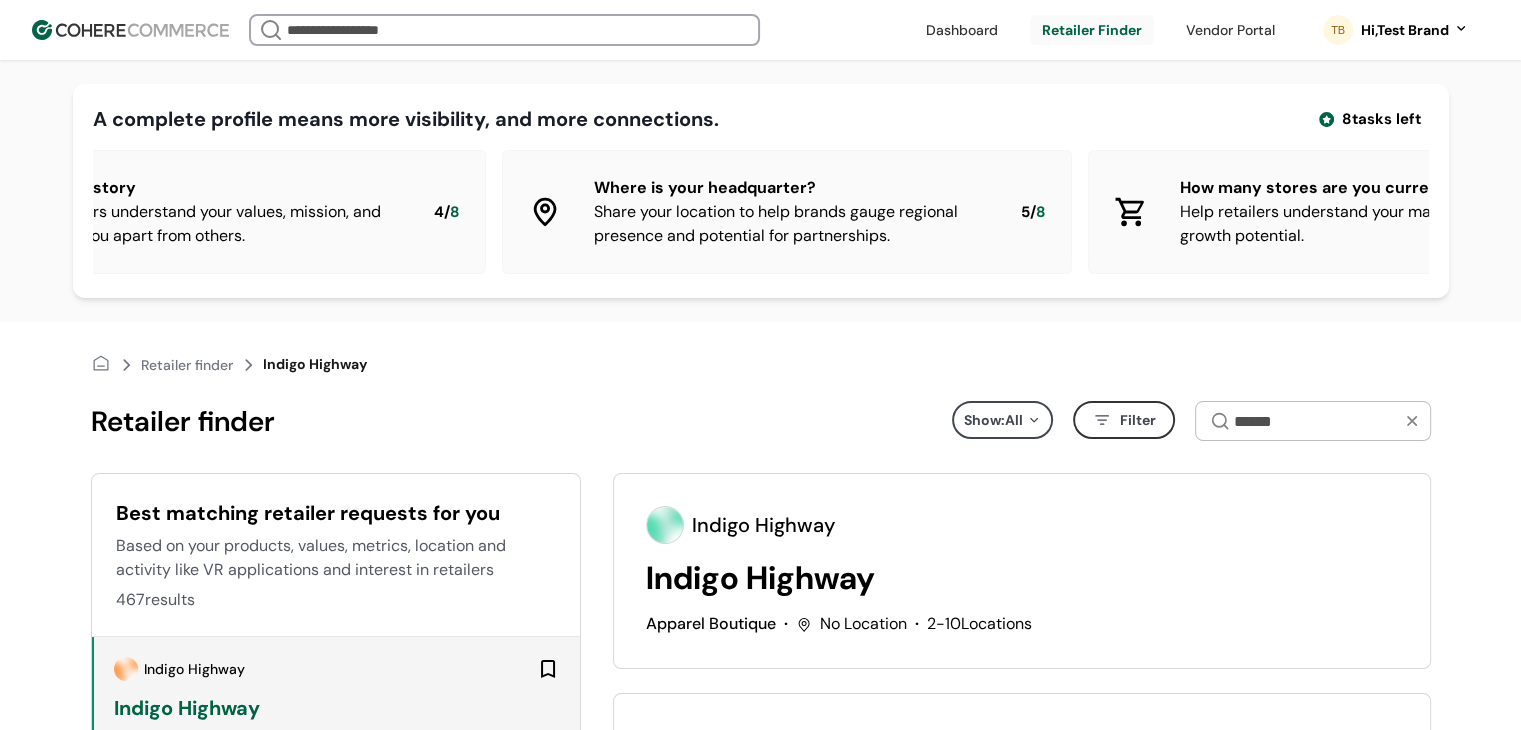 click on "Share your location to help brands gauge regional presence and potential for partnerships." at bounding box center [791, 224] 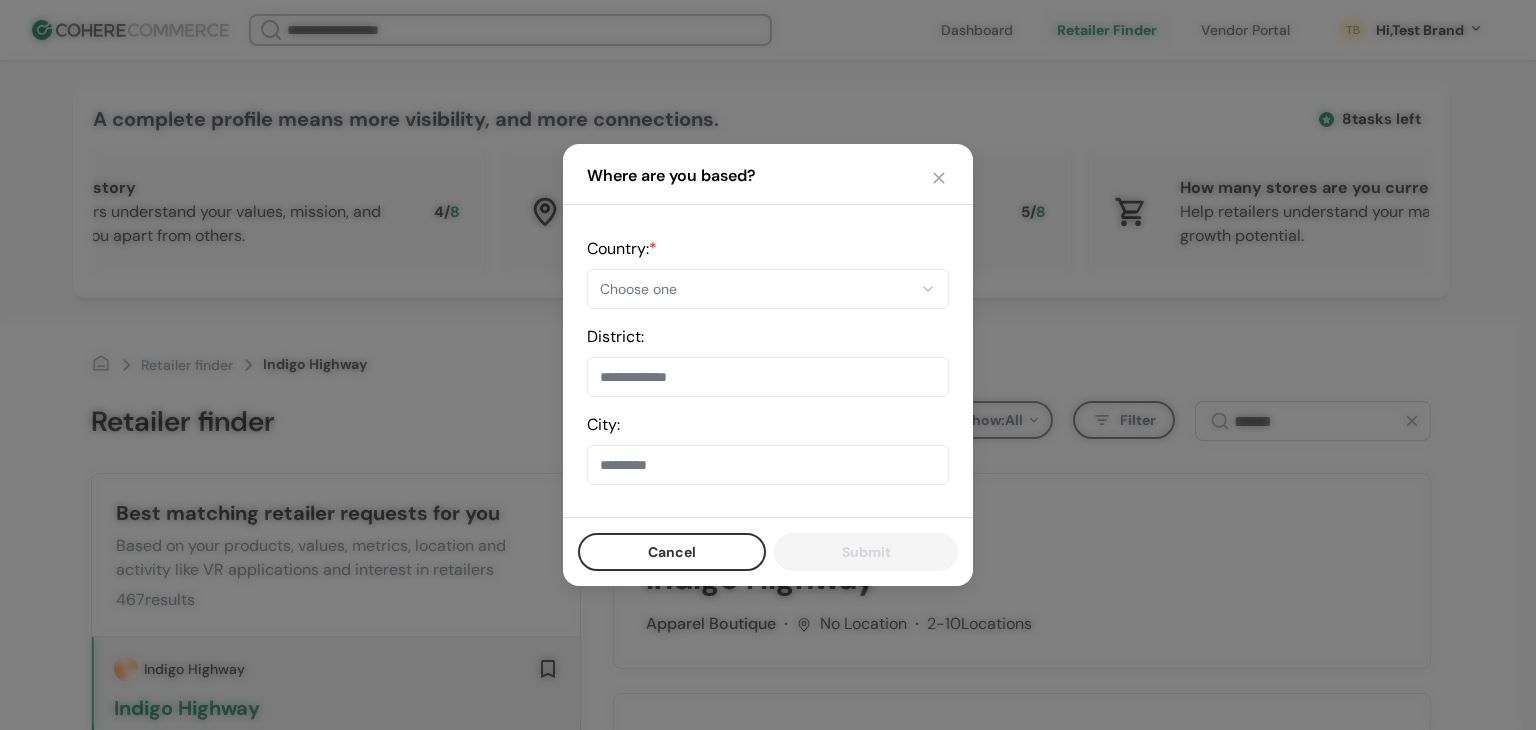 click on "Cancel" at bounding box center (672, 552) 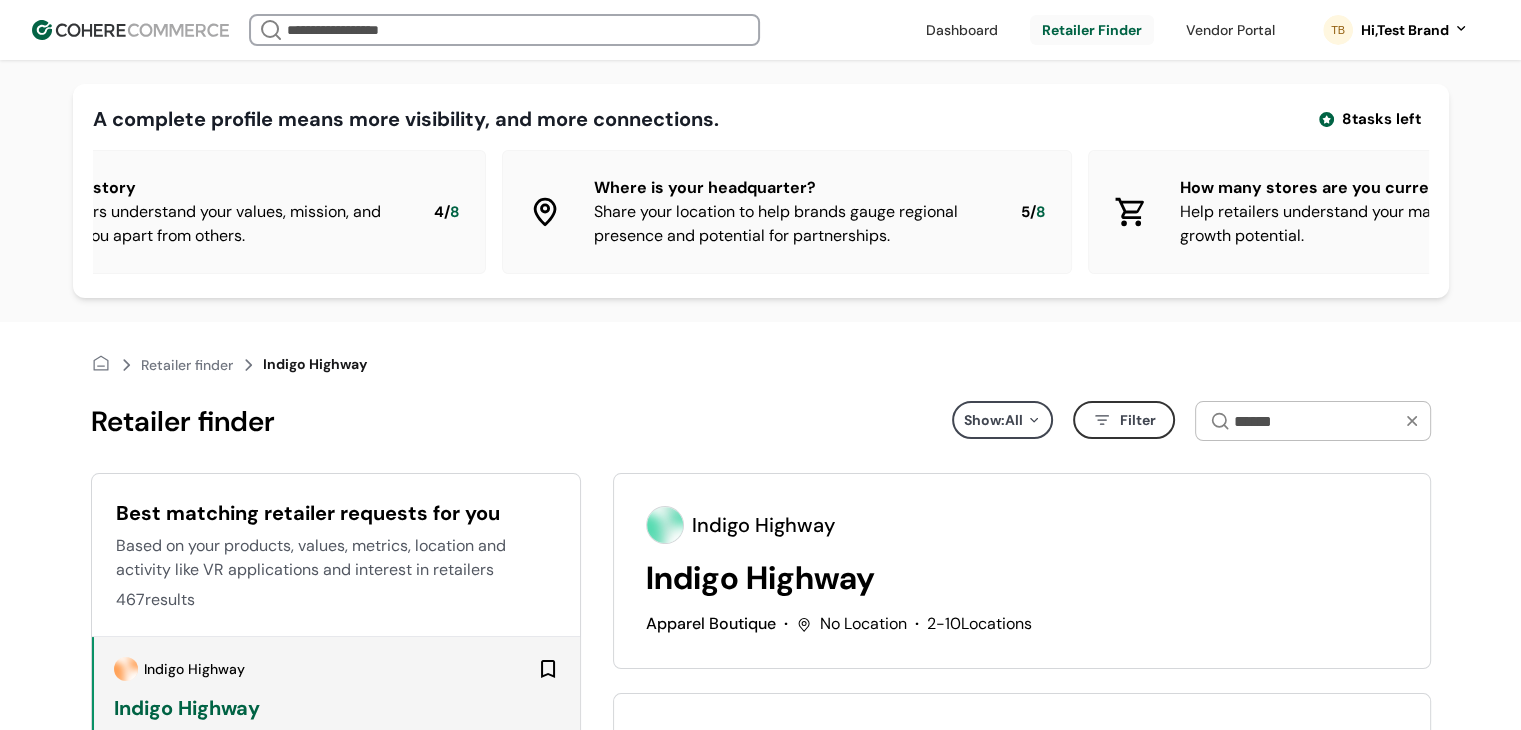 click on "Help retailers understand your market reach and growth potential." at bounding box center [1377, 224] 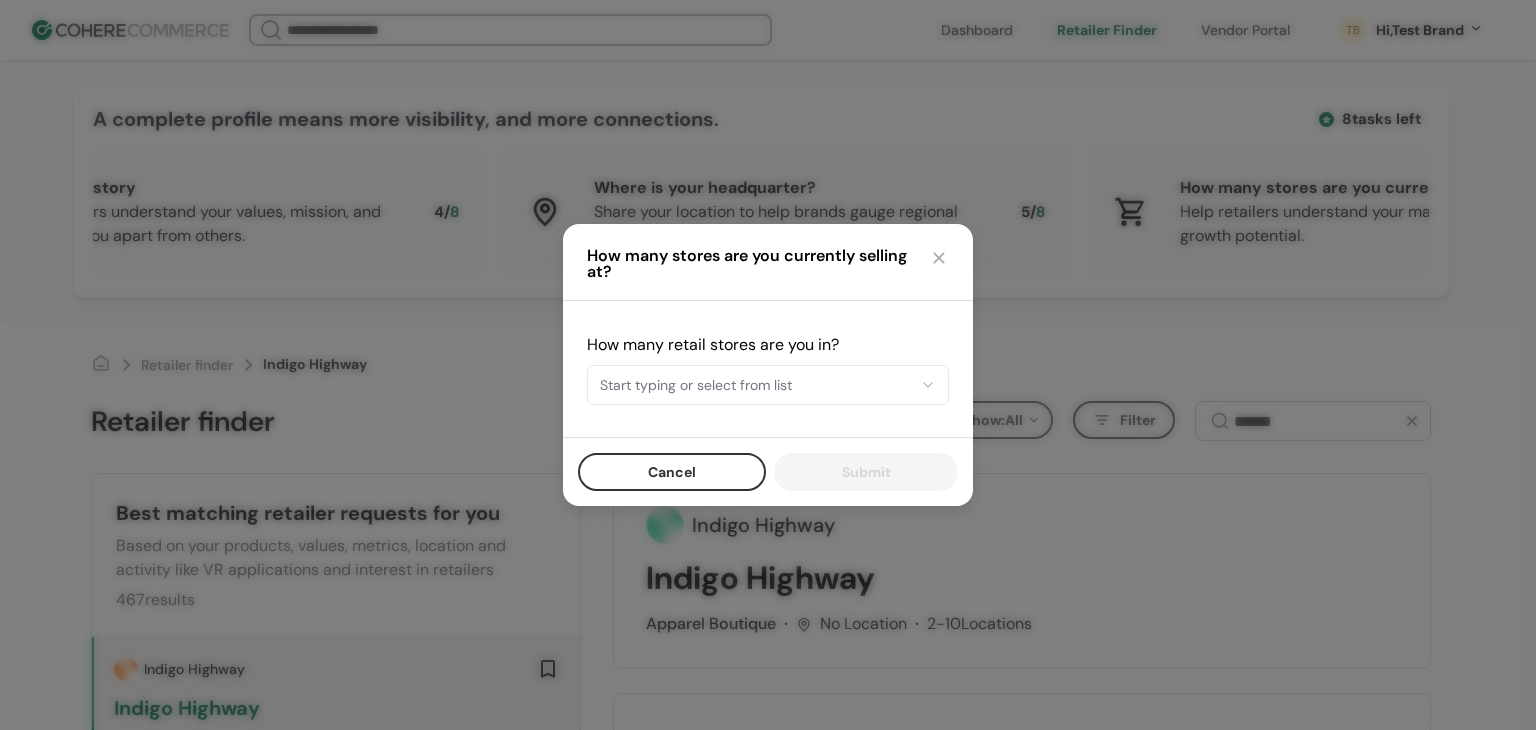 click on "Cancel" at bounding box center [672, 472] 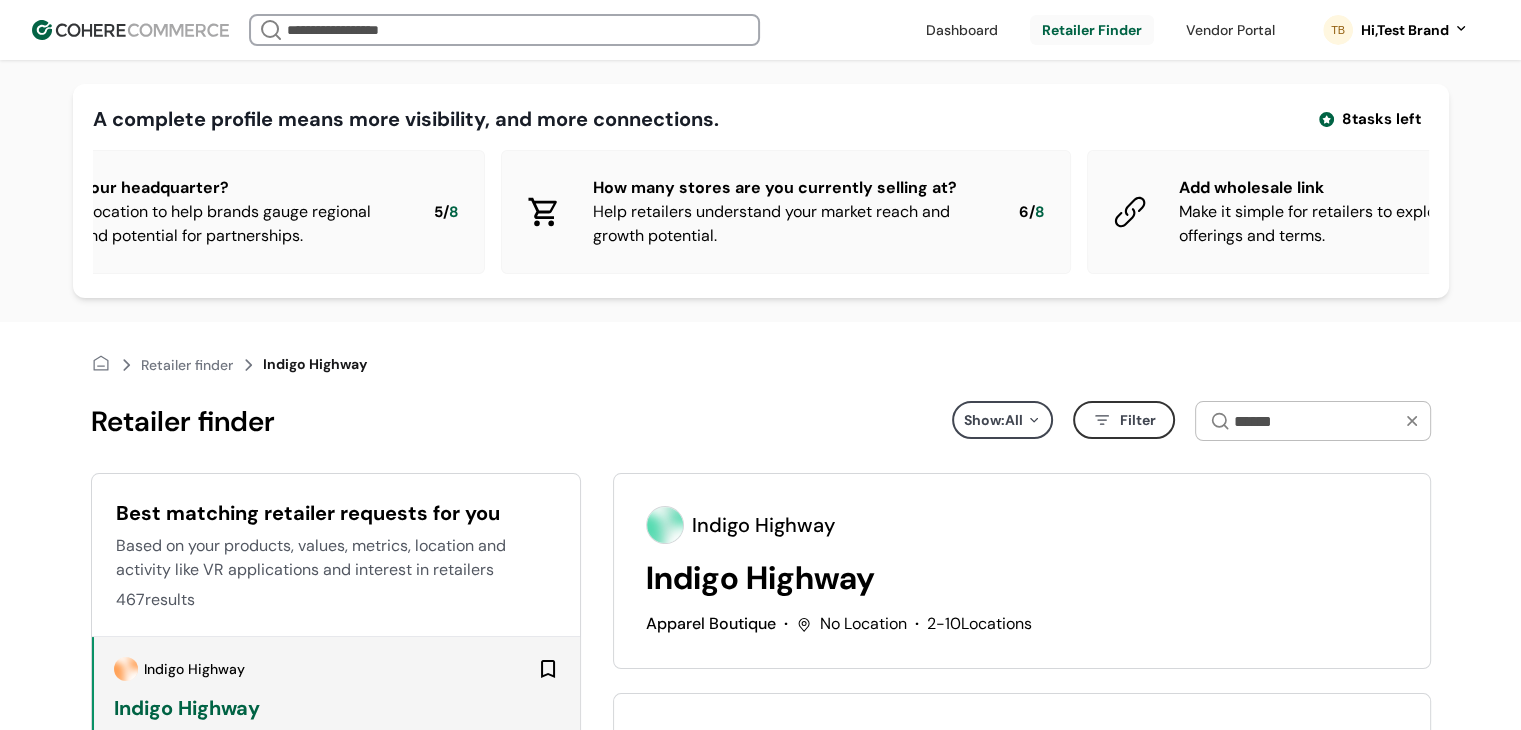 scroll, scrollTop: 0, scrollLeft: 2591, axis: horizontal 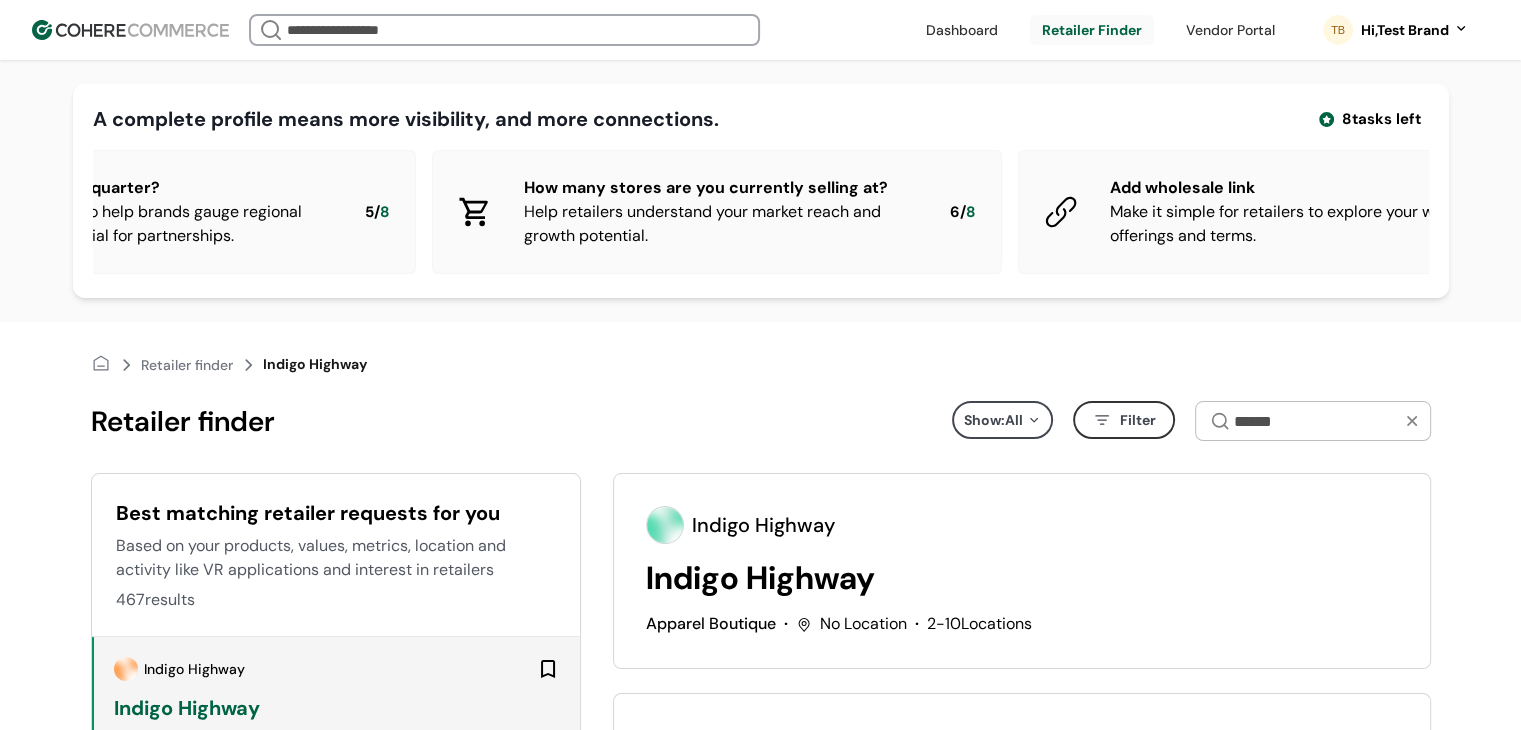click on "Help retailers understand your market reach and growth potential." at bounding box center [721, 224] 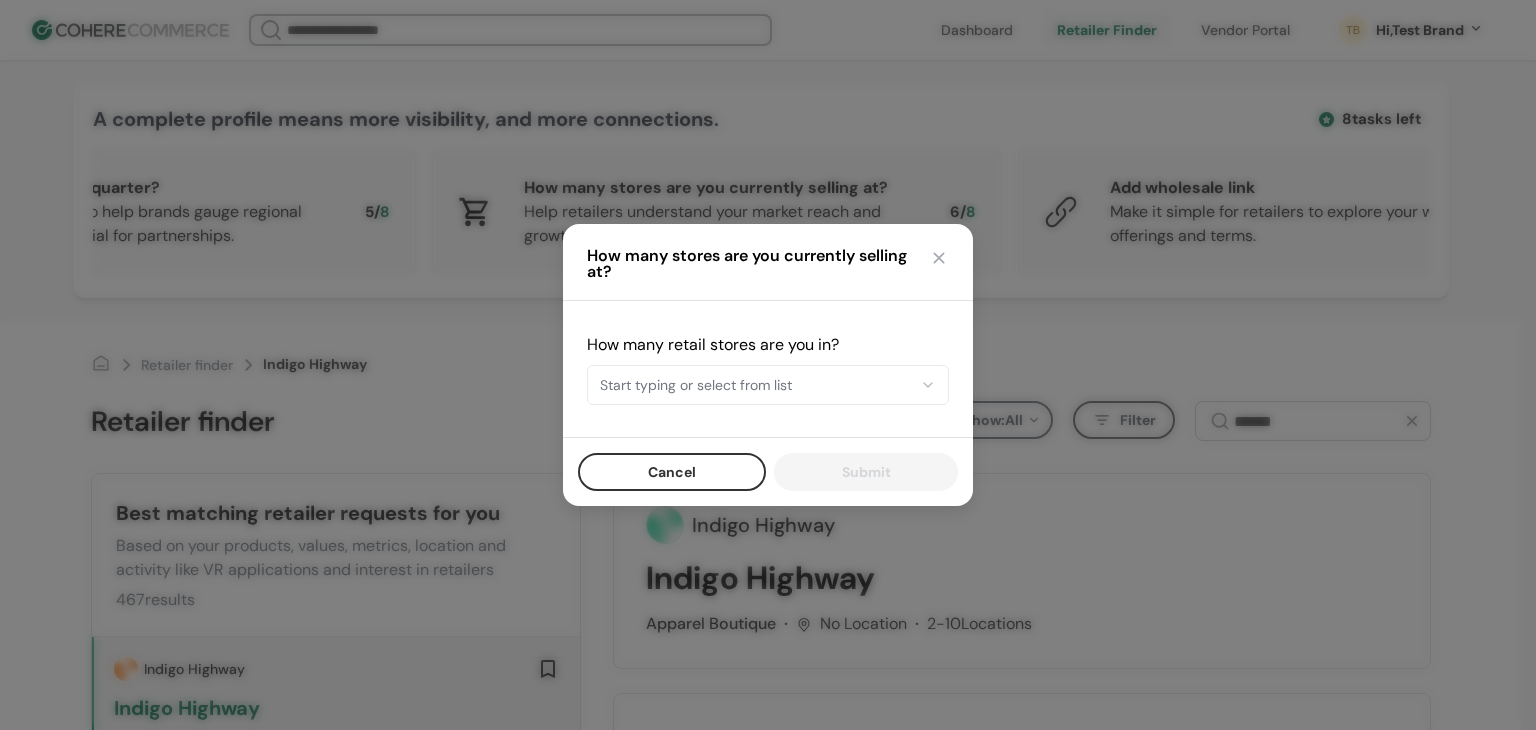 click on "Start typing or select from list" at bounding box center [768, 385] 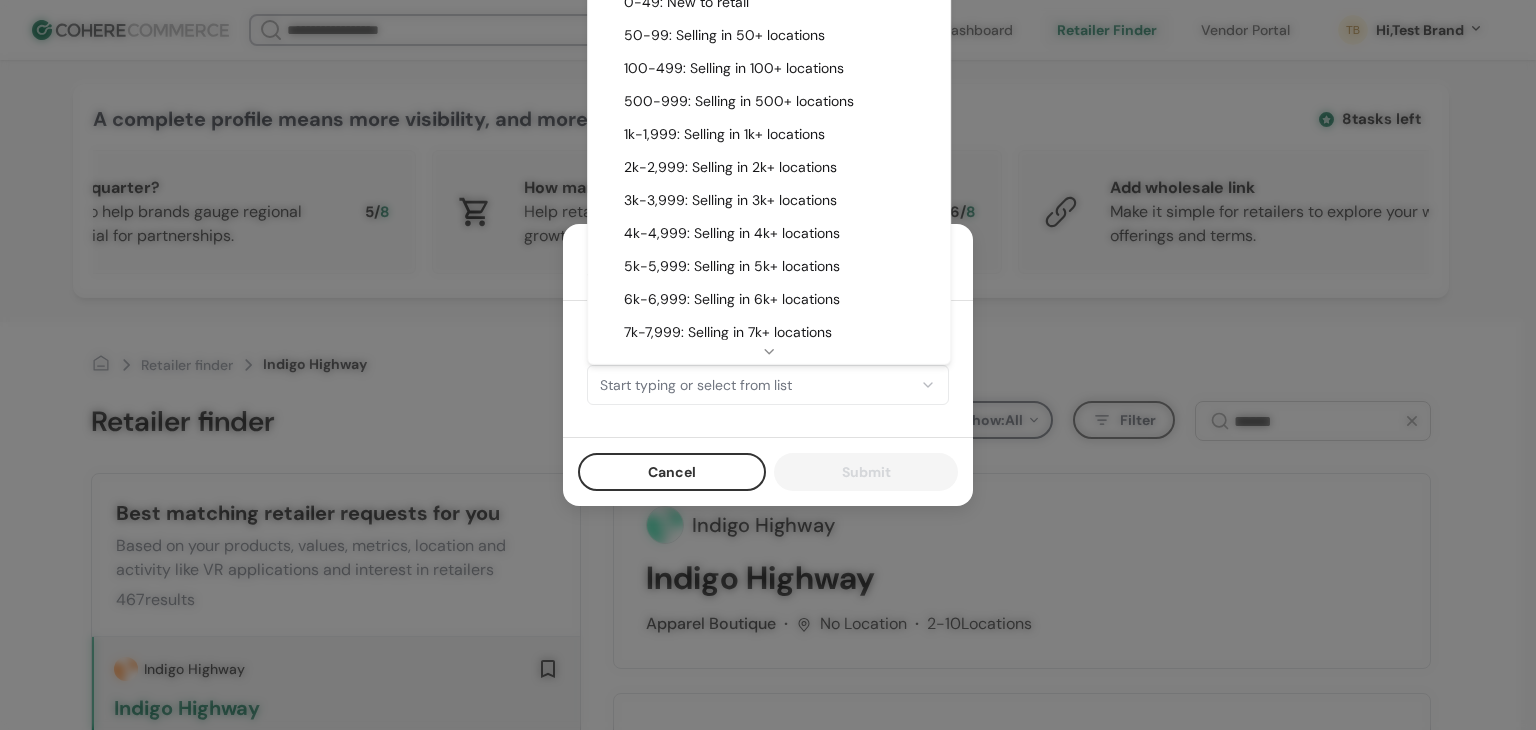 click on "How many stores are you currently selling at?" at bounding box center [768, 262] 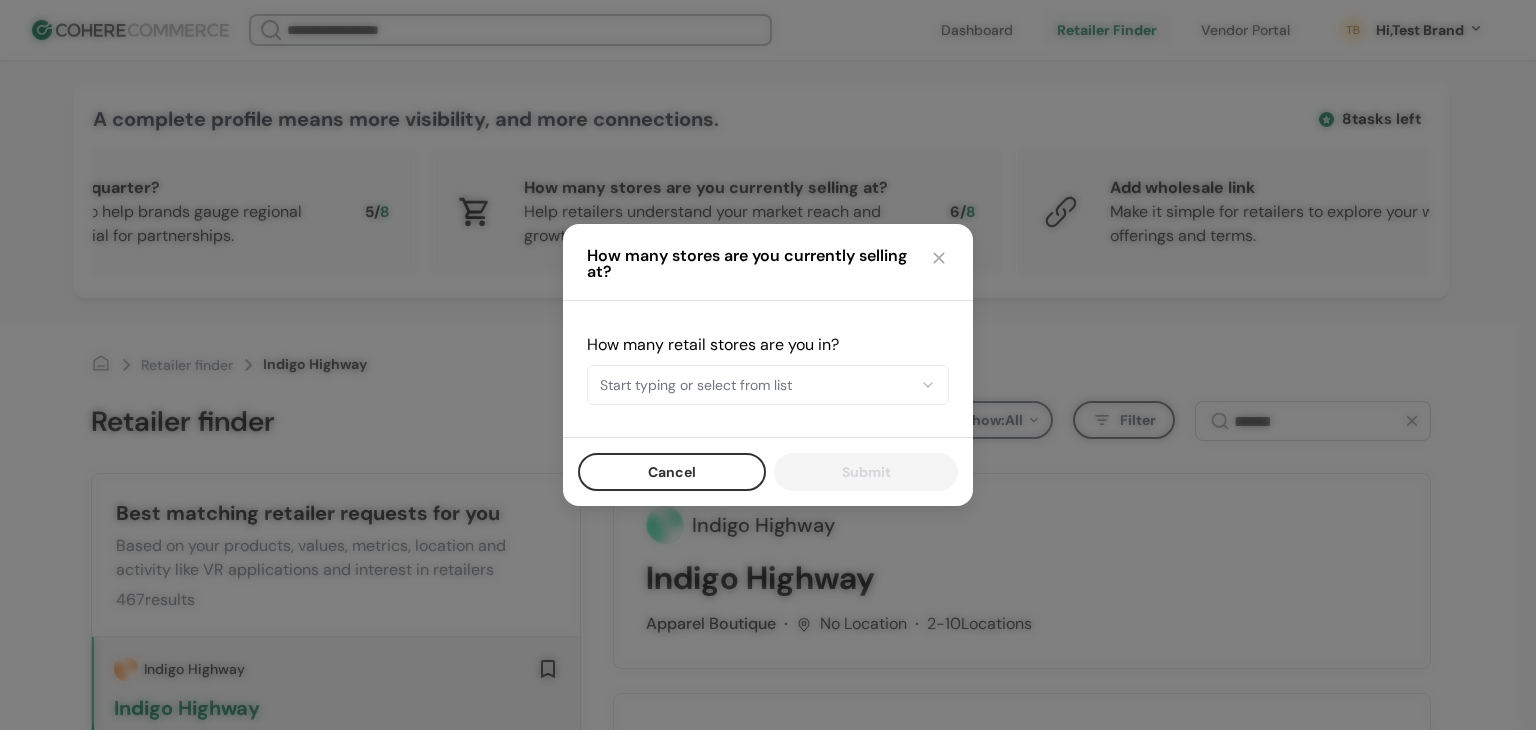 click on "Cancel" at bounding box center (672, 472) 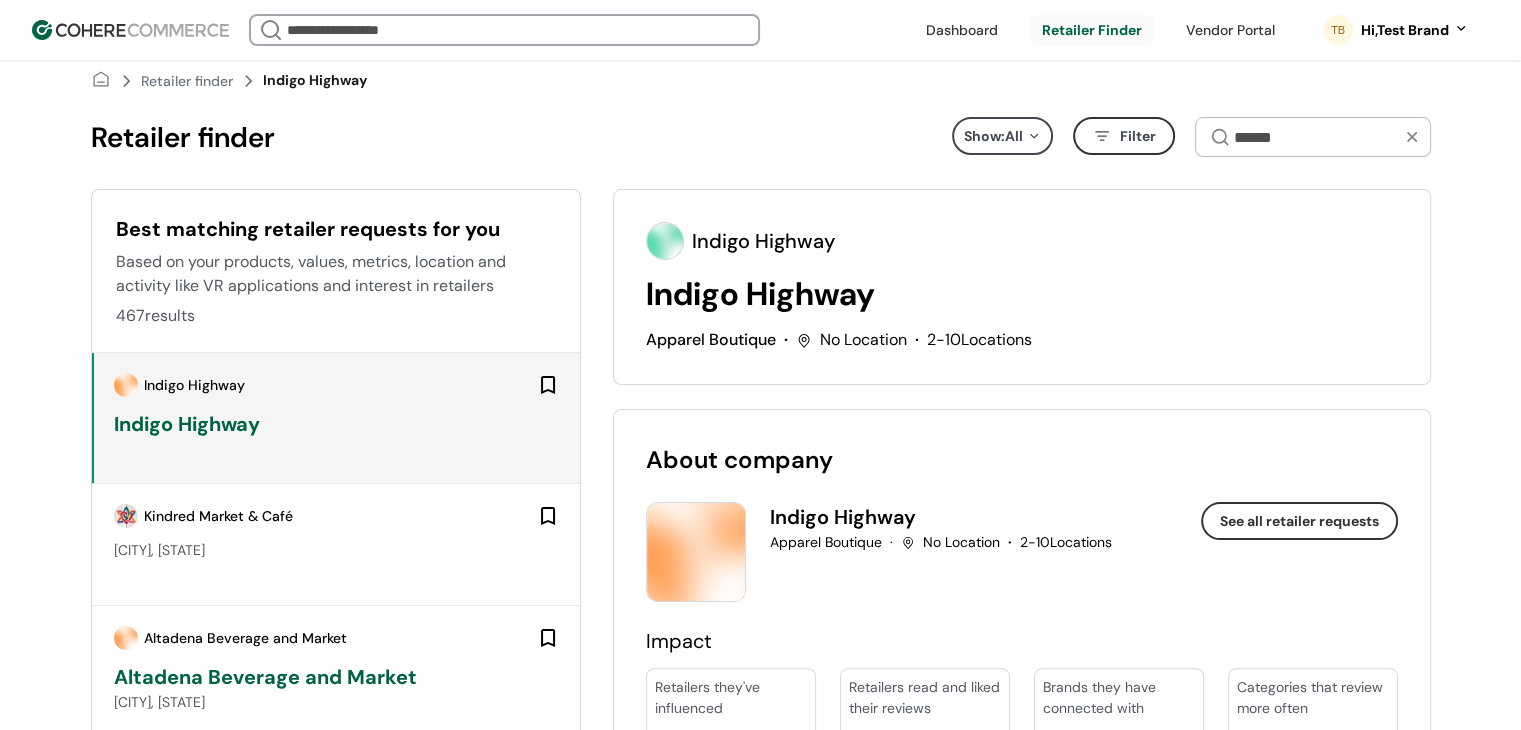 scroll, scrollTop: 300, scrollLeft: 0, axis: vertical 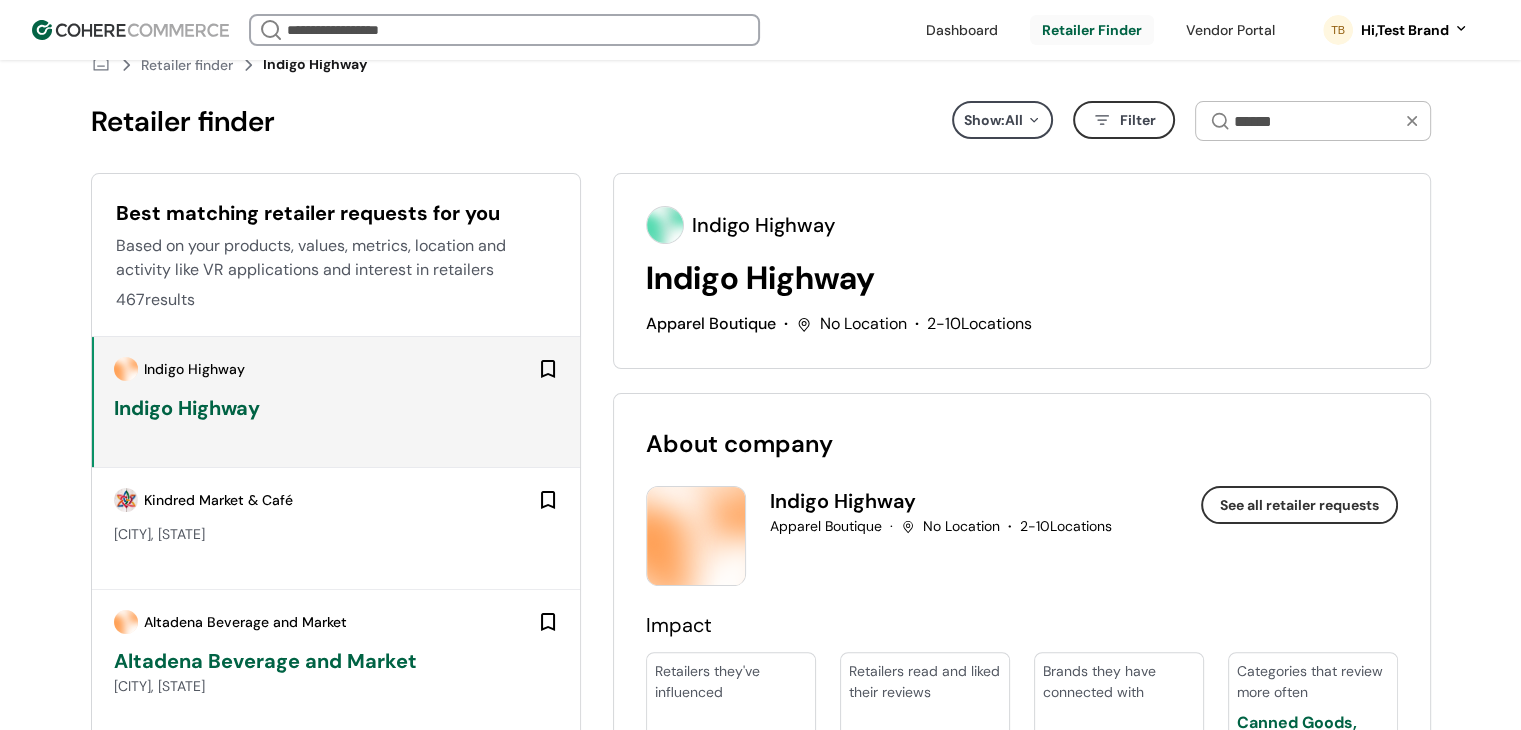 click at bounding box center [548, 369] 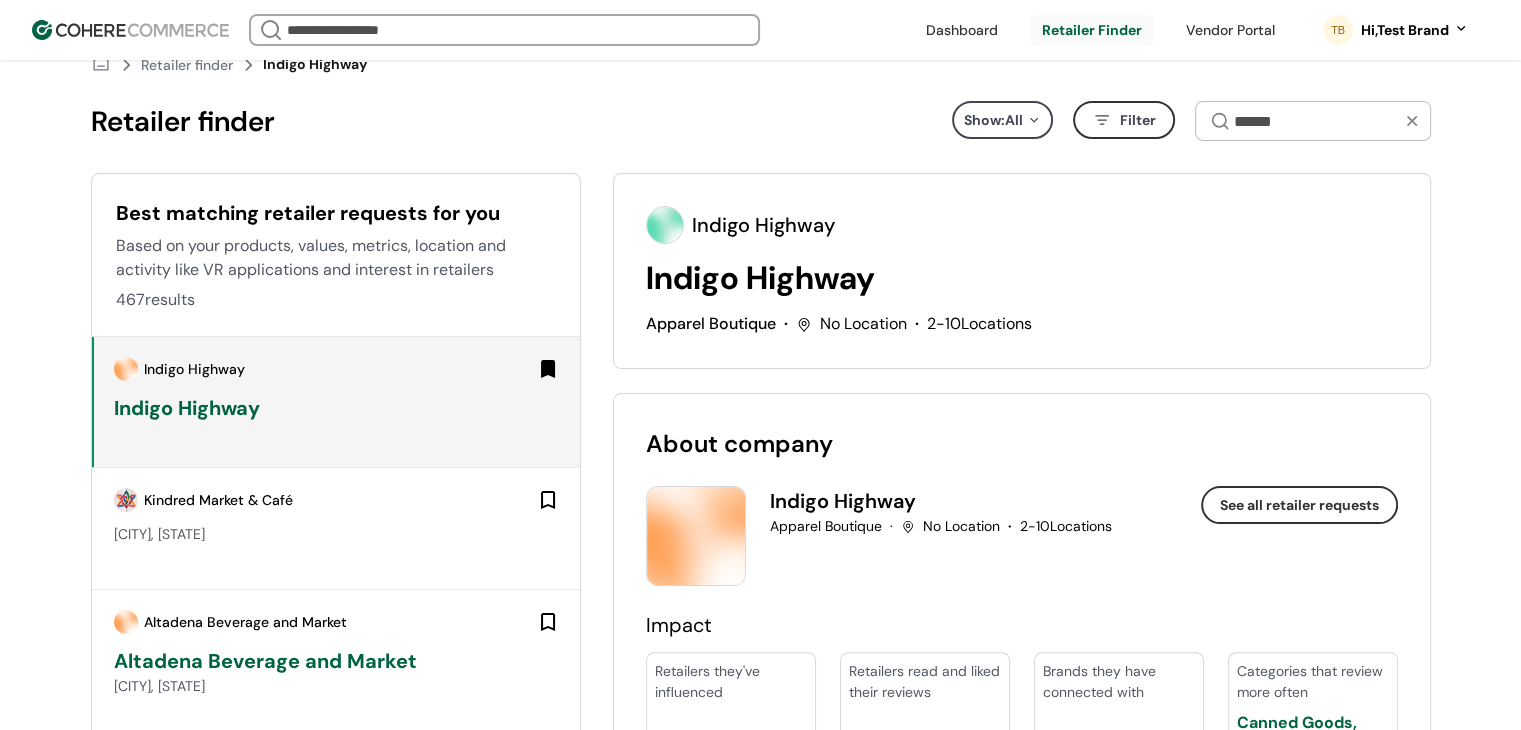 click at bounding box center (548, 500) 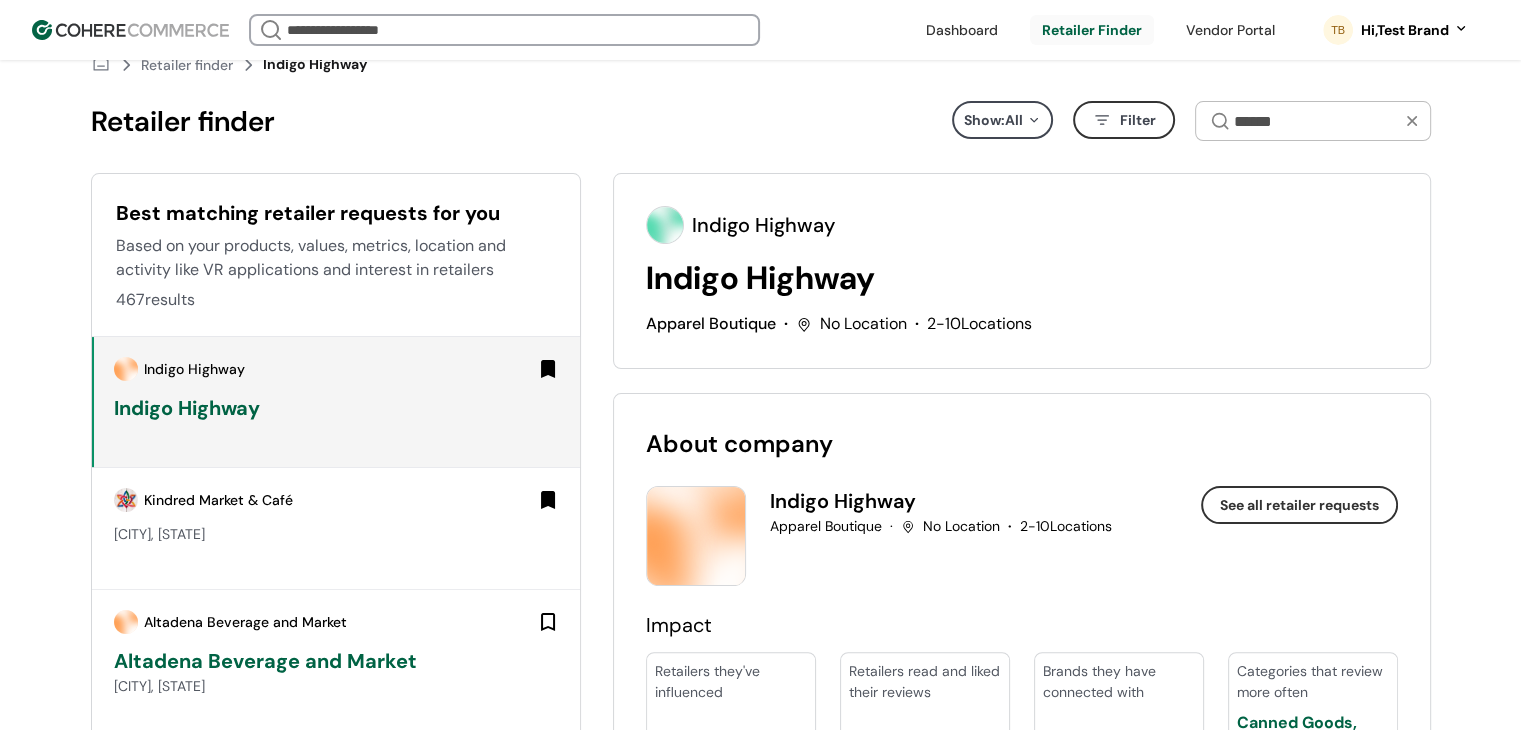 click at bounding box center (548, 622) 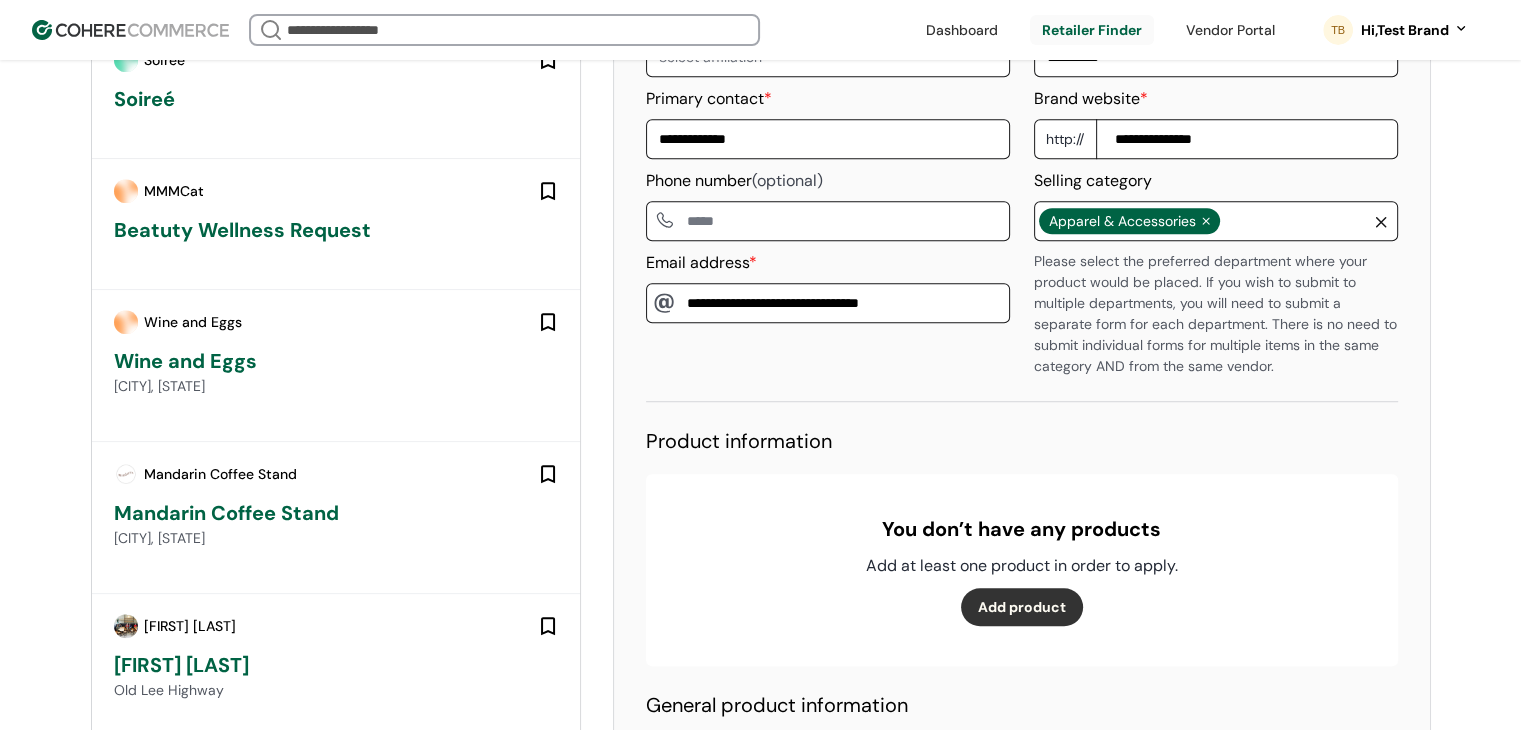 scroll, scrollTop: 1300, scrollLeft: 0, axis: vertical 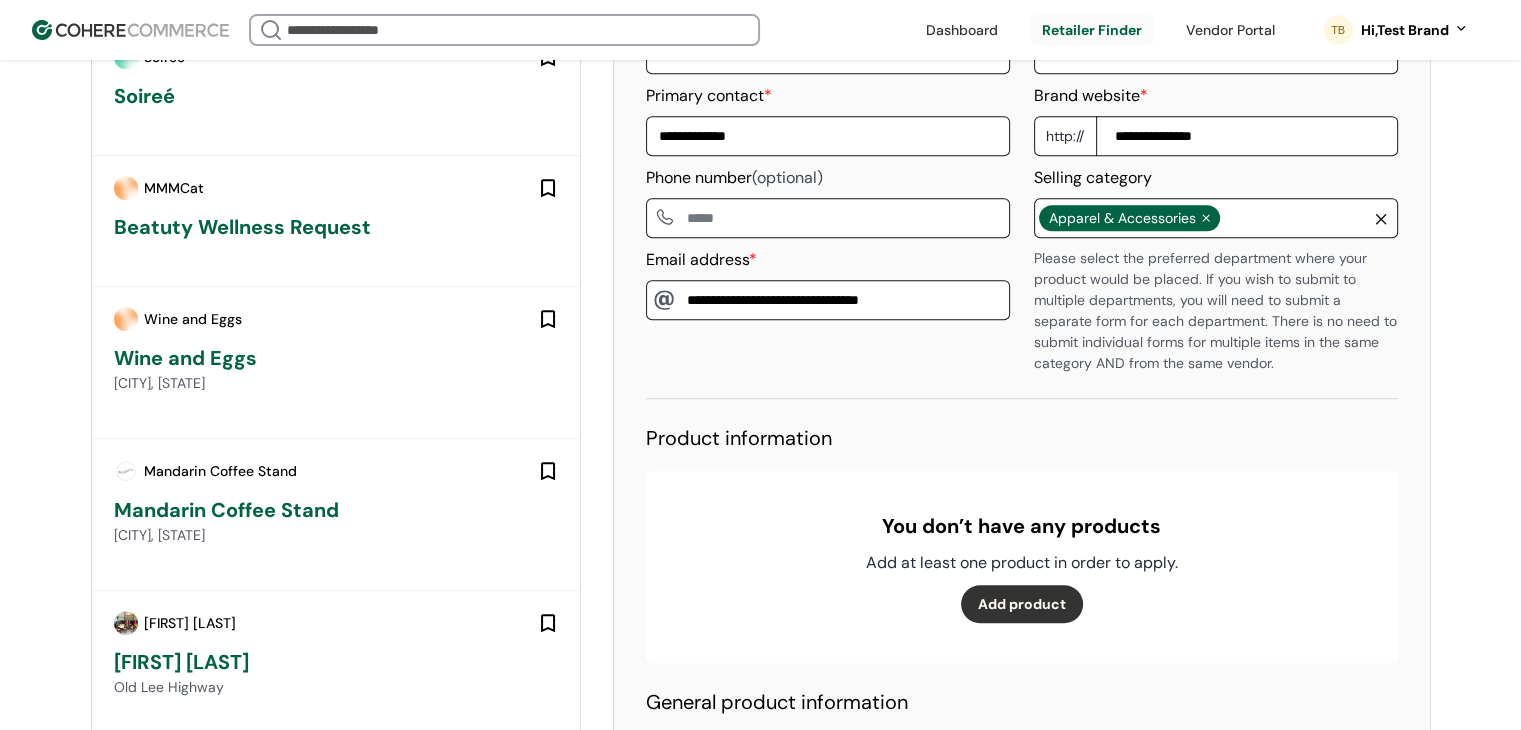 click on "Wine and Eggs Wine and Eggs Los Angeles, CA" at bounding box center [336, 362] 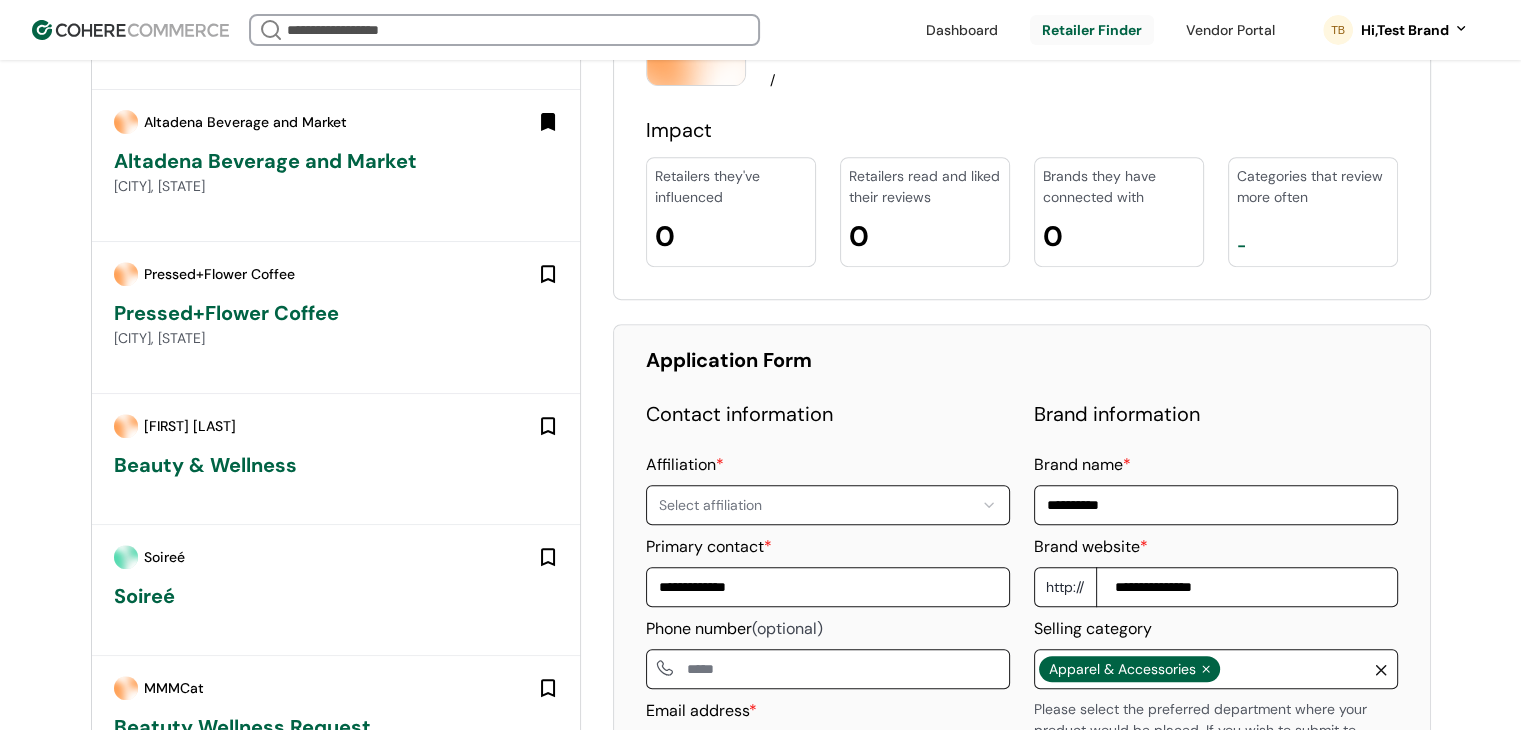 scroll, scrollTop: 1200, scrollLeft: 0, axis: vertical 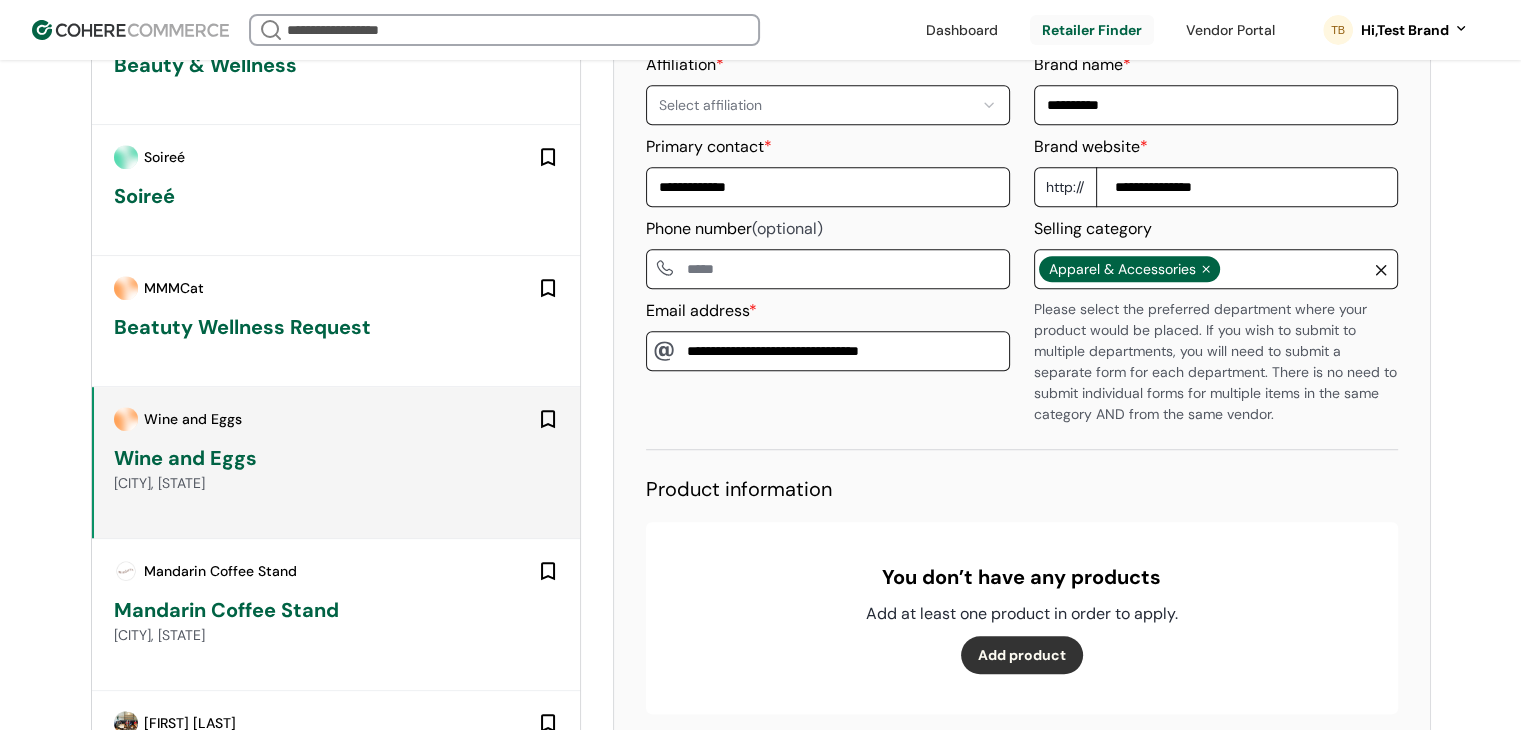 click on "Soireé Soireé" at bounding box center (336, 190) 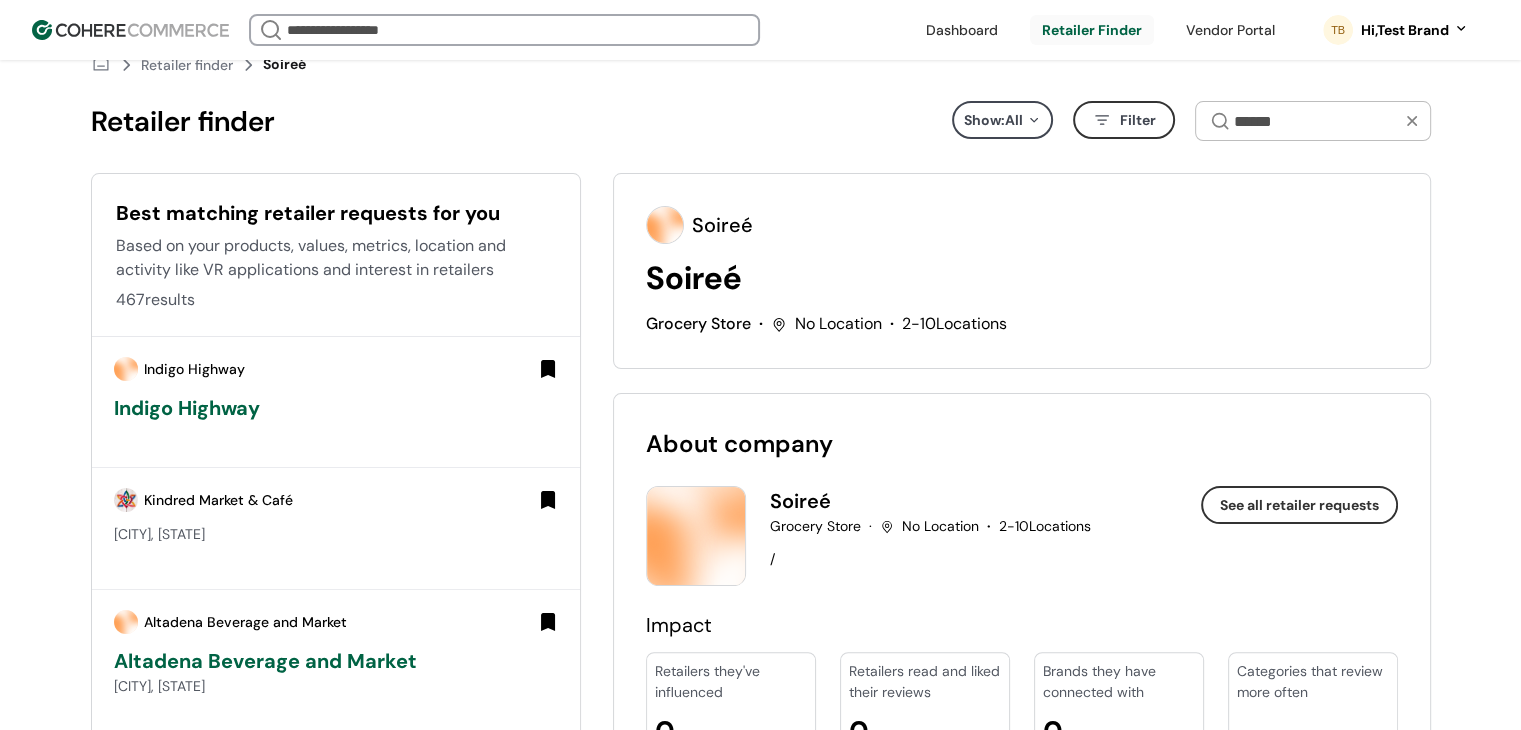 scroll, scrollTop: 124, scrollLeft: 0, axis: vertical 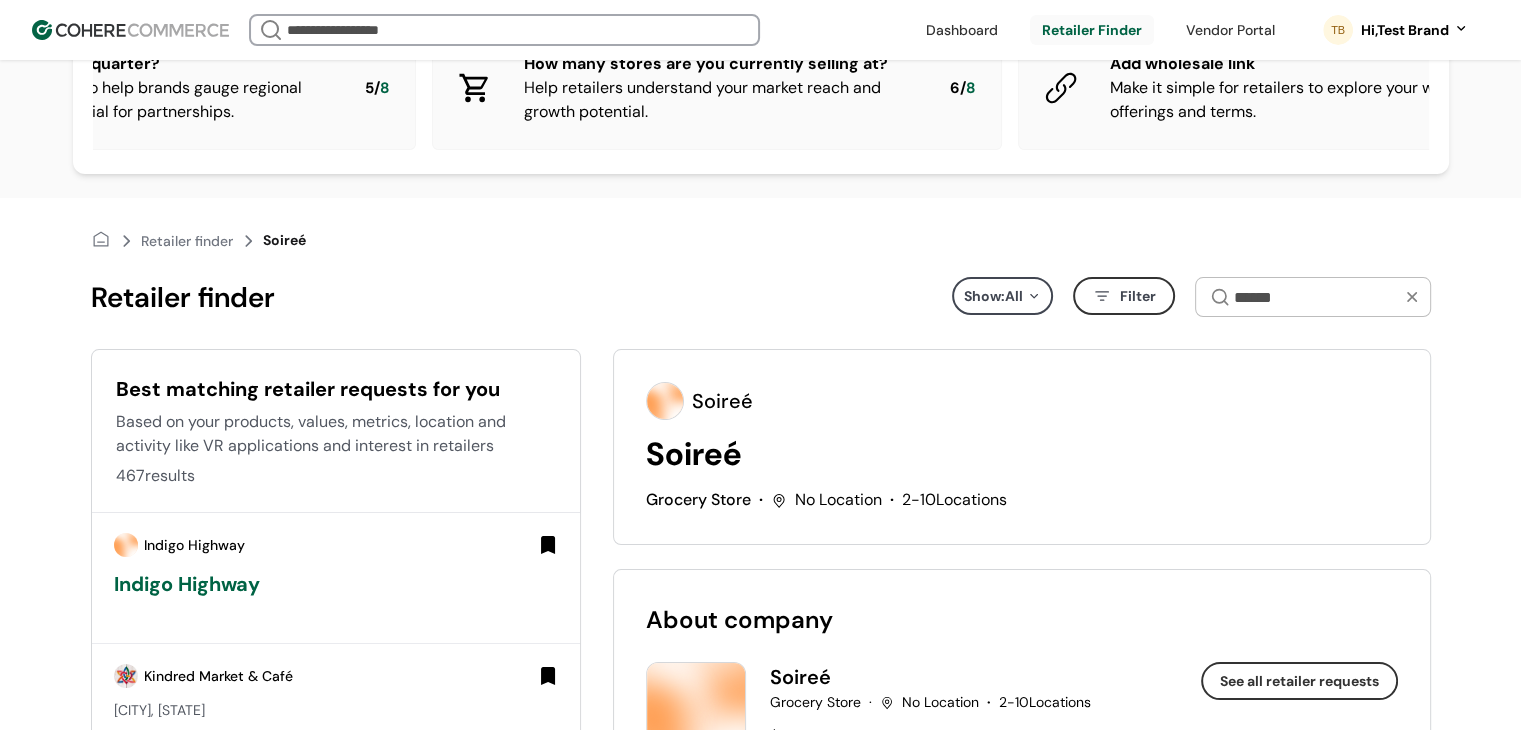 click on "Filter" at bounding box center (1124, 296) 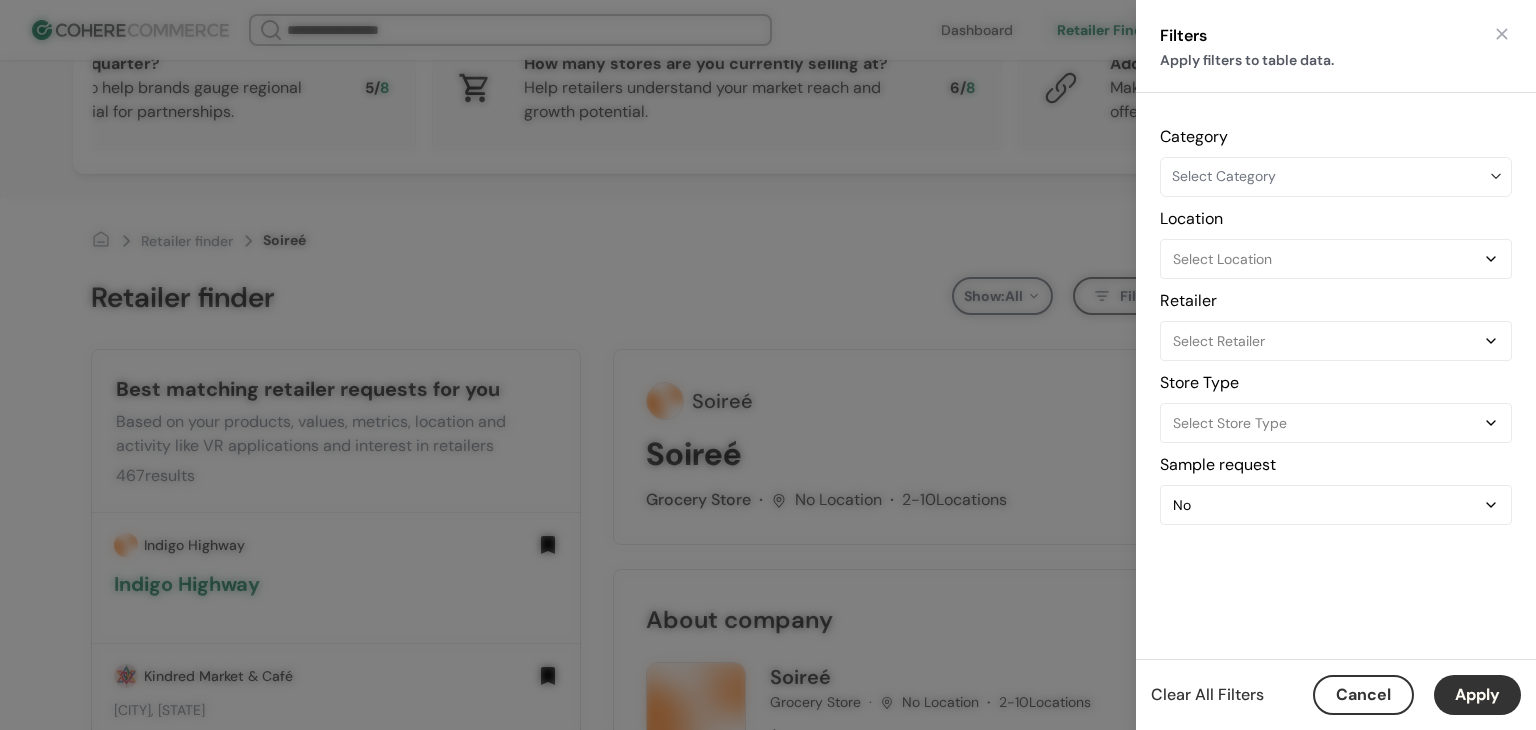 click on "Select Location" at bounding box center (1336, 259) 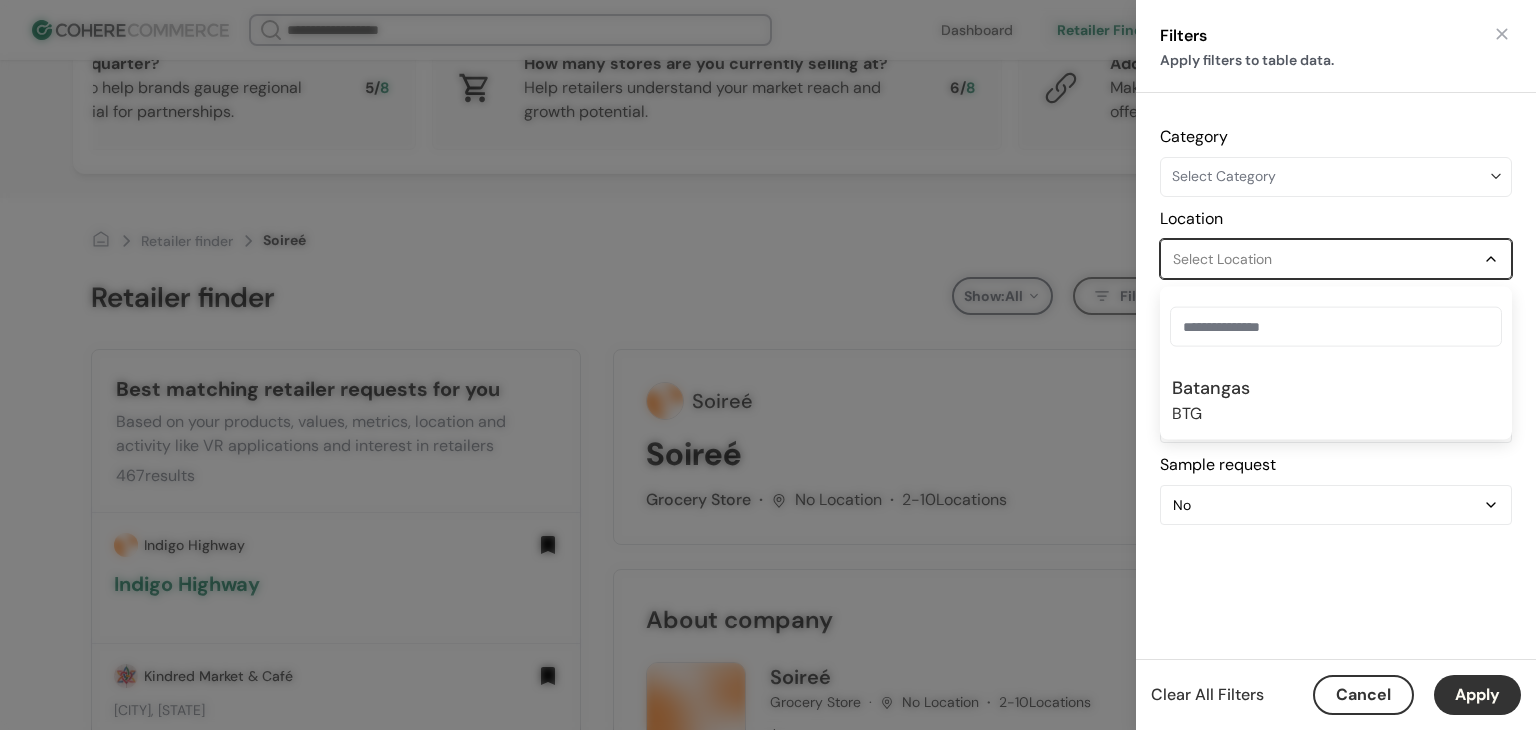 click on "Location" at bounding box center (1191, 218) 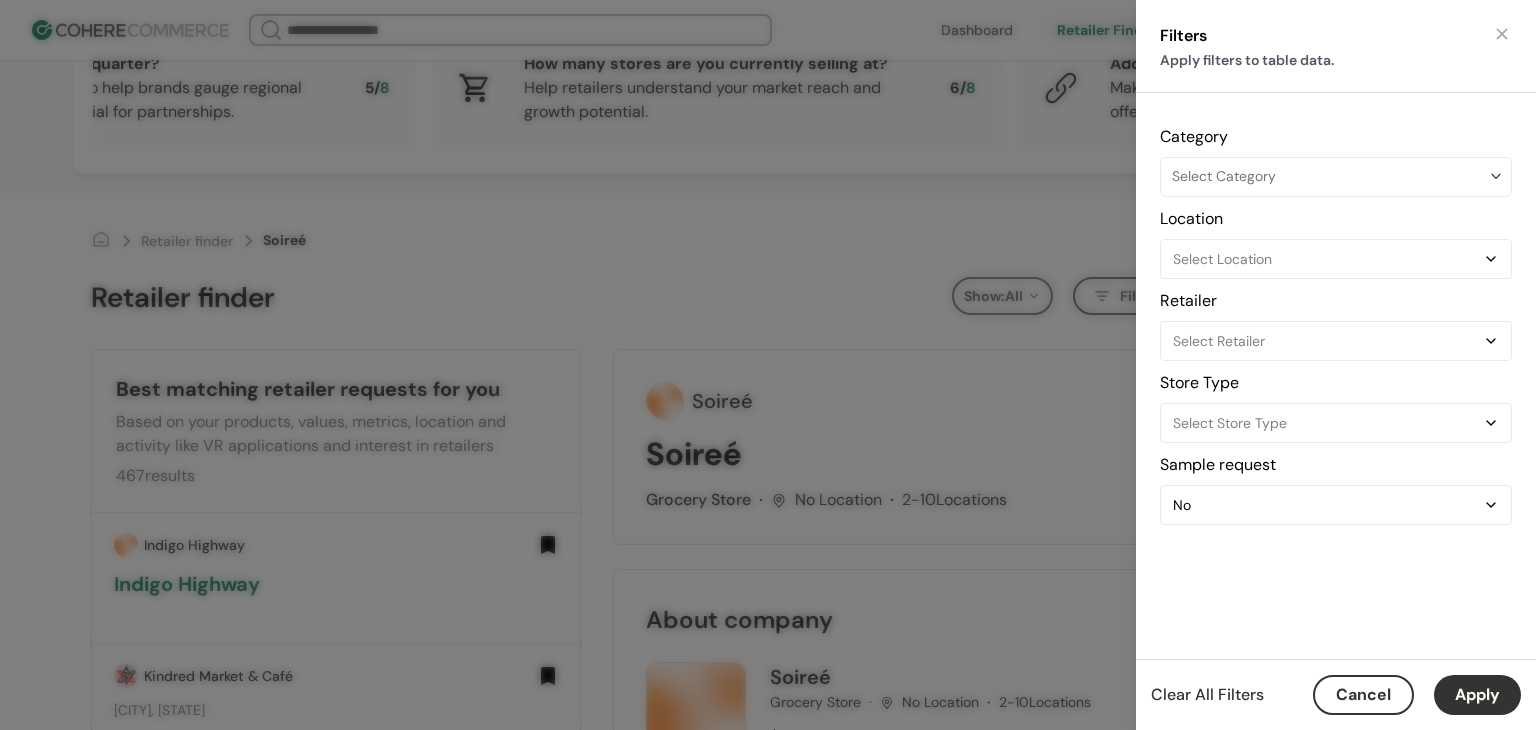 click on "Select Retailer" at bounding box center (1326, 341) 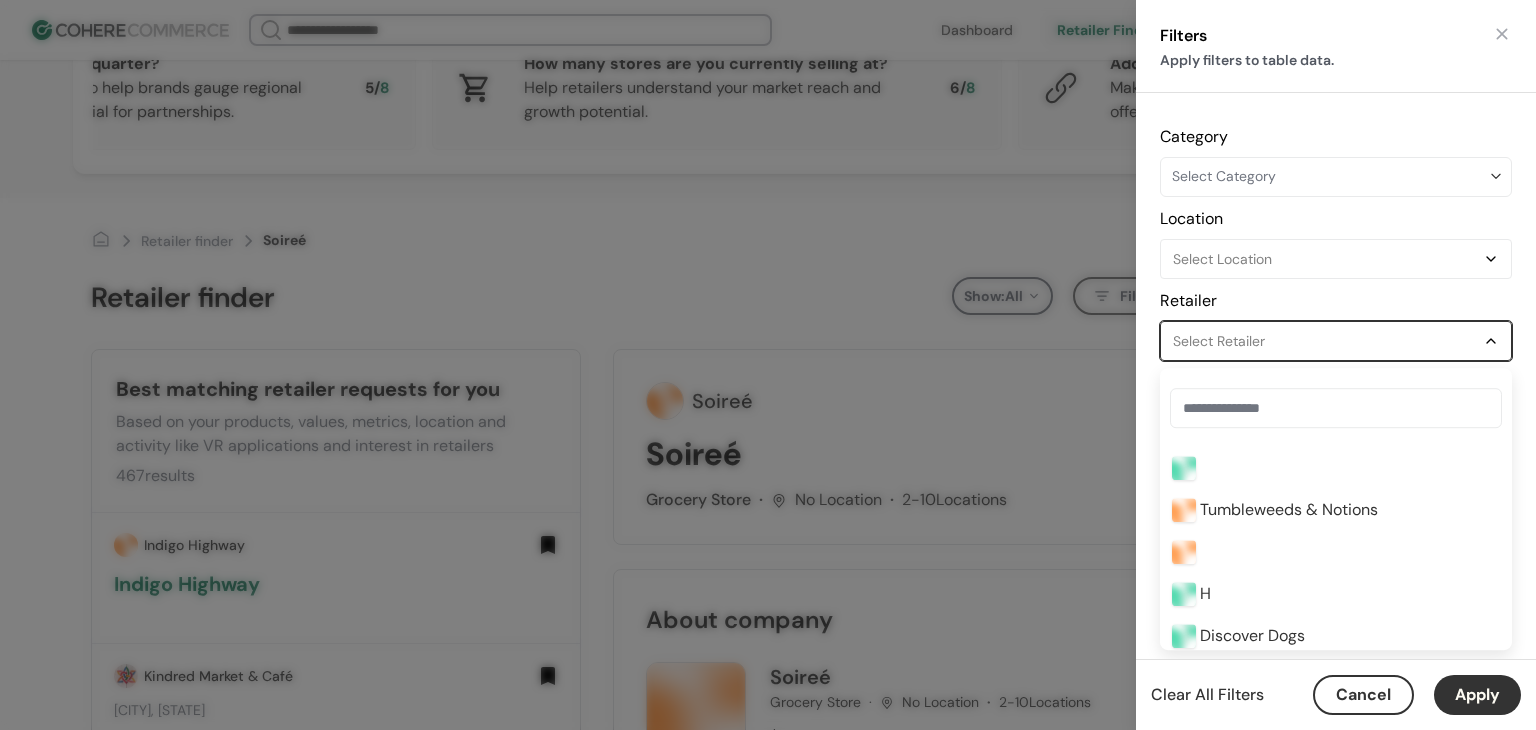 click on "Select Retailer" at bounding box center [1326, 341] 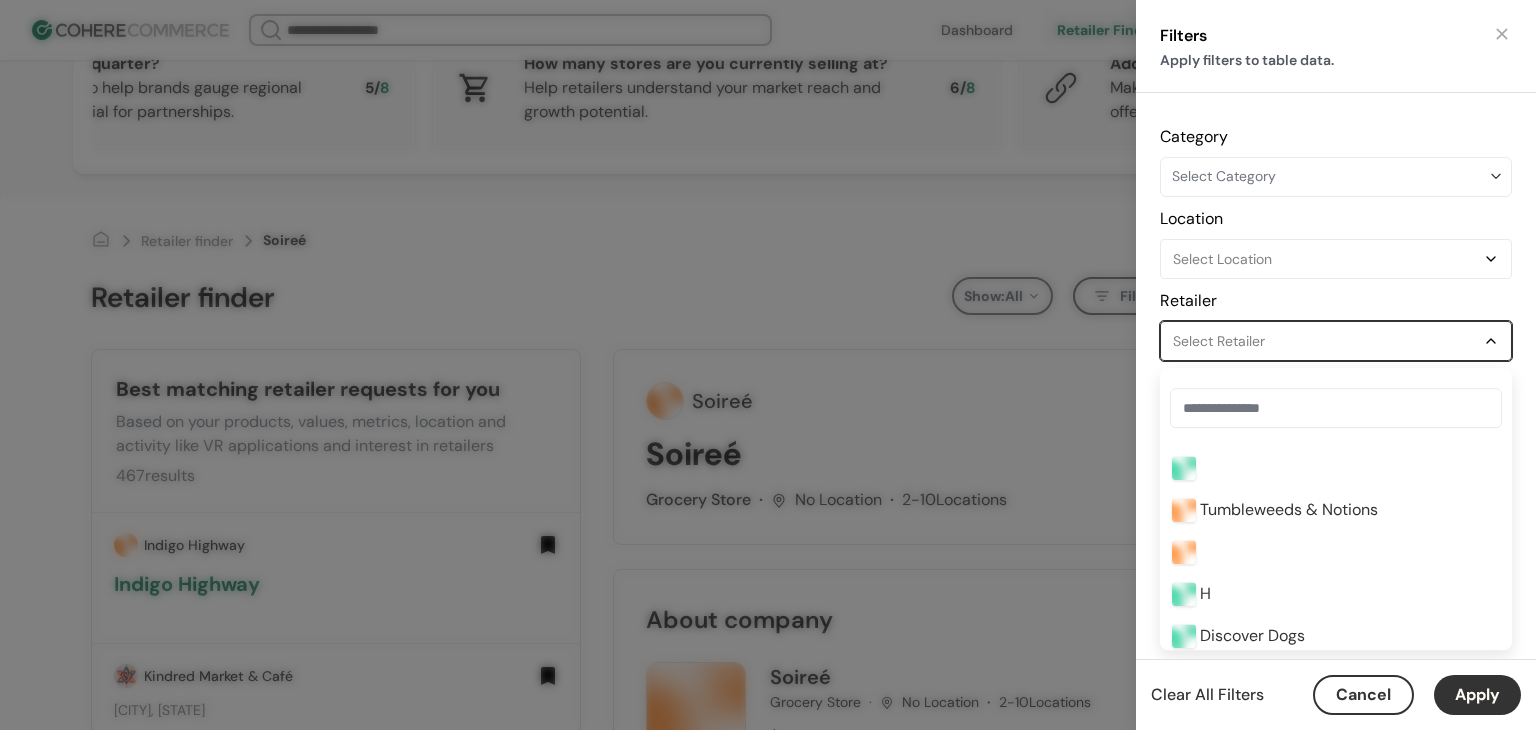 click on "Select Retailer" at bounding box center (1326, 341) 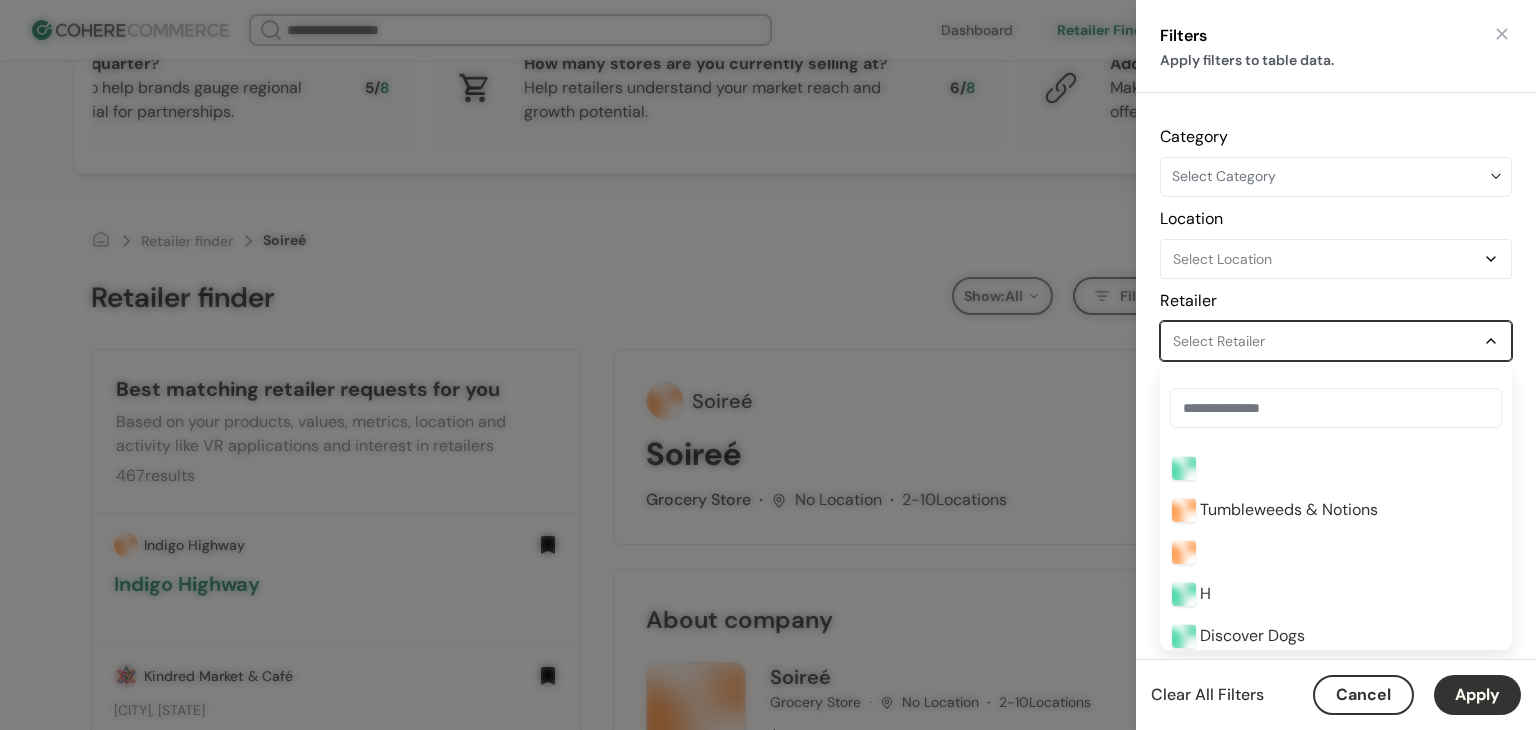 click on "Select Retailer" at bounding box center (1326, 341) 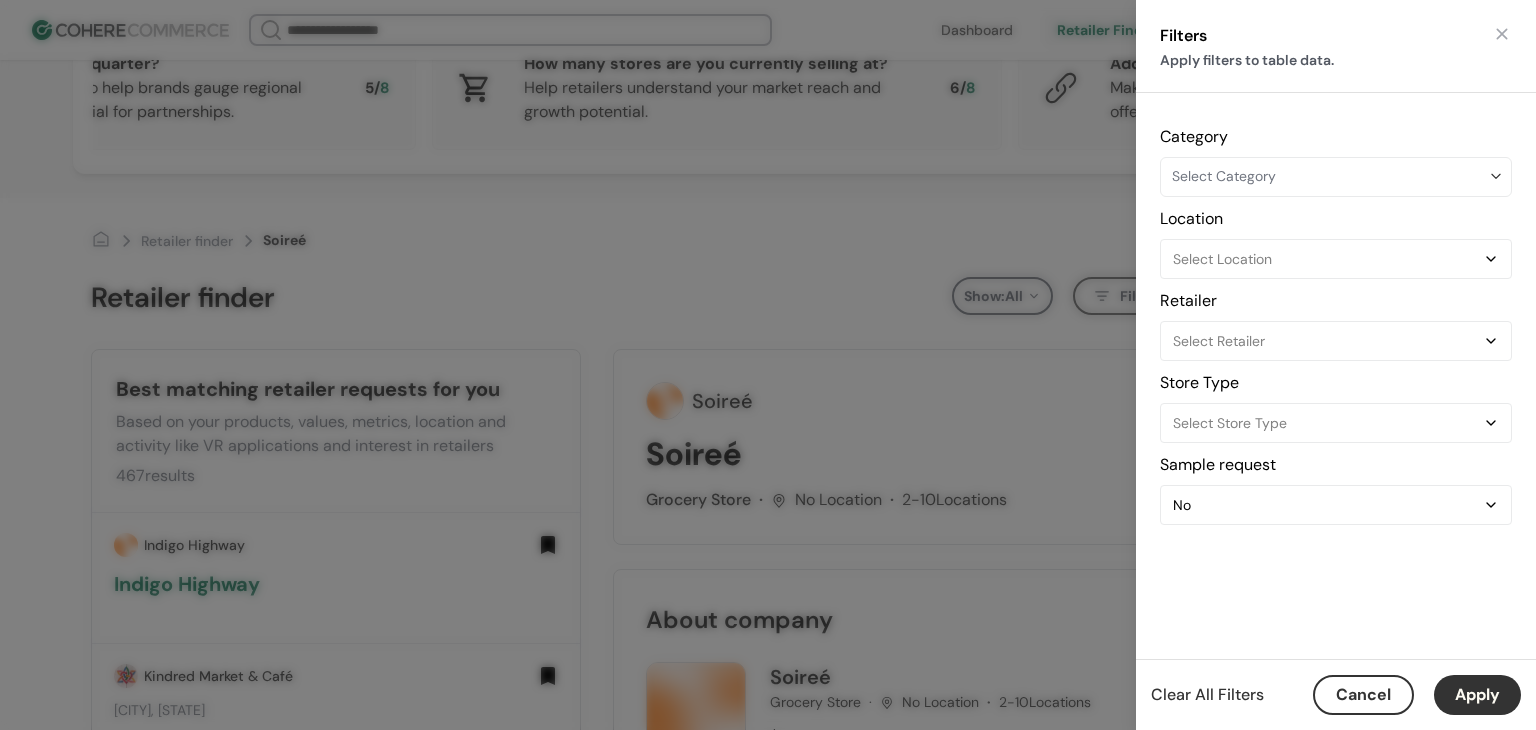 click on "Select Retailer" at bounding box center (1326, 341) 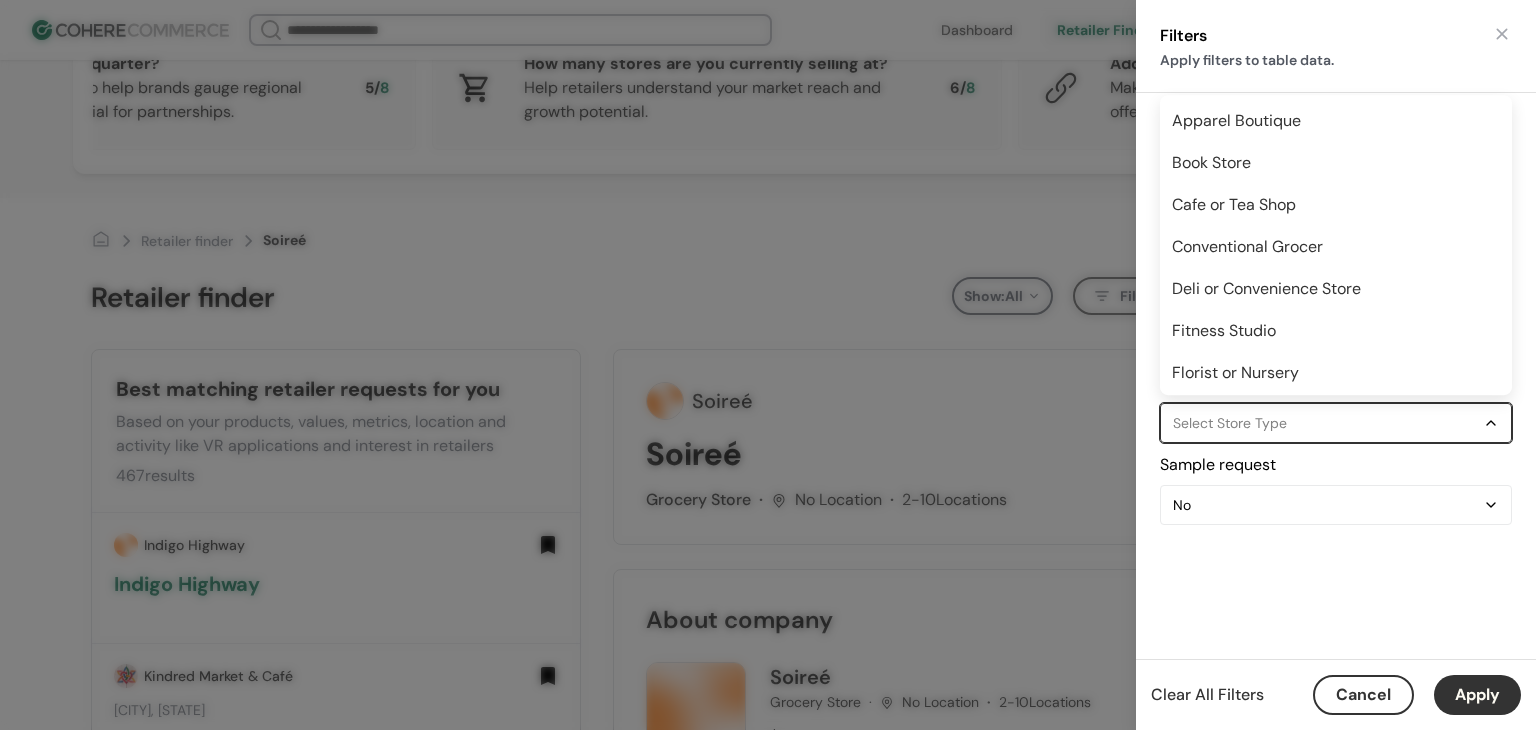 click on "Select Store Type" at bounding box center (1326, 423) 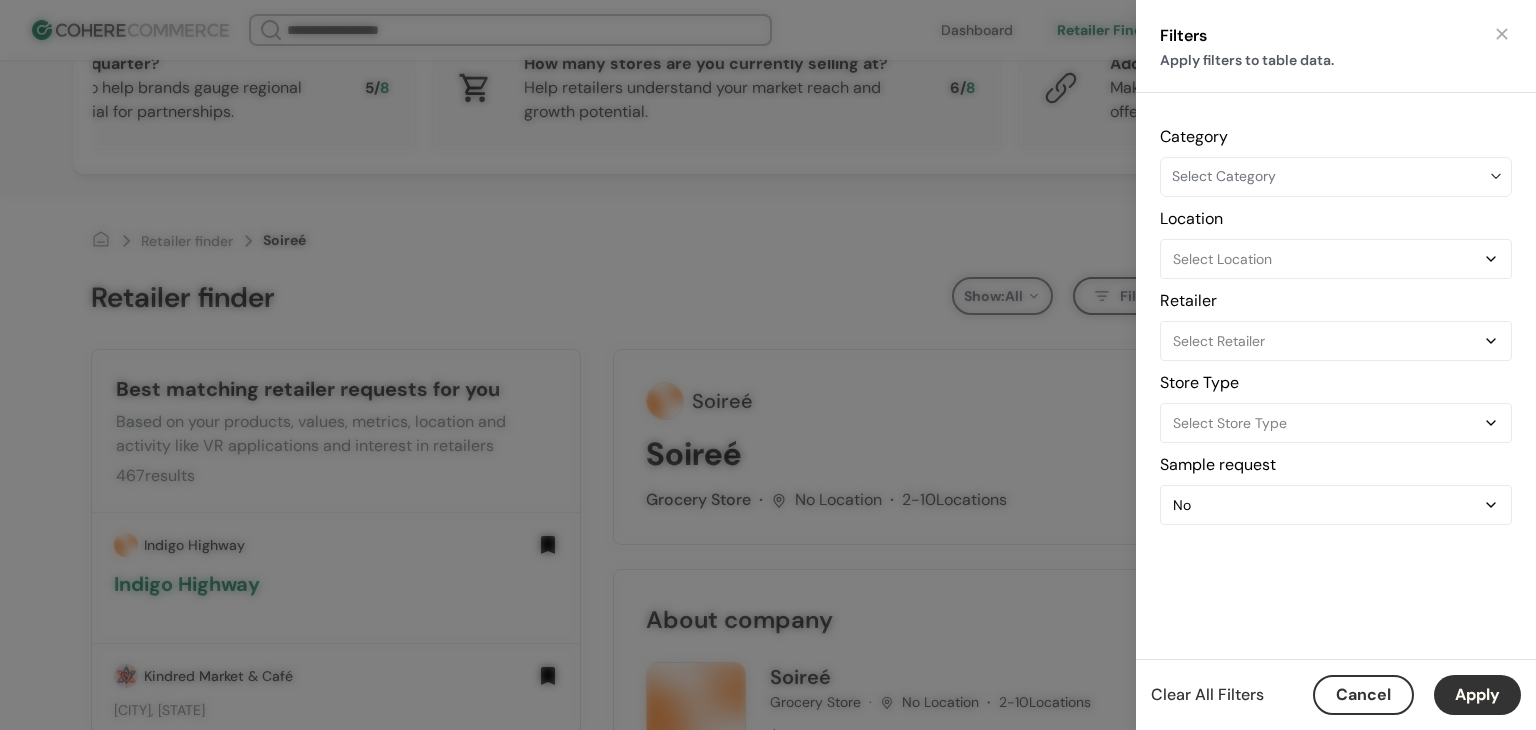 click on "Select Store Type" at bounding box center [1326, 423] 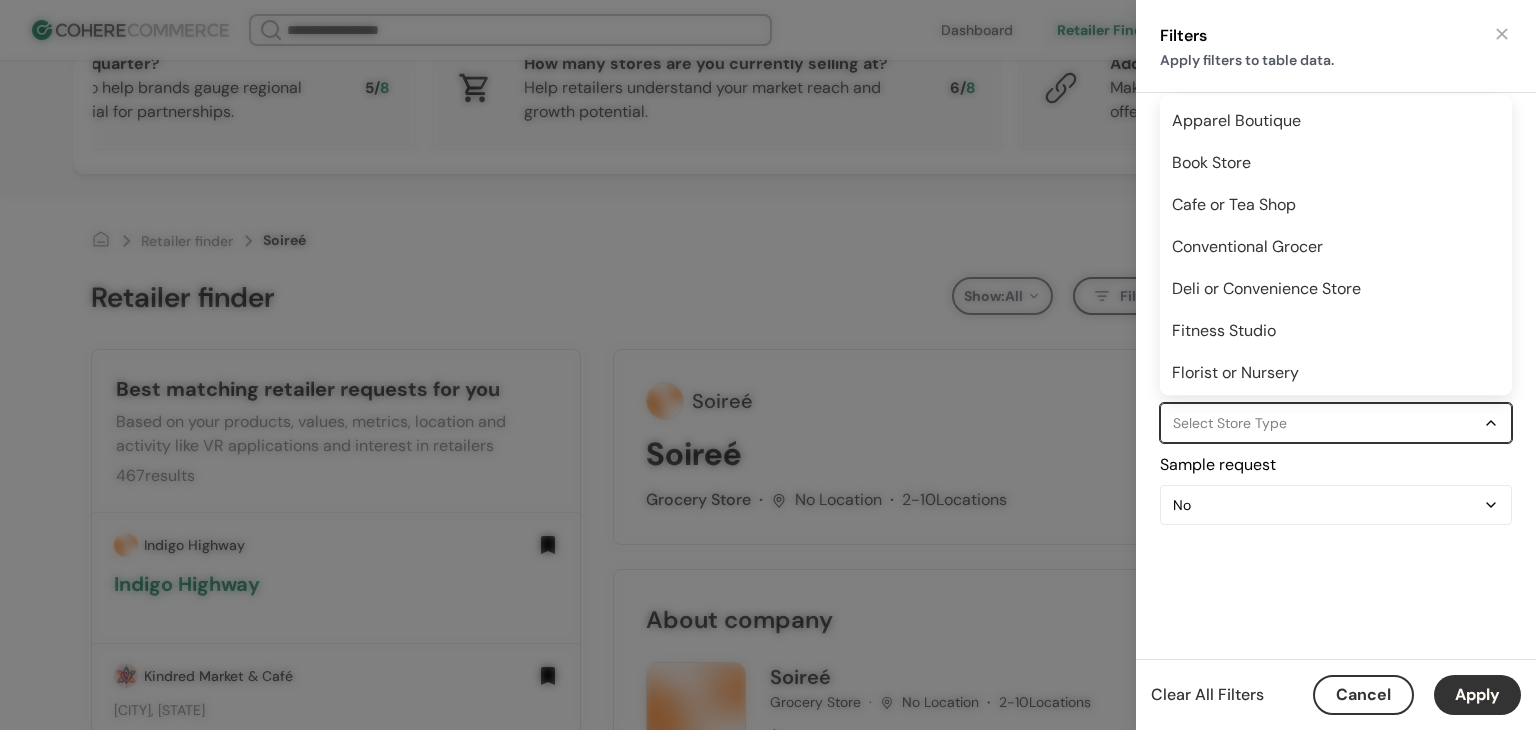 click on "Select Store Type" at bounding box center [1326, 423] 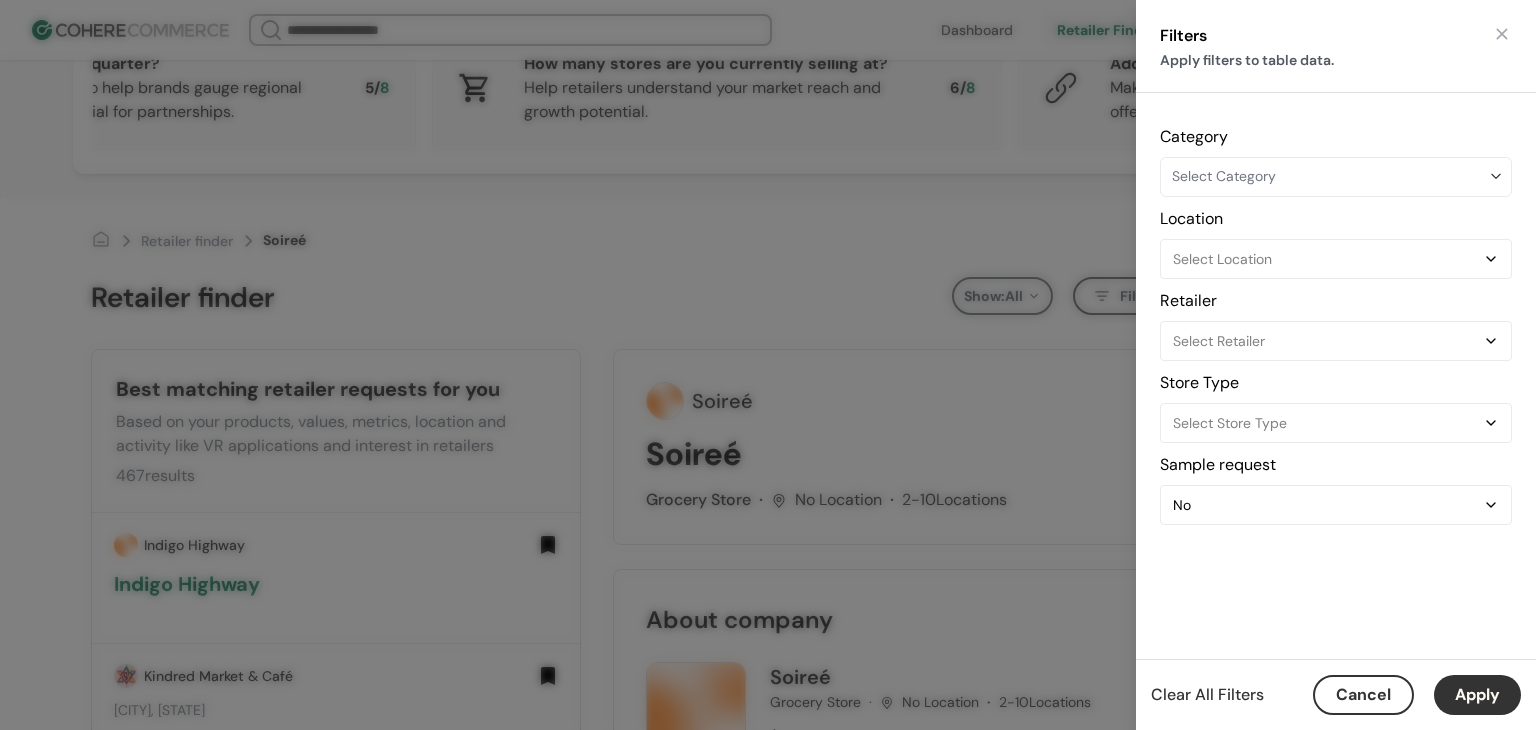 click on "No" at bounding box center (1336, 505) 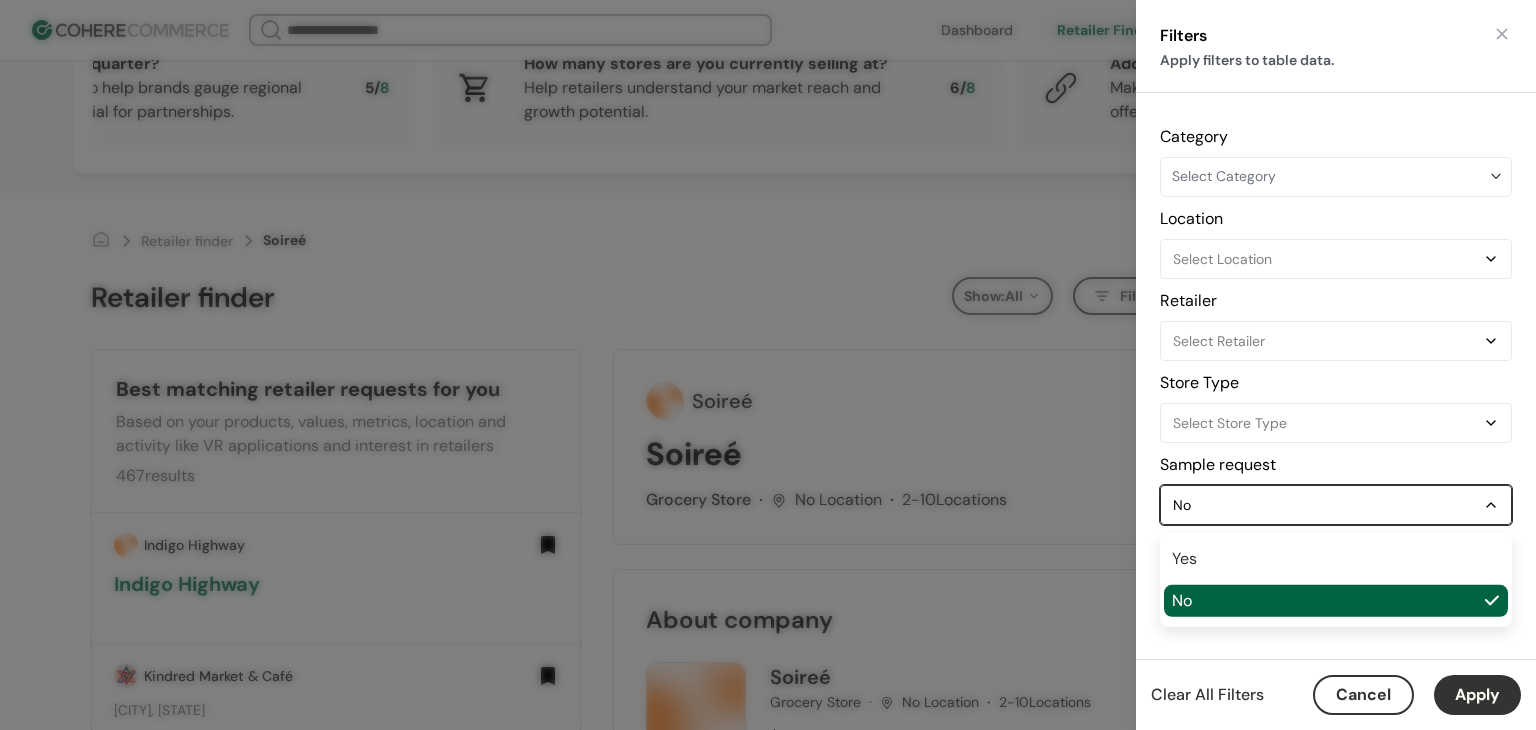 click on "No" at bounding box center [1336, 505] 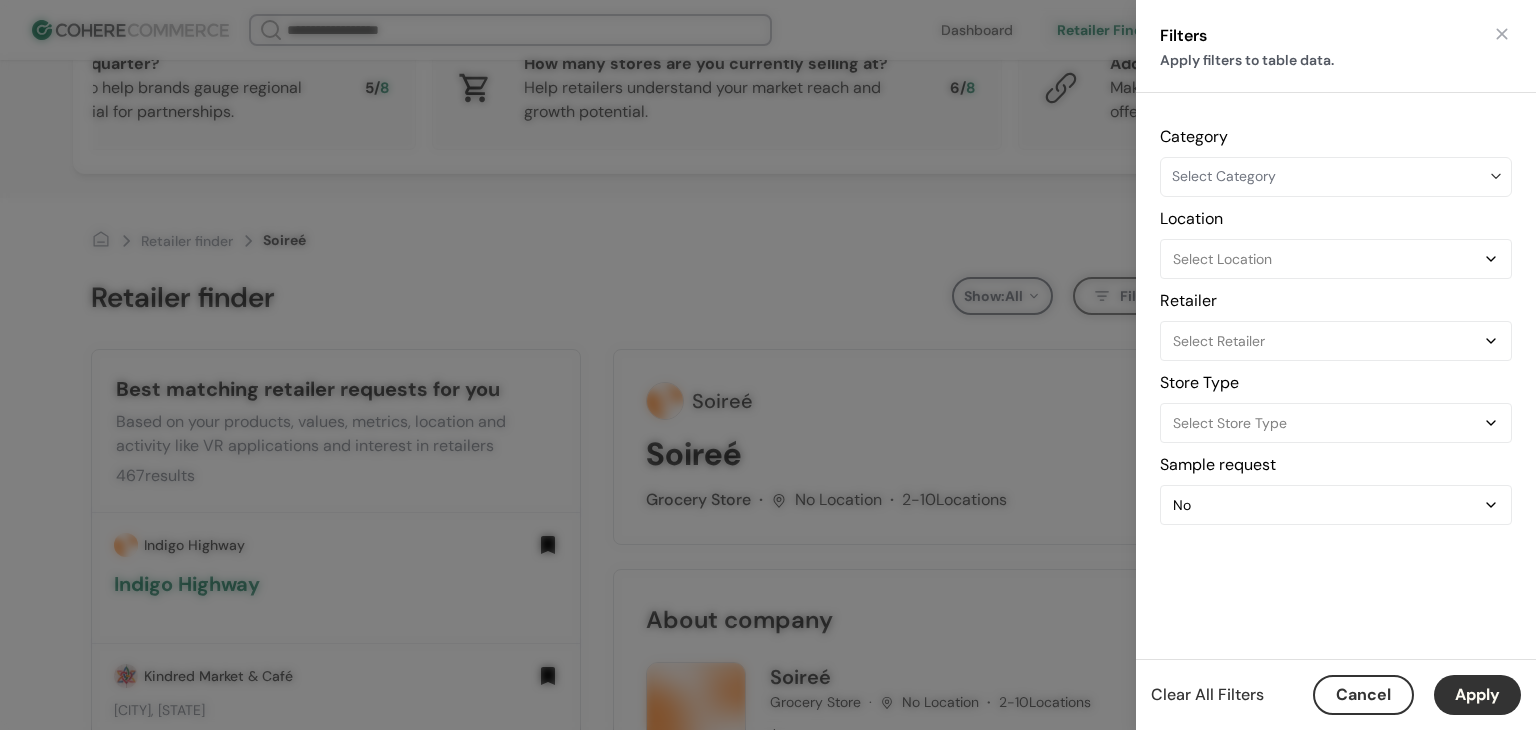 click on "Select Category" at bounding box center [1336, 177] 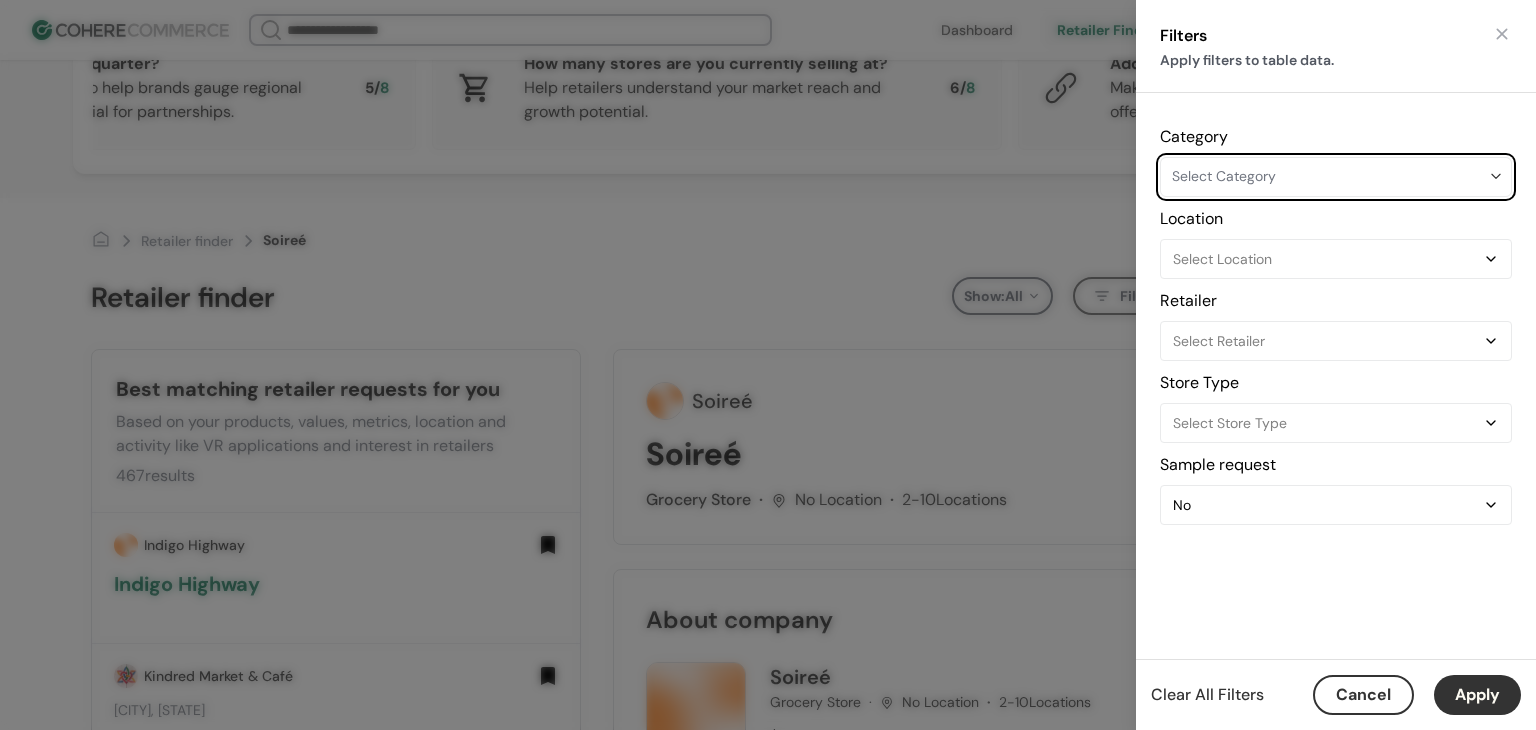 click on "Select Category" at bounding box center (1330, 176) 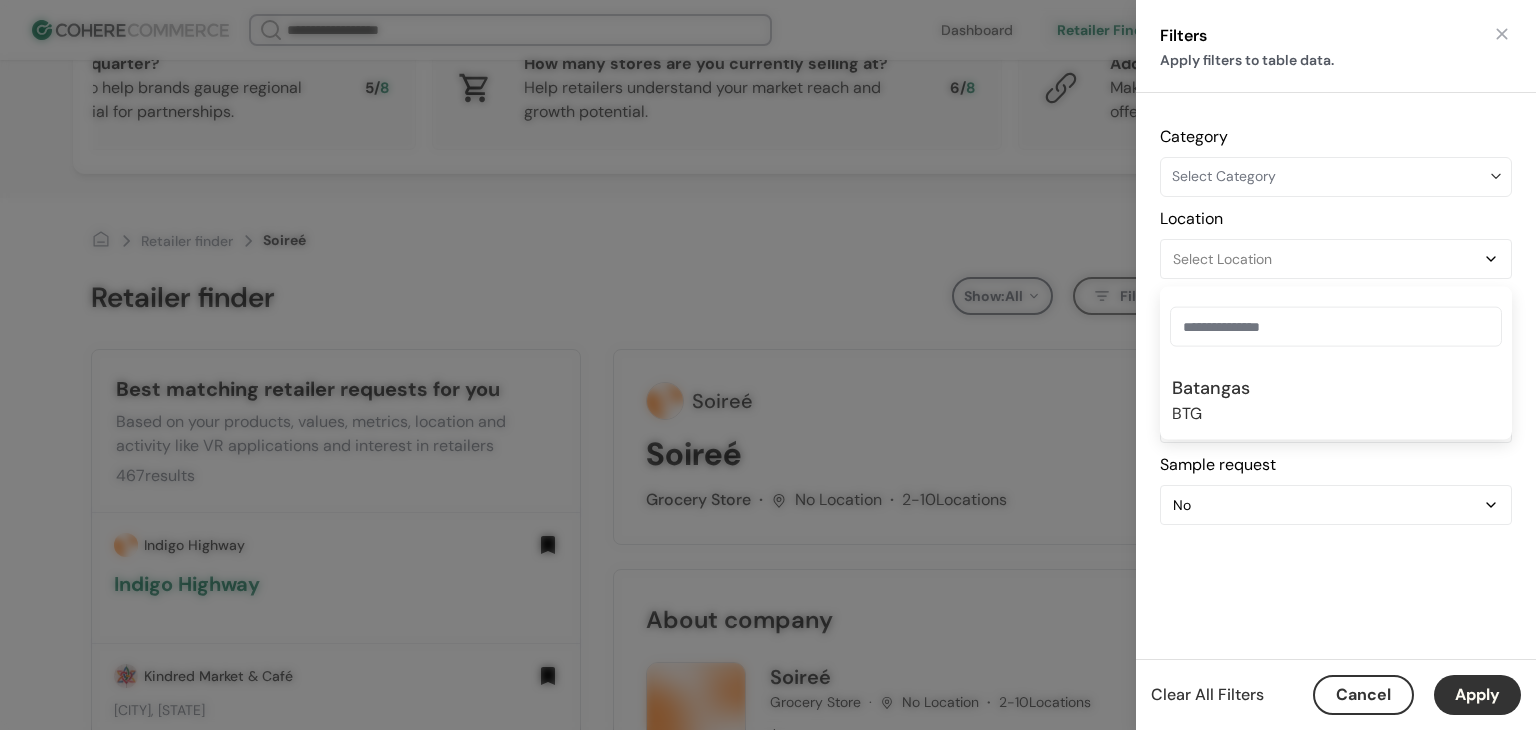 click on "Select Location" at bounding box center (1326, 259) 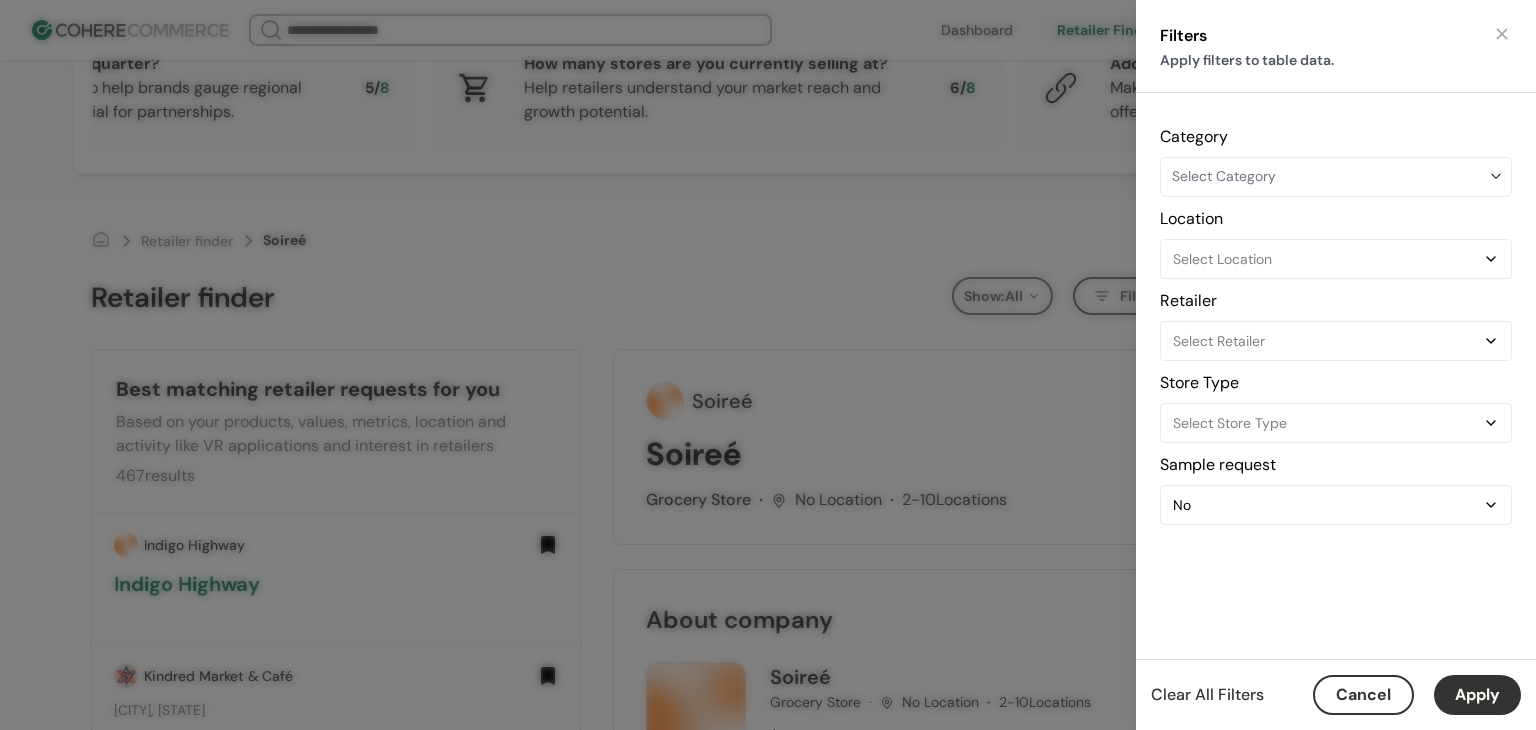 click on "Select Location" at bounding box center [1326, 259] 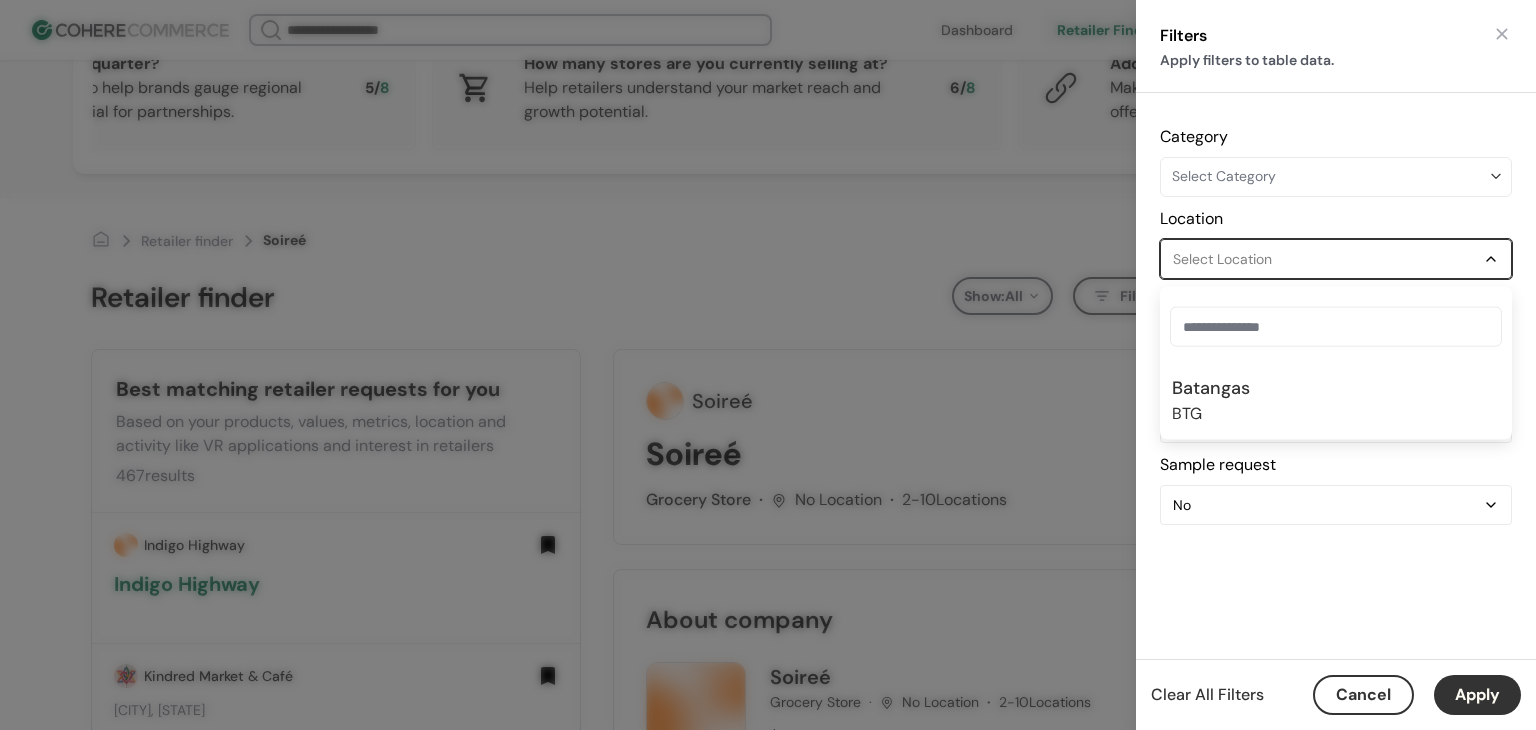 click on "Batangas" at bounding box center [1211, 388] 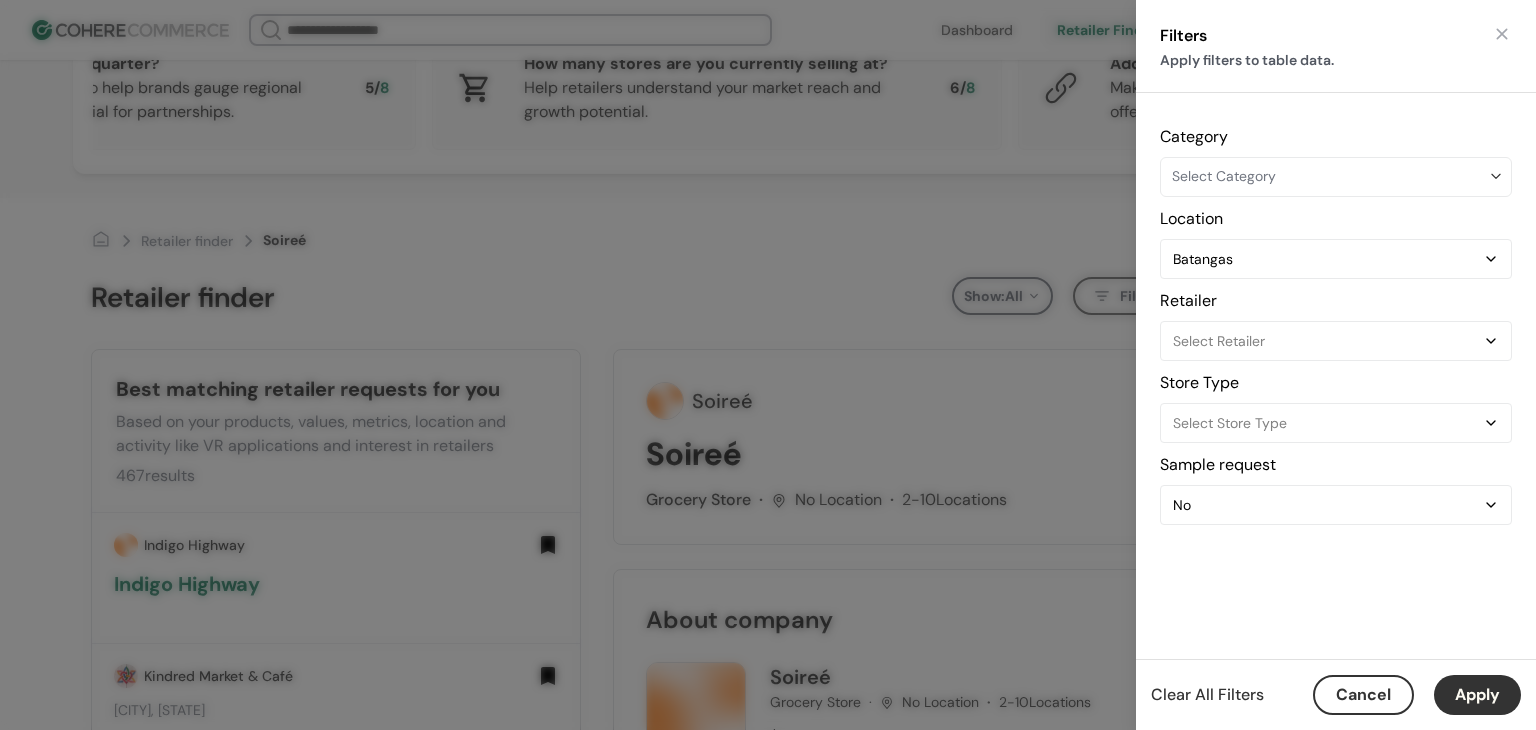 click on "Apply" at bounding box center [1477, 695] 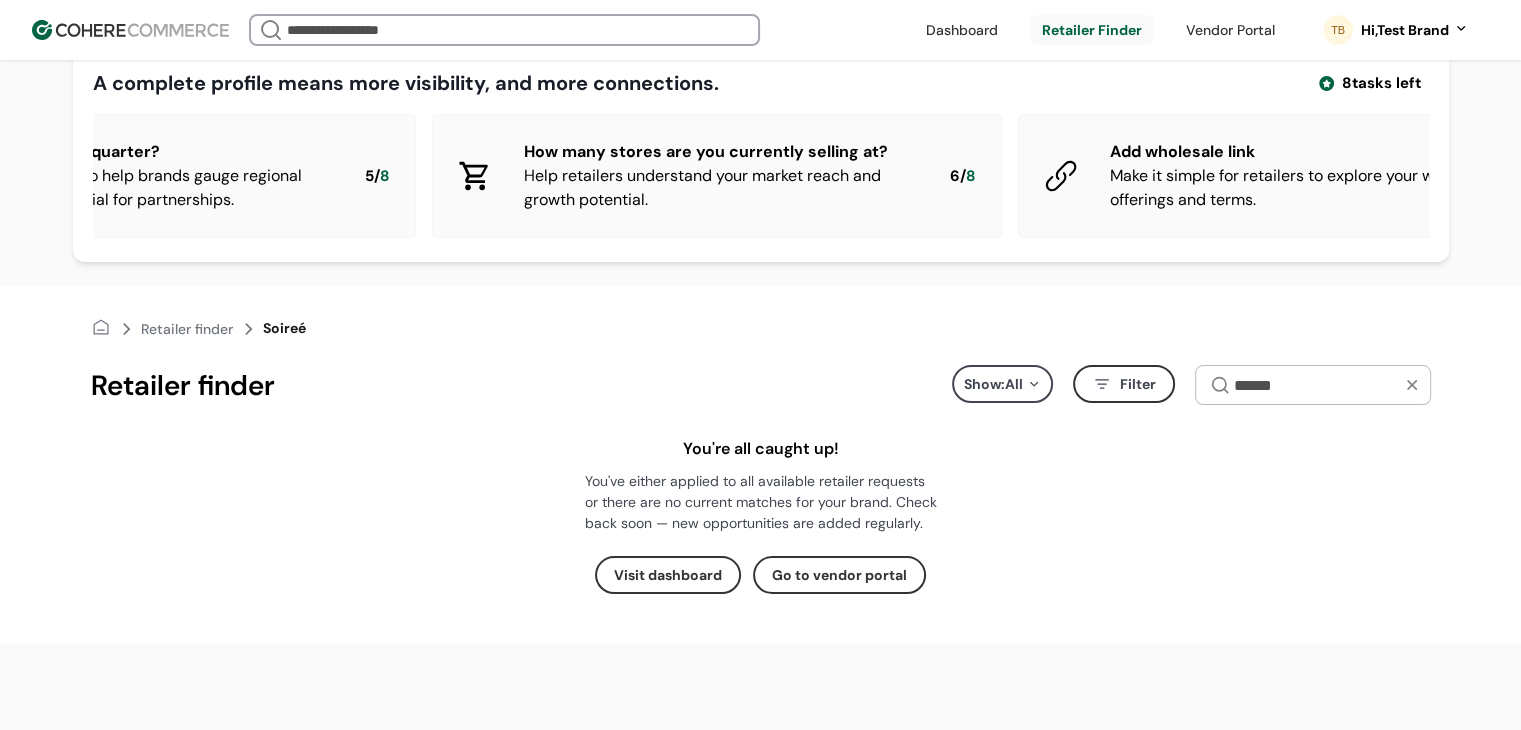 scroll, scrollTop: 236, scrollLeft: 0, axis: vertical 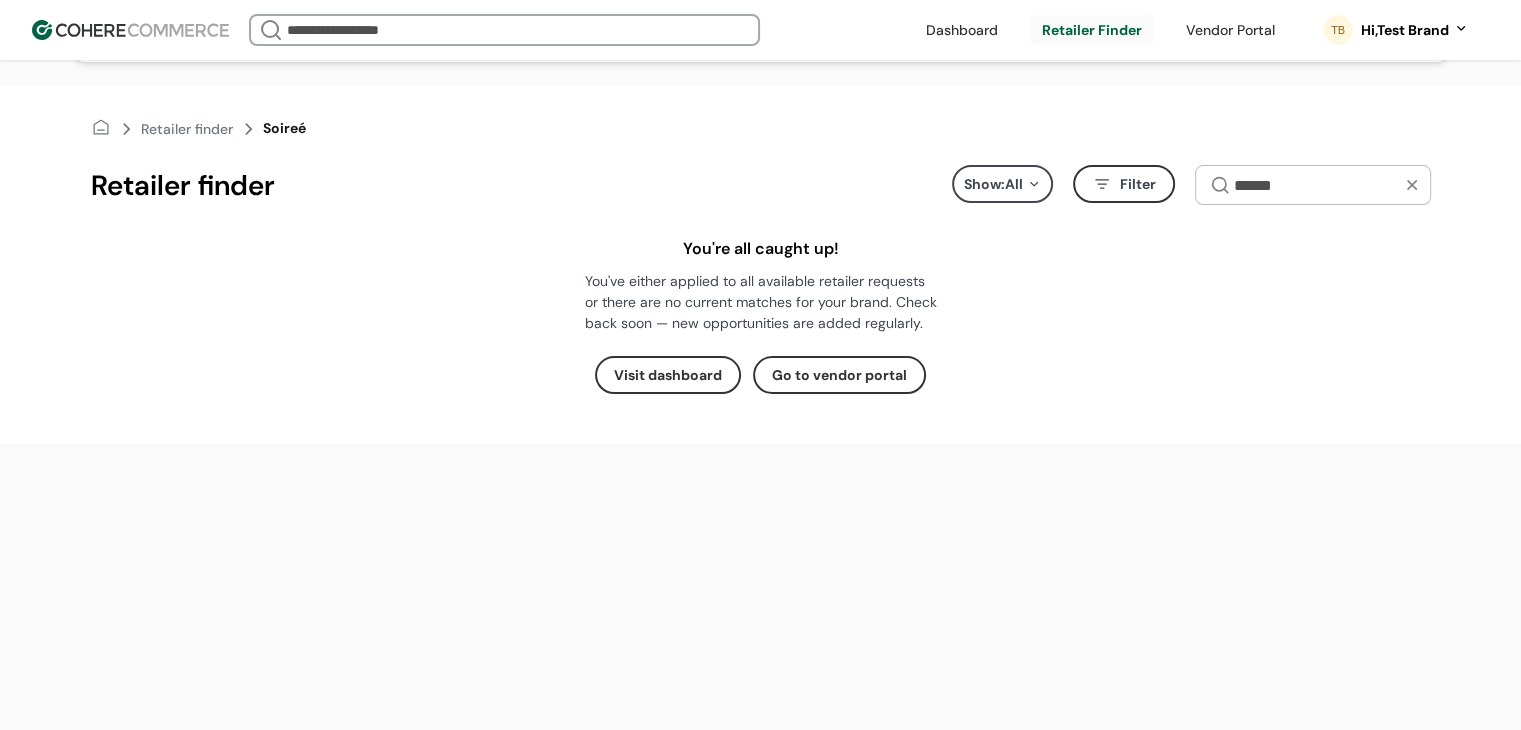 click on "Filter" at bounding box center [1138, 184] 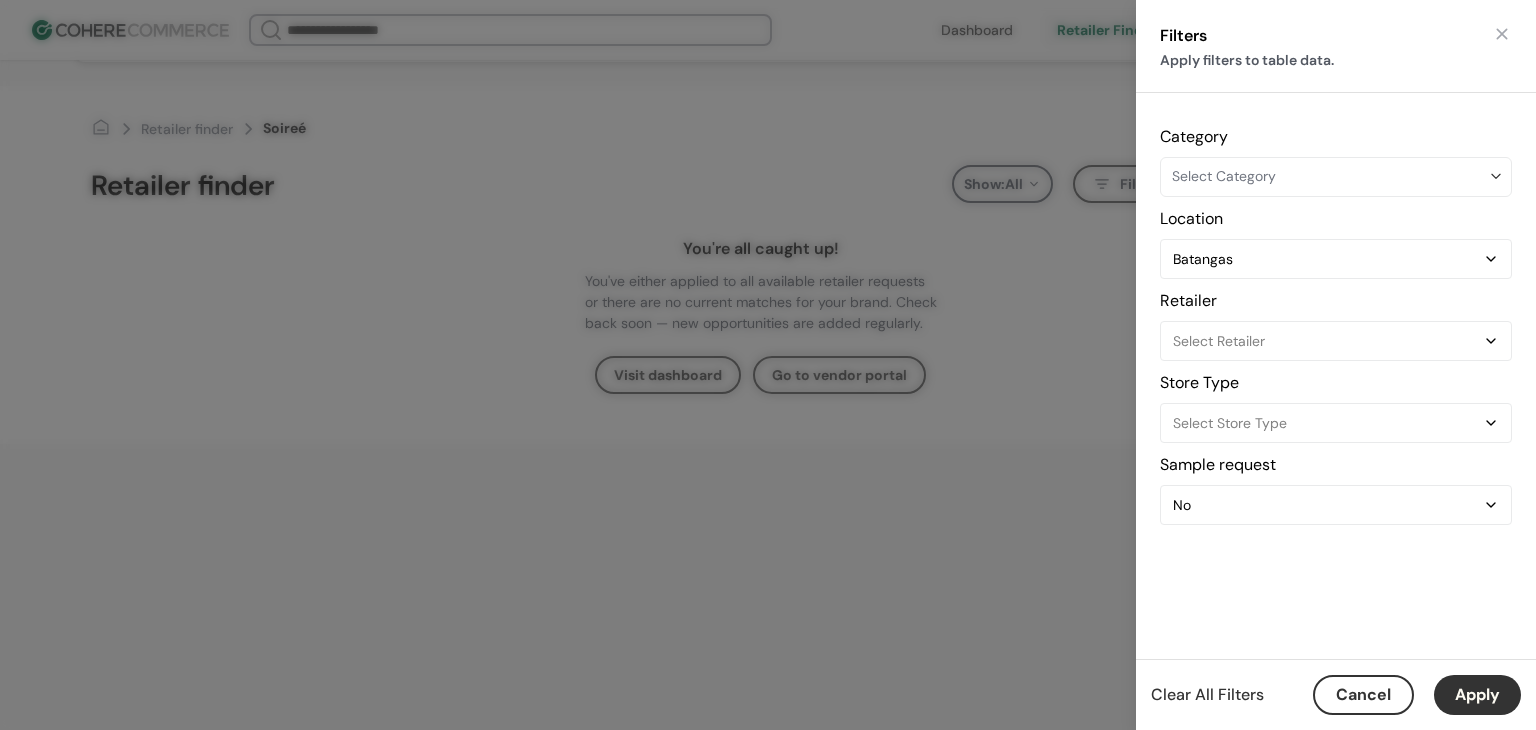 click on "Clear All Filters" at bounding box center [1207, 695] 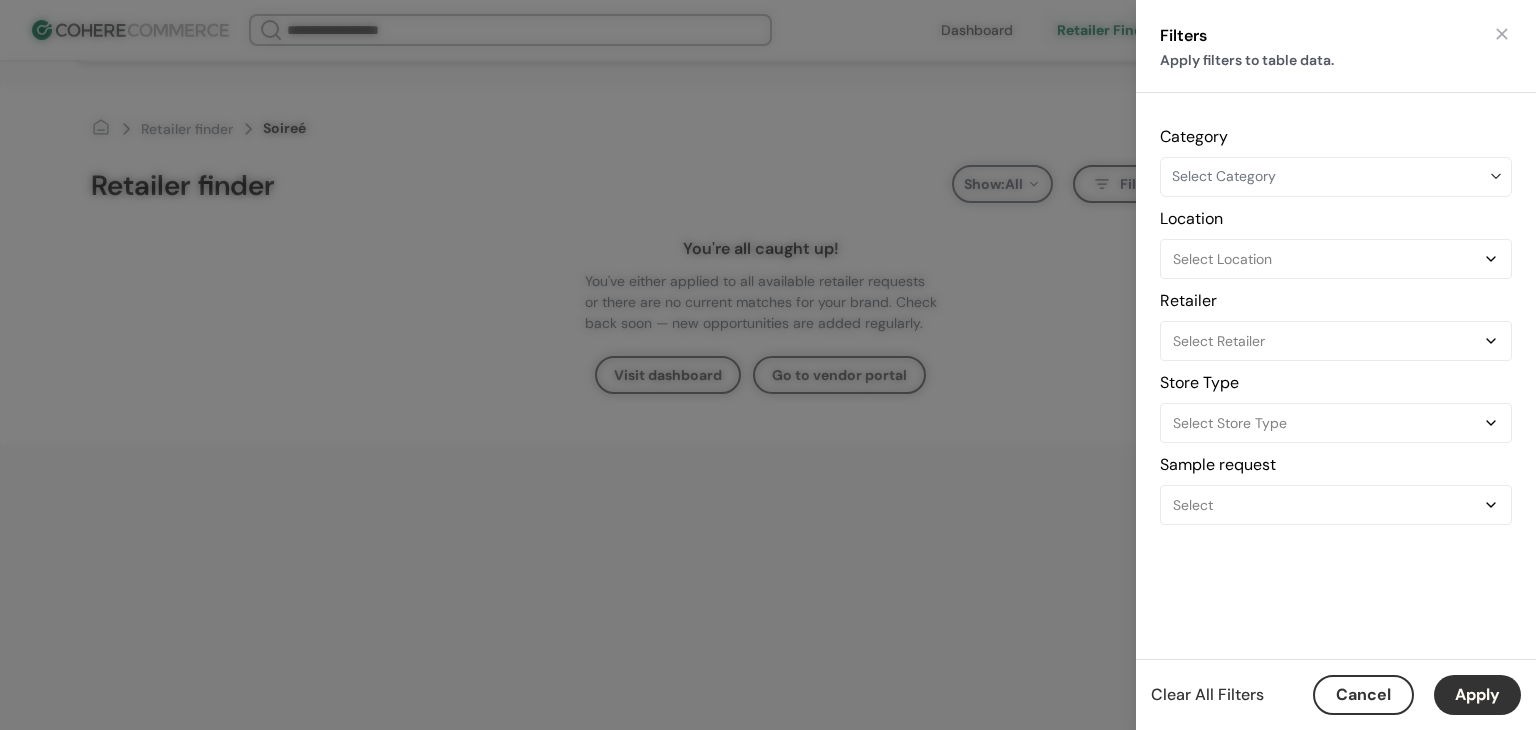 drag, startPoint x: 1460, startPoint y: 691, endPoint x: 1328, endPoint y: 585, distance: 169.29265 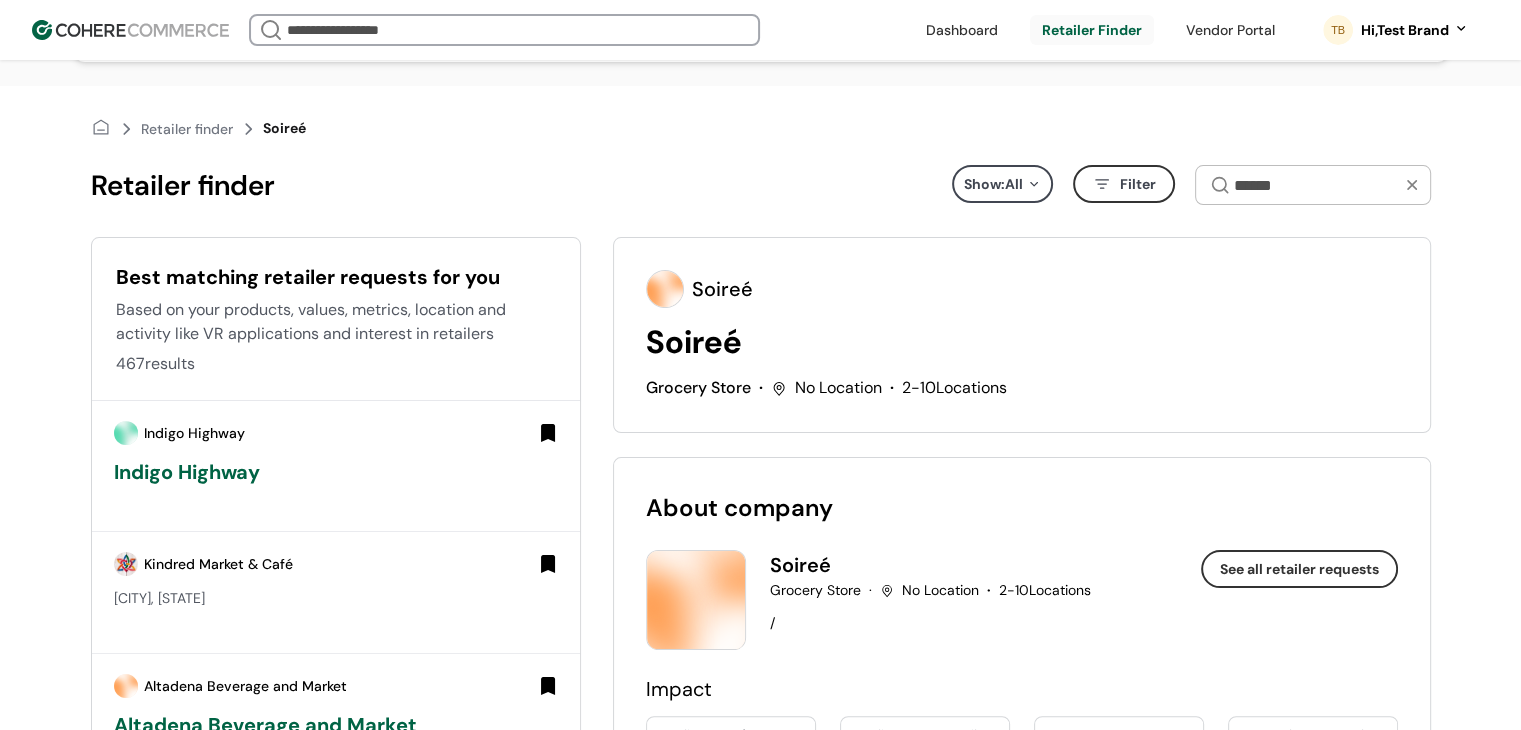 click on "Filter" at bounding box center (1124, 184) 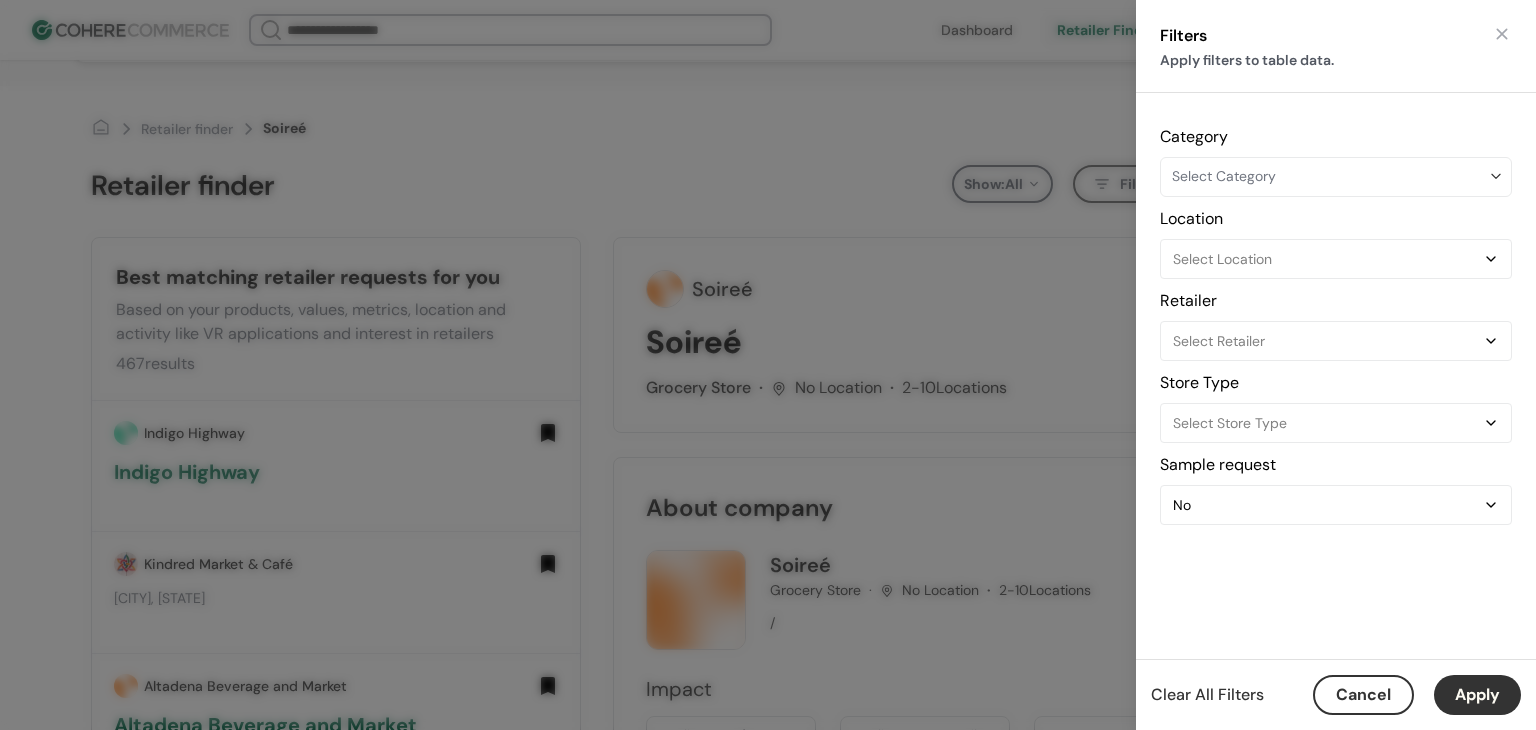 click on "Select Location" at bounding box center [1326, 259] 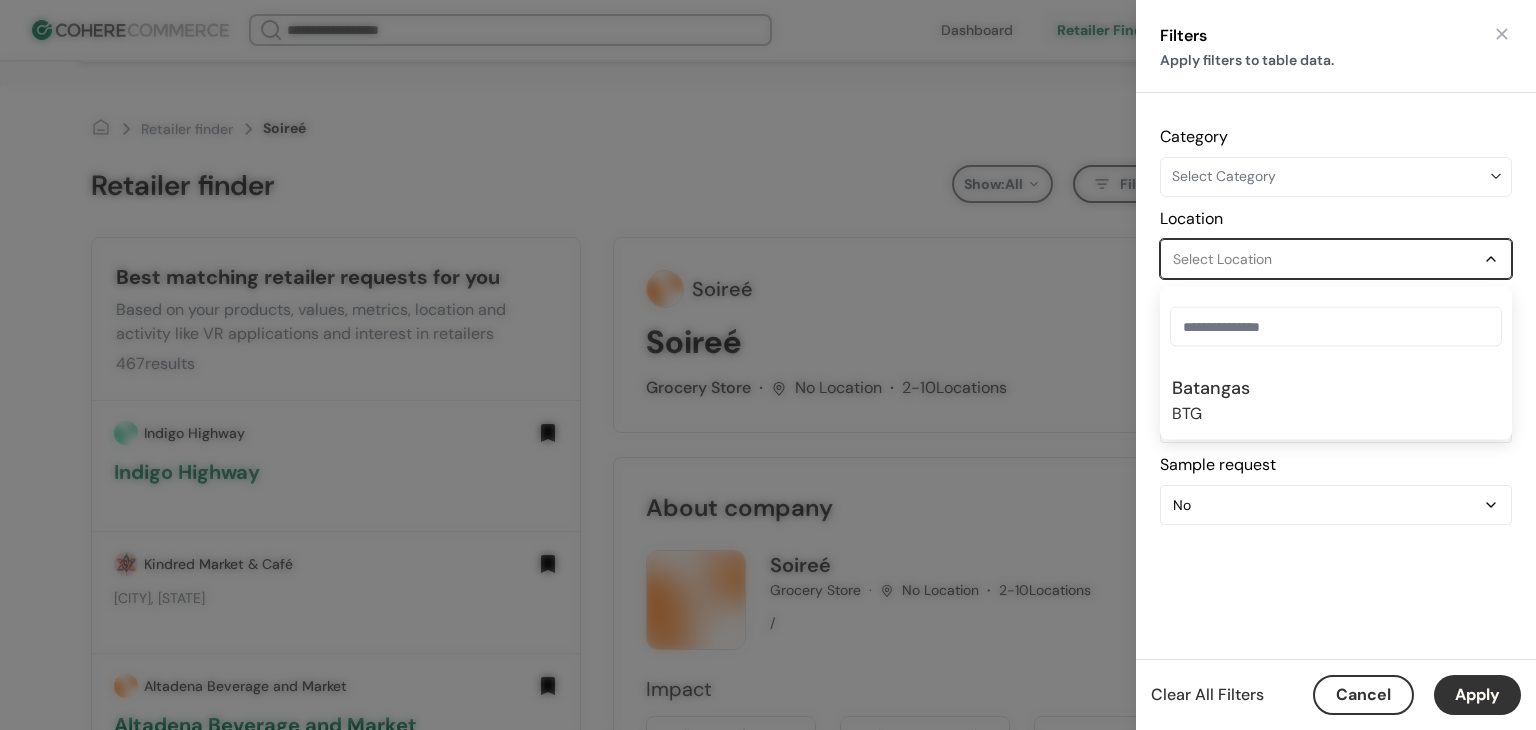click at bounding box center (1336, 327) 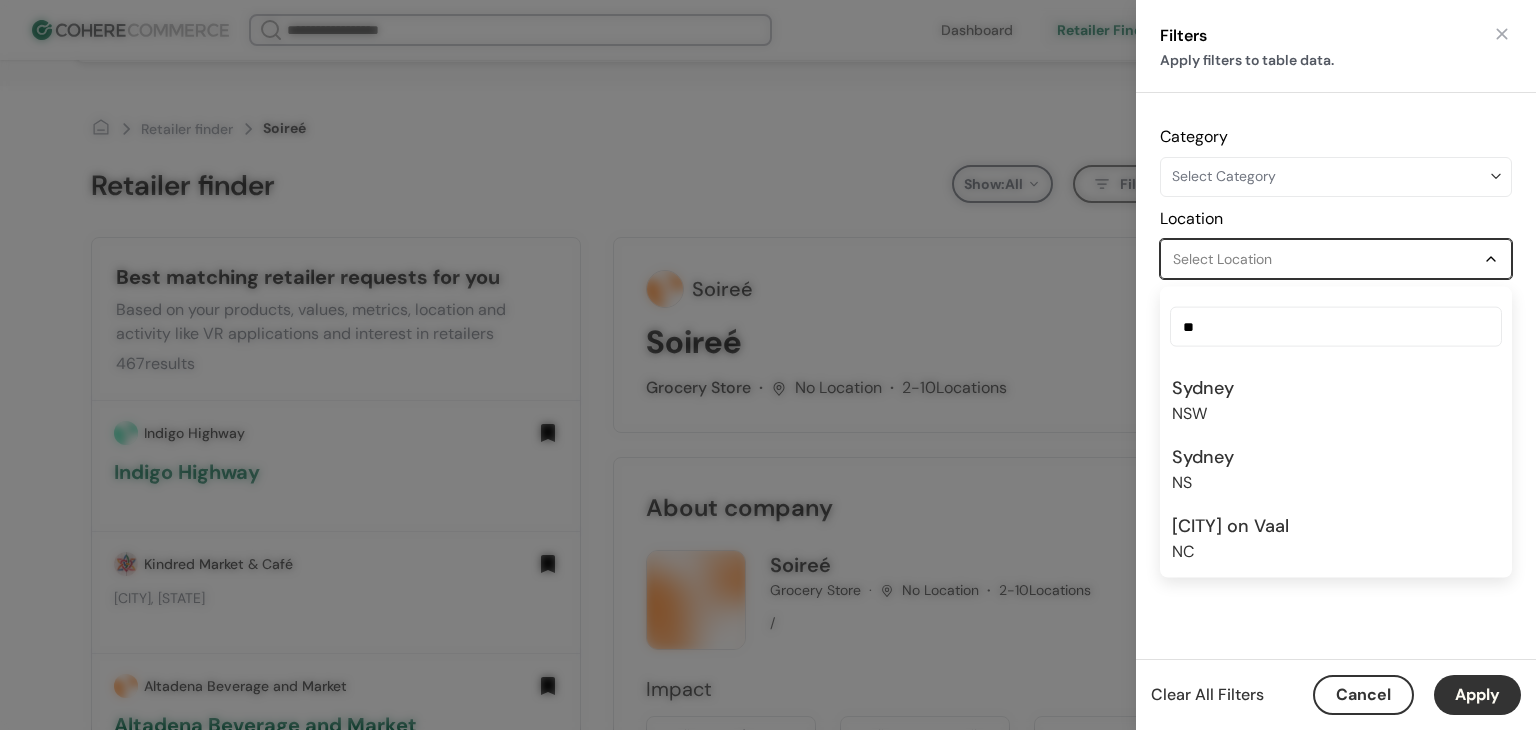 type on "*" 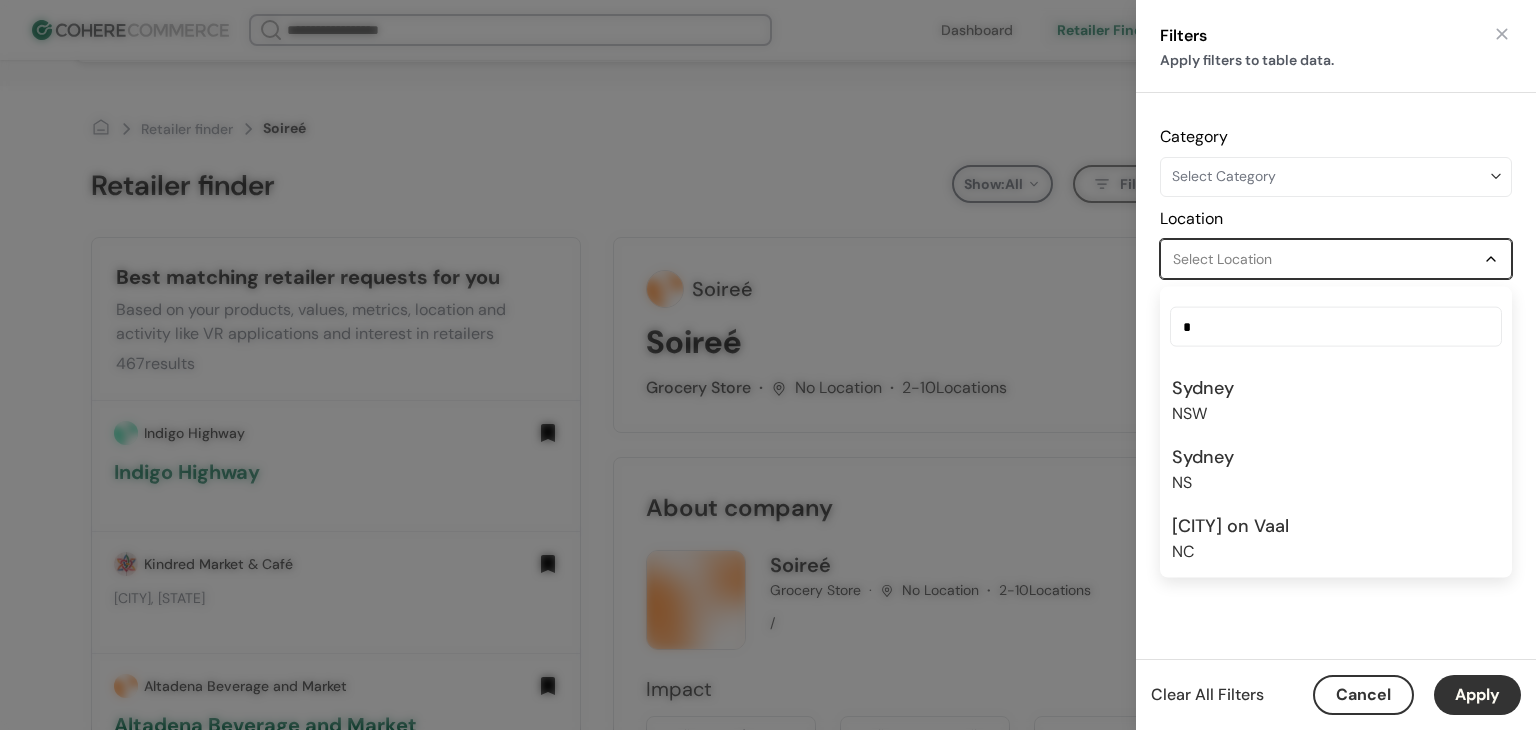 type 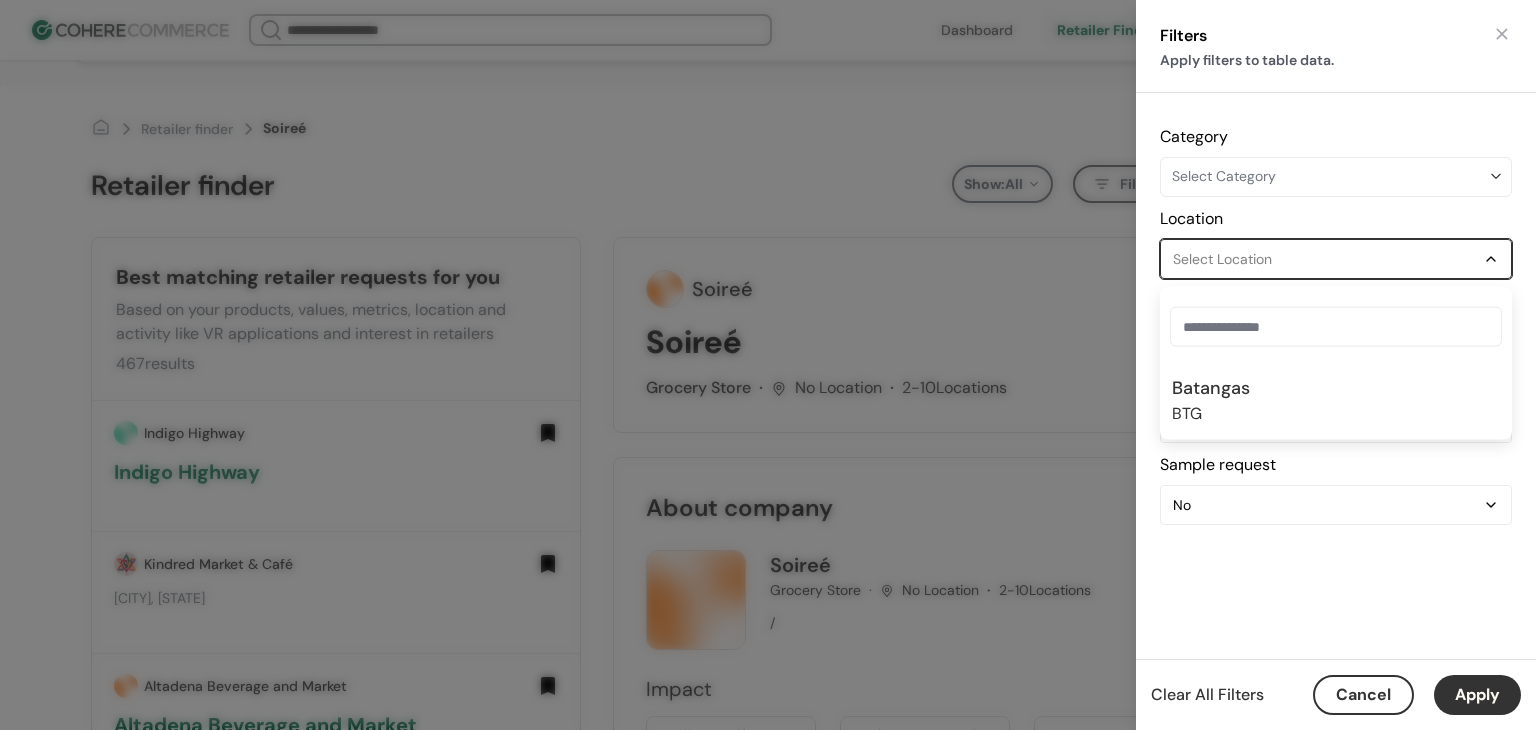 click on "No results found for your search.   Consider using a different keyword or reducing the number of filters. Search with AI Search with AI Suggest a brand Dashboard Retailer Finder Vendor Portal TB Hi,  Test Brand Dashboard Retailer Finder Vendor Portal Discover Brand Management TB Hi,  Test Brand A complete profile means more visibility, and more connections. 8  tasks left Add supporting images High-quality visuals make your profile more appealing and engaging for brands. 1 / 8 High-quality visuals make your profile more appealing and engaging for brands. Add sell sheet Upload a sell sheet to give retailers a clear idea of your products and pricing. 2 / 8 Upload a sell sheet to give retailers a clear idea of your products and pricing. Add social media links Link your social media profiles so retailers can explore your store’s style and audience engagement. 3 / 8 Link your social media profiles so retailers can explore your store’s style and audience engagement. Add brand story 4 / 8 5 / 8 6 / 8 7 / 8 8 / 8" at bounding box center [768, 1266] 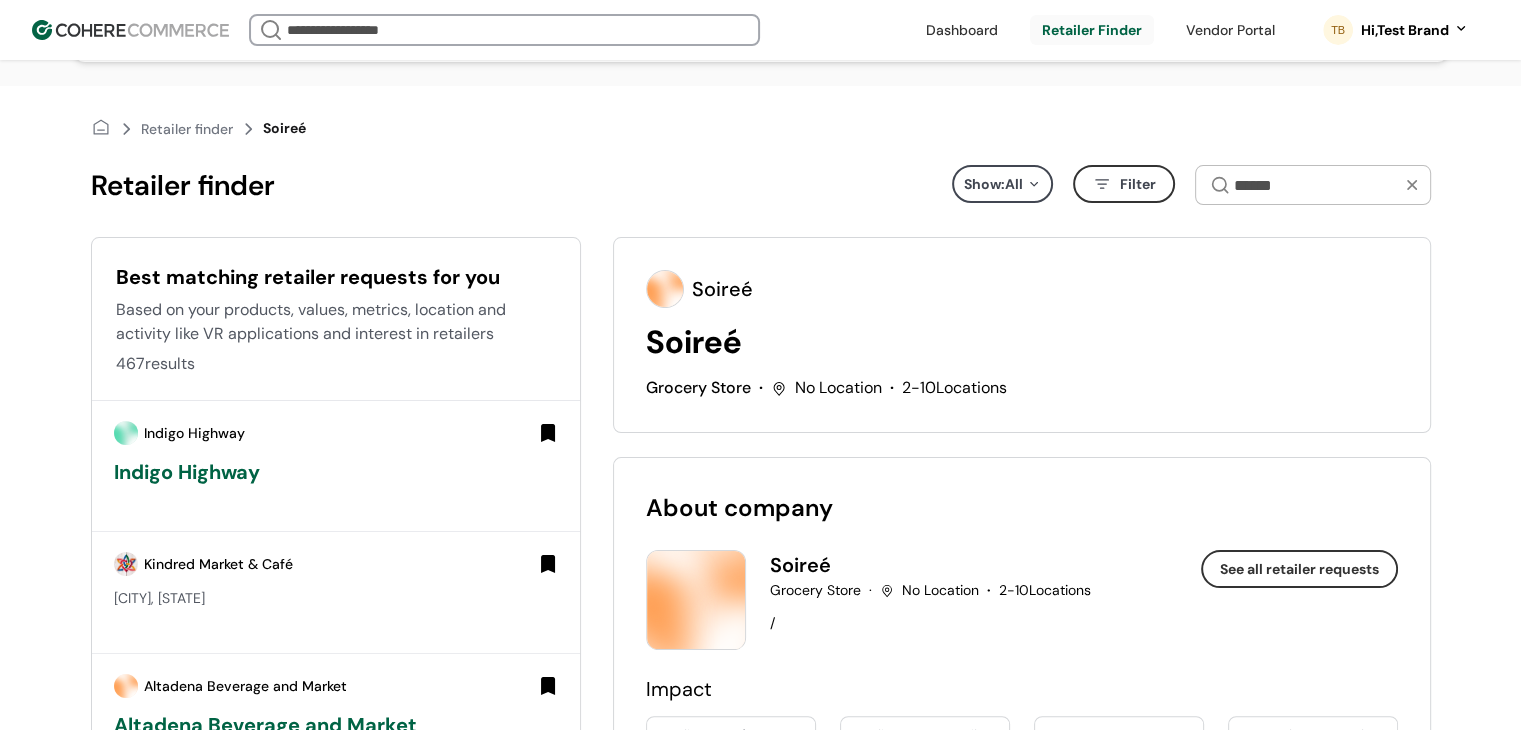 click at bounding box center [504, 30] 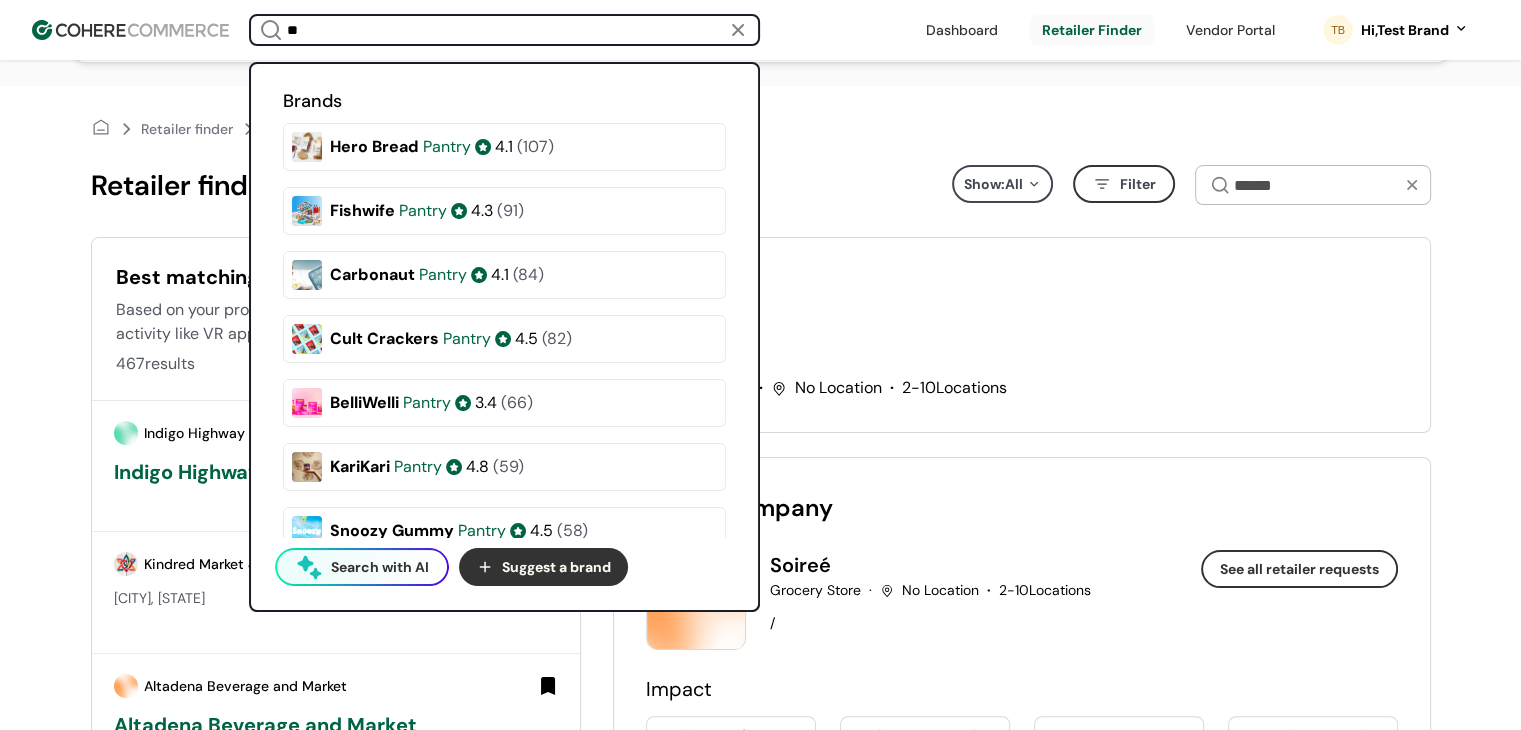 type on "**" 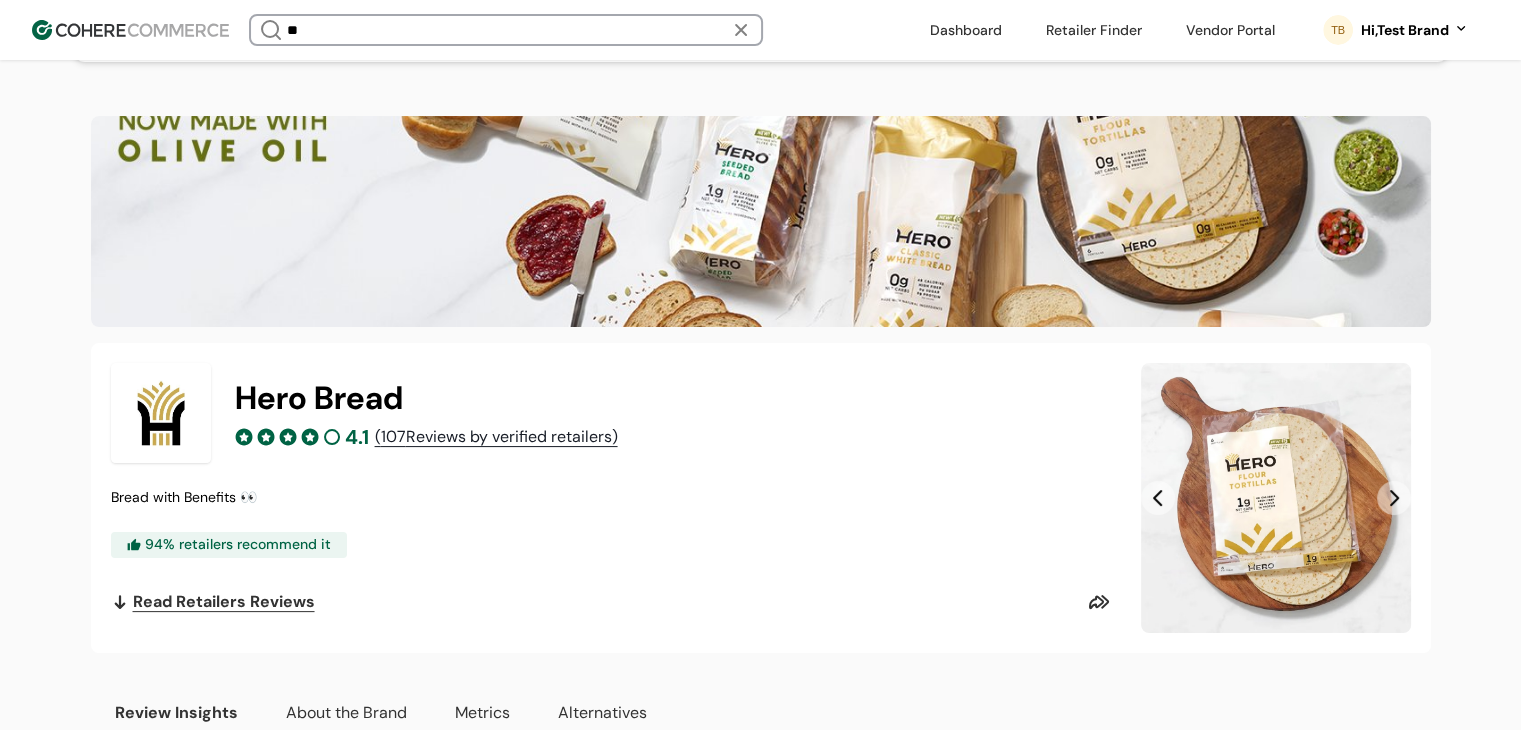 click at bounding box center [1230, 30] 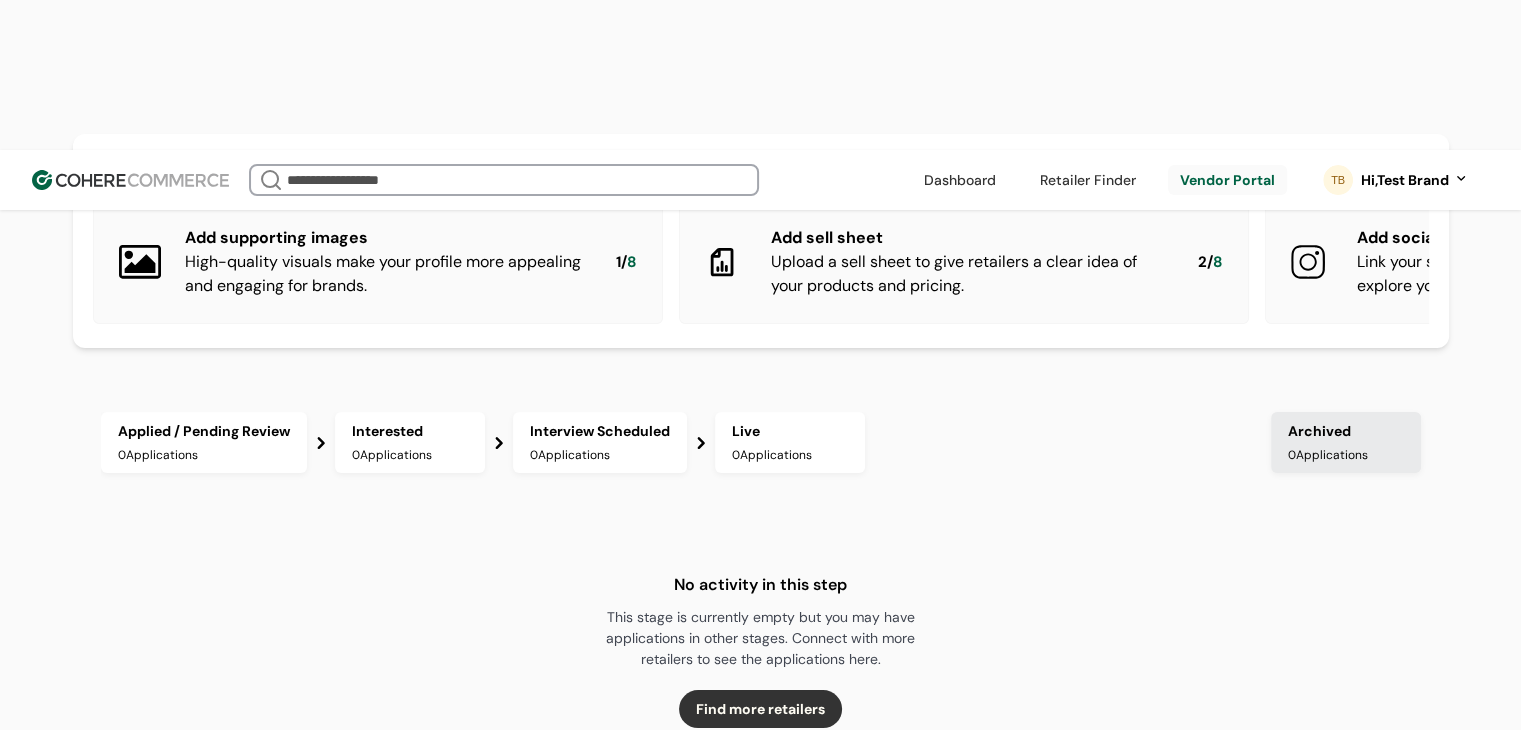 scroll, scrollTop: 0, scrollLeft: 0, axis: both 